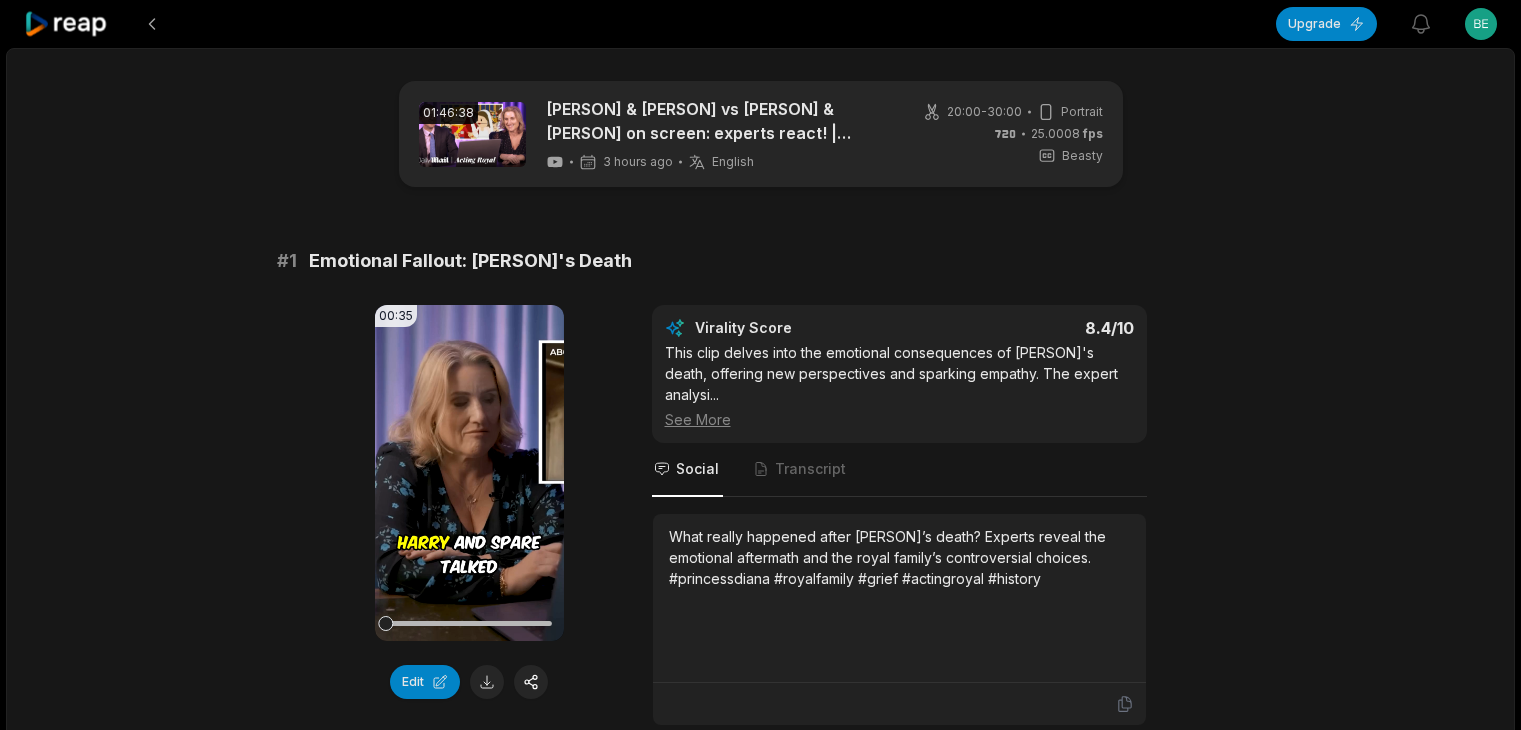 scroll, scrollTop: 0, scrollLeft: 0, axis: both 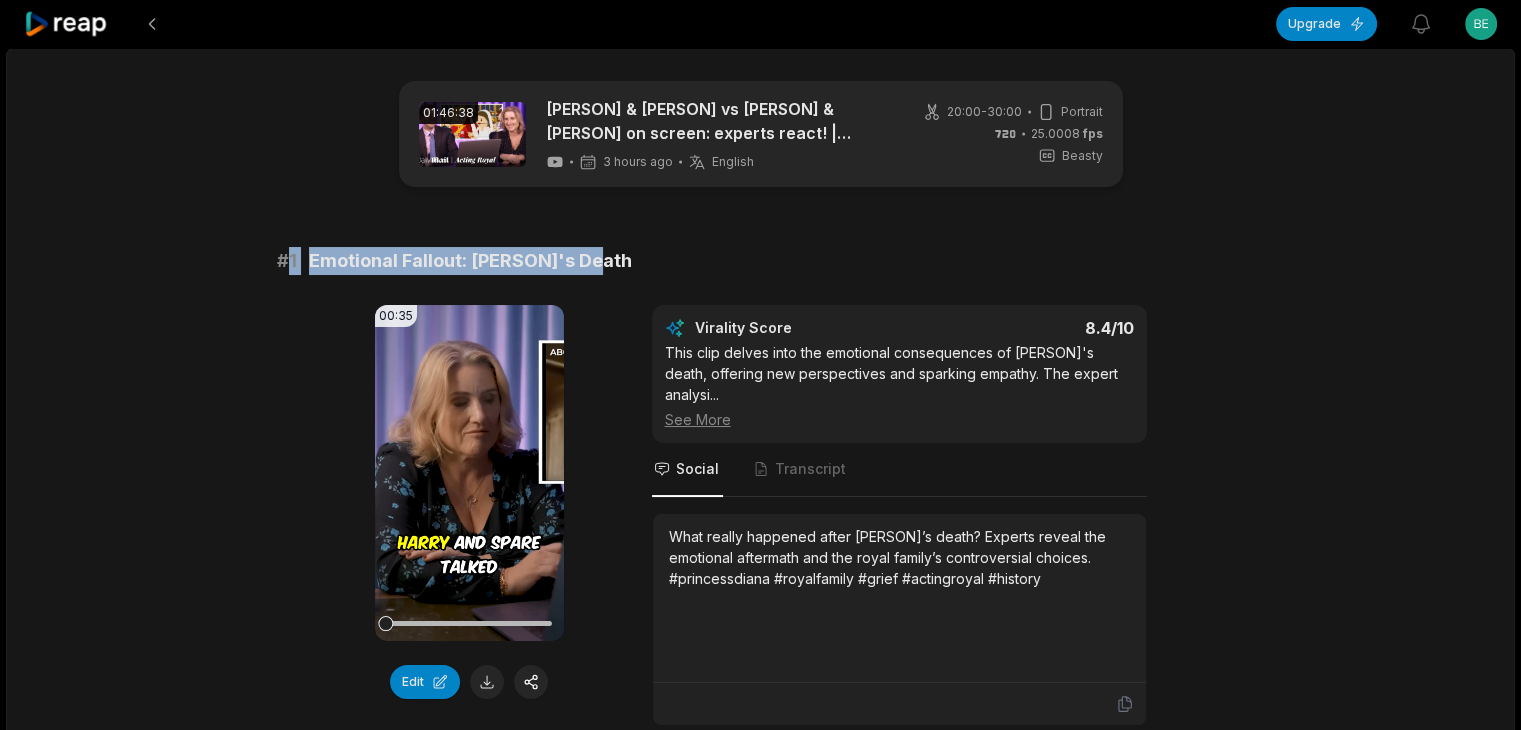 drag, startPoint x: 288, startPoint y: 261, endPoint x: 660, endPoint y: 267, distance: 372.04837 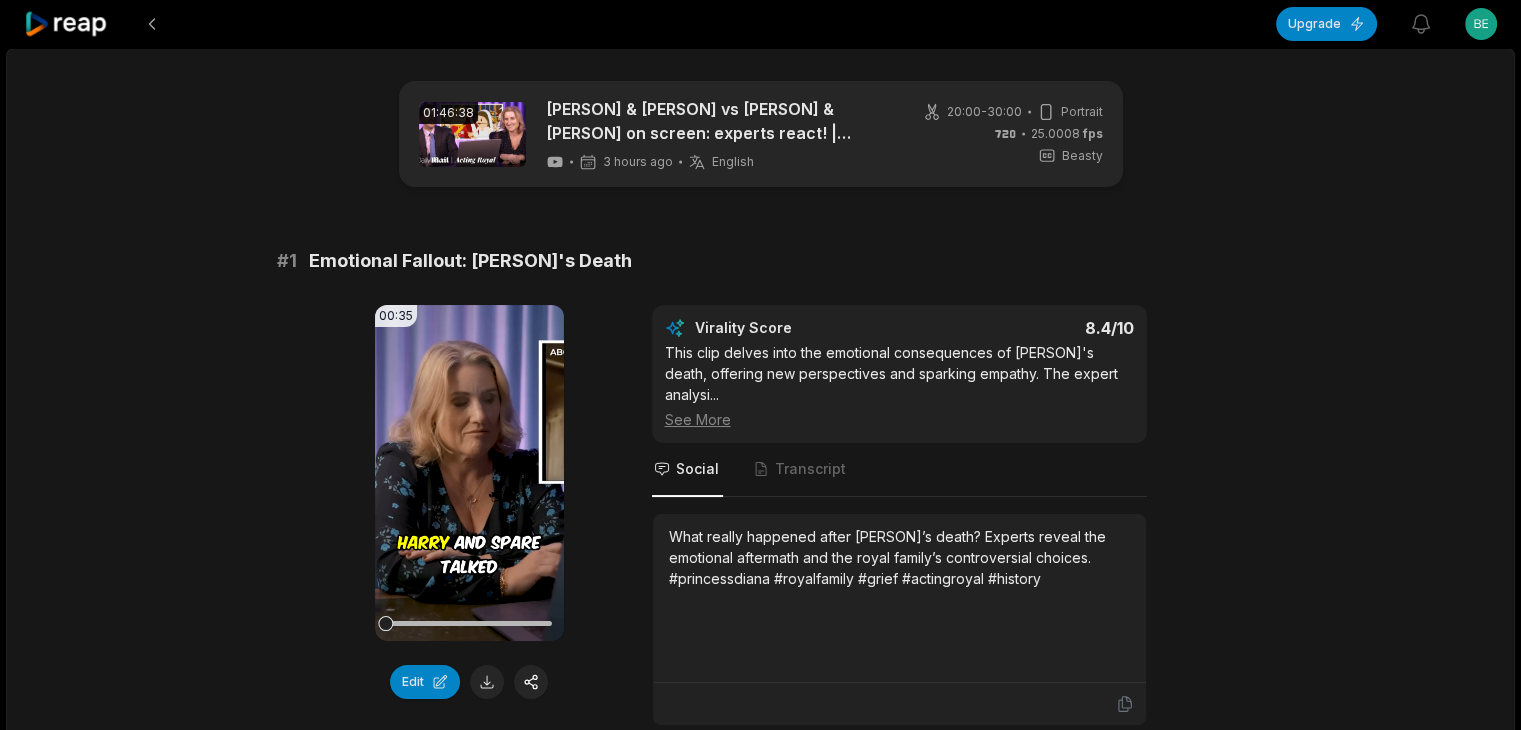 click on "What really happened after [PERSON]’s death? Experts reveal the emotional aftermath and the royal family’s controversial choices. #princessdiana #royalfamily #grief #actingroyal #history" at bounding box center (899, 557) 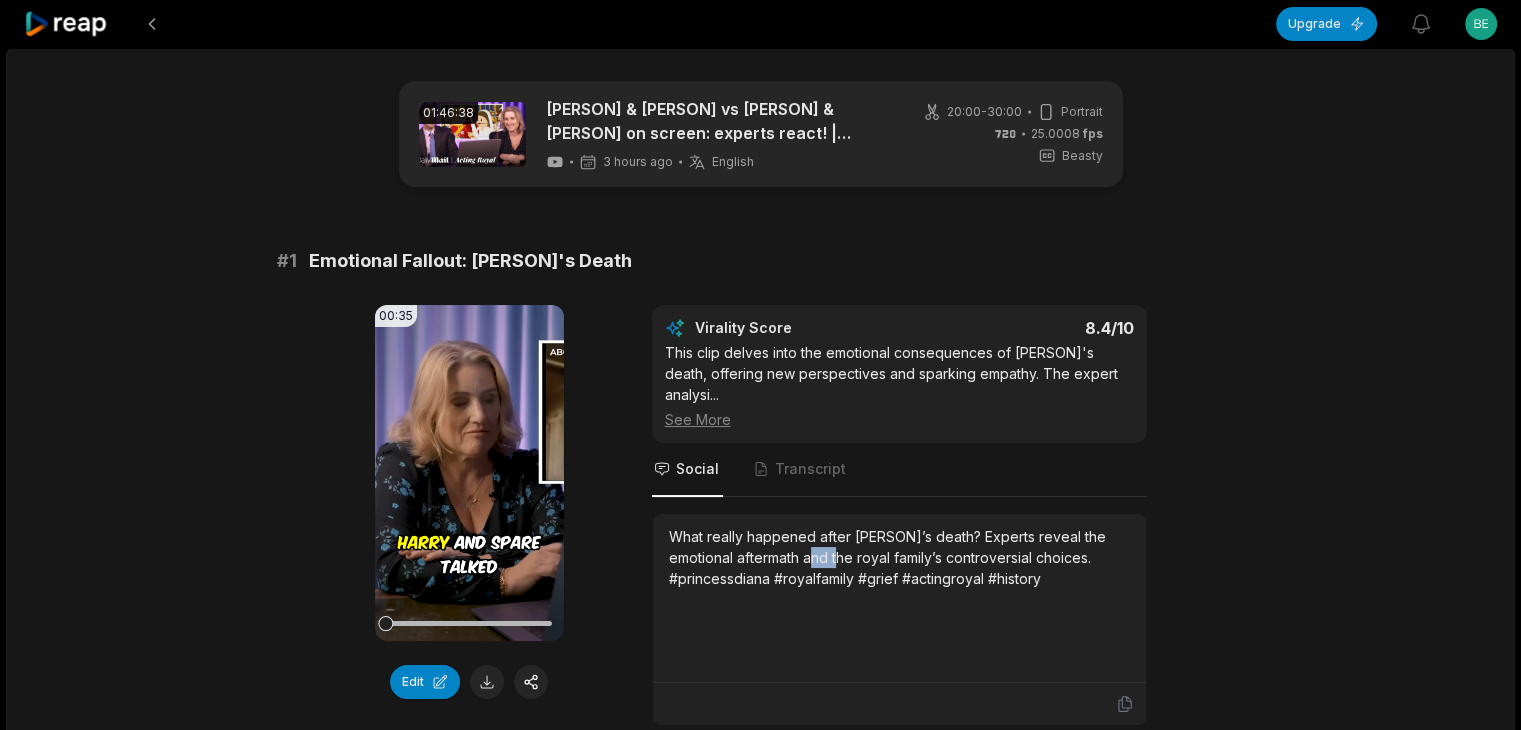 click on "What really happened after [PERSON]’s death? Experts reveal the emotional aftermath and the royal family’s controversial choices. #princessdiana #royalfamily #grief #actingroyal #history" at bounding box center [899, 557] 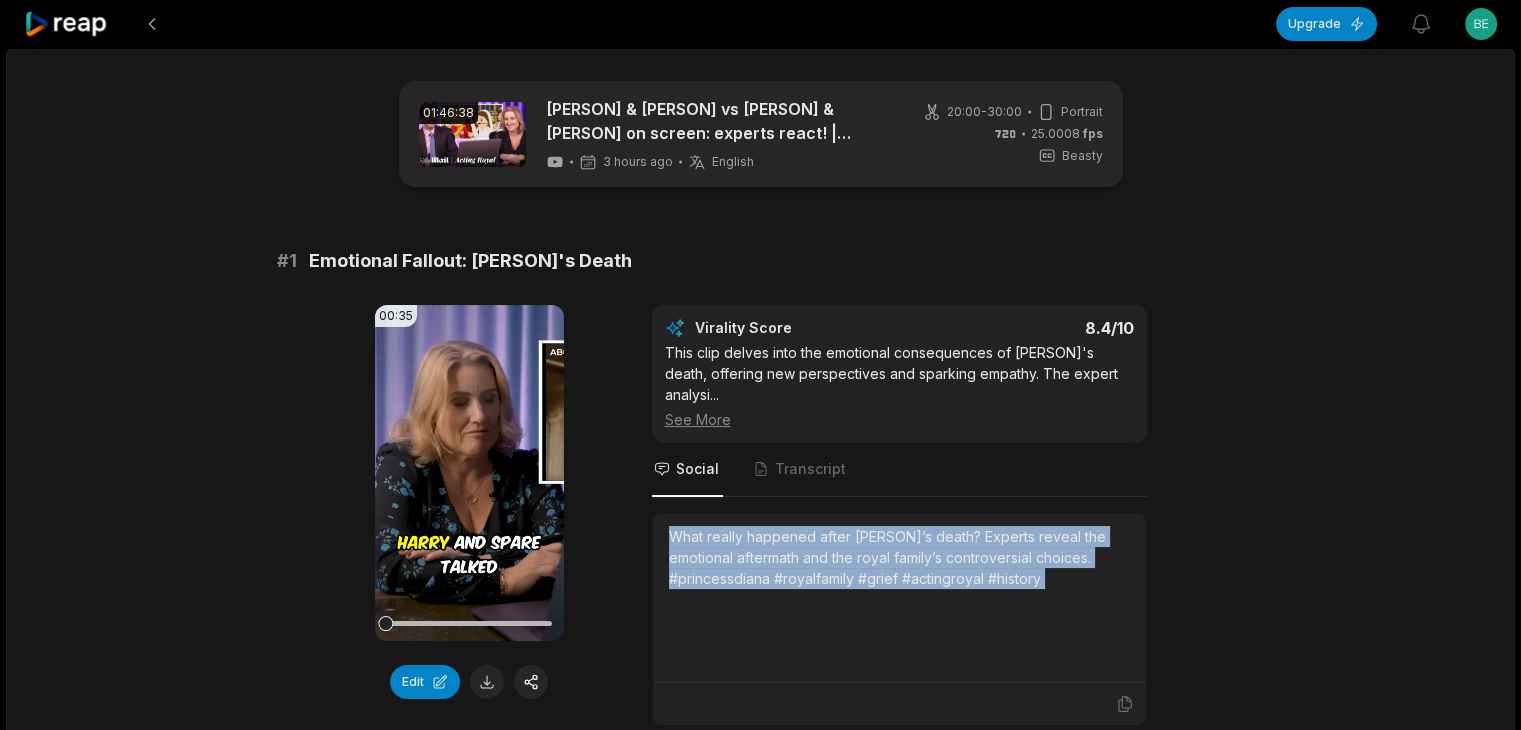 click on "What really happened after [PERSON]’s death? Experts reveal the emotional aftermath and the royal family’s controversial choices. #princessdiana #royalfamily #grief #actingroyal #history" at bounding box center (899, 557) 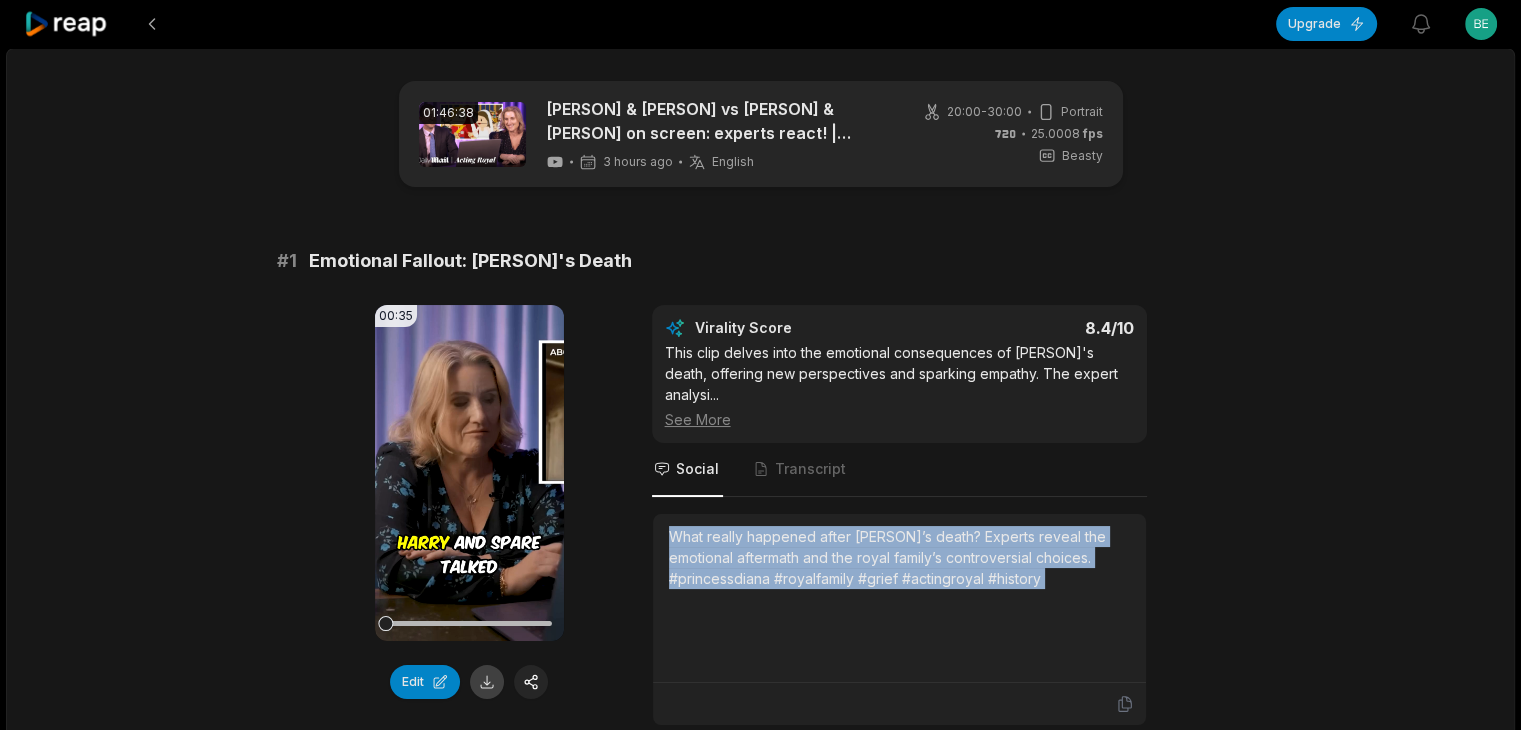 click at bounding box center [487, 682] 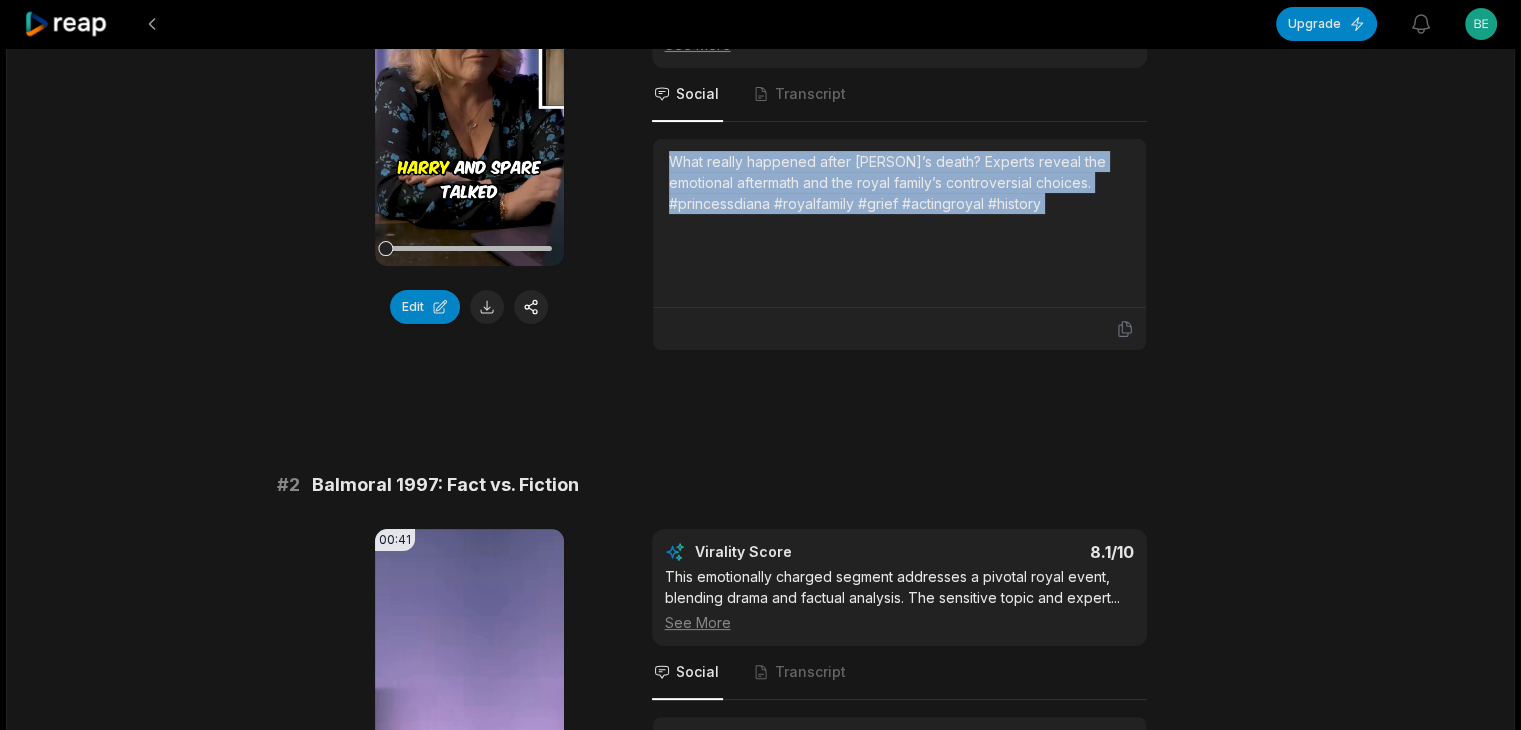 scroll, scrollTop: 400, scrollLeft: 0, axis: vertical 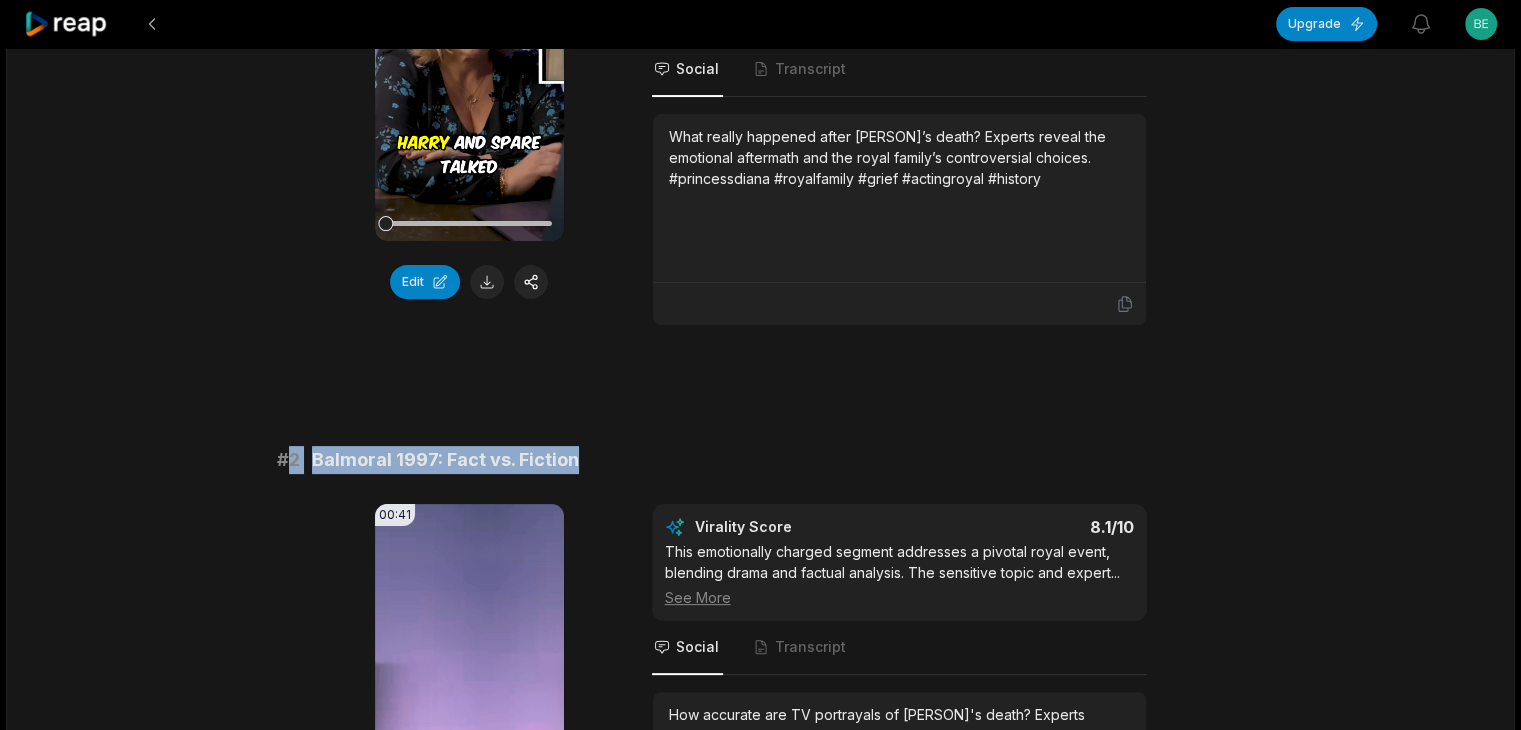 drag, startPoint x: 290, startPoint y: 429, endPoint x: 622, endPoint y: 435, distance: 332.0542 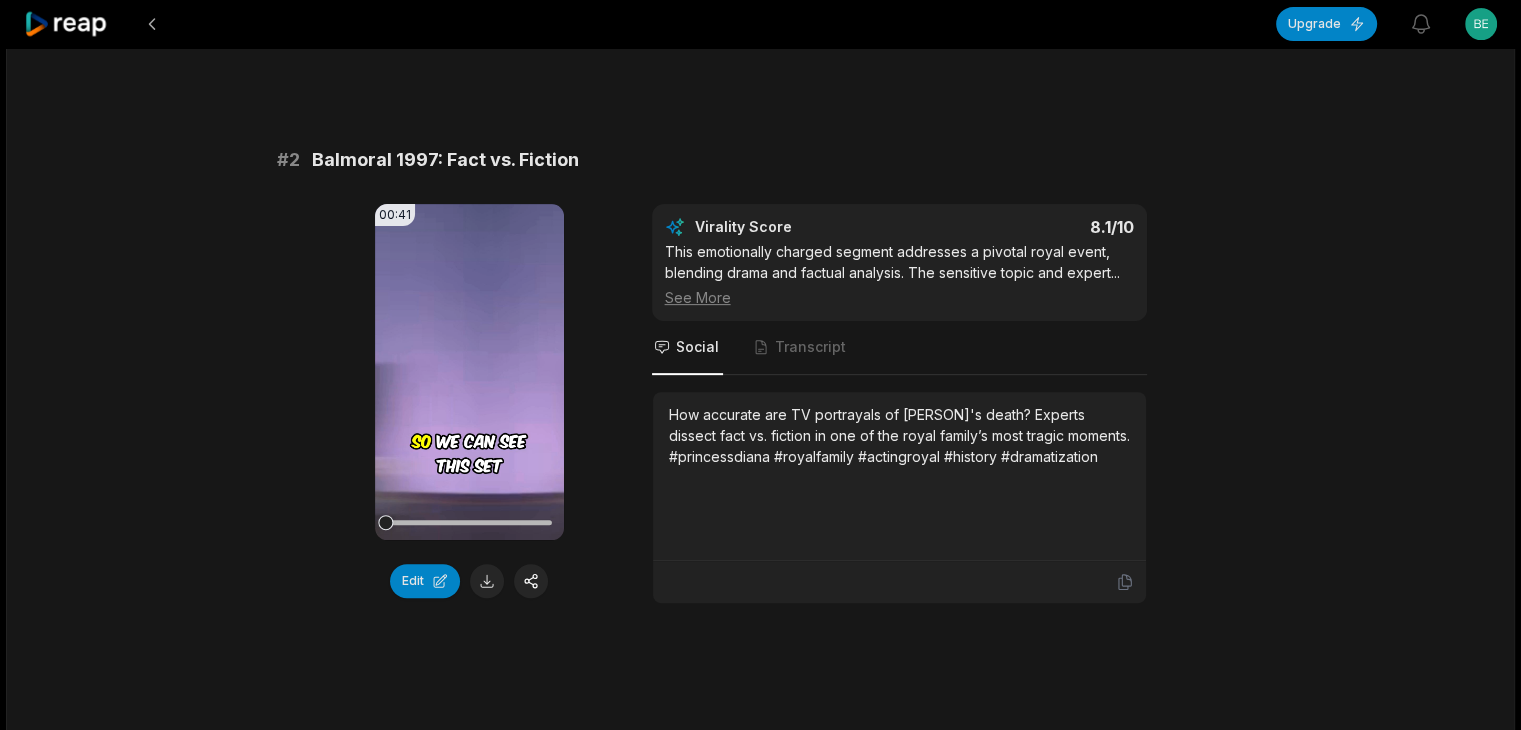 click on "How accurate are TV portrayals of [PERSON]'s death? Experts dissect fact vs. fiction in one of the royal family’s most tragic moments. #princessdiana #royalfamily #actingroyal #history #dramatization" at bounding box center (899, 435) 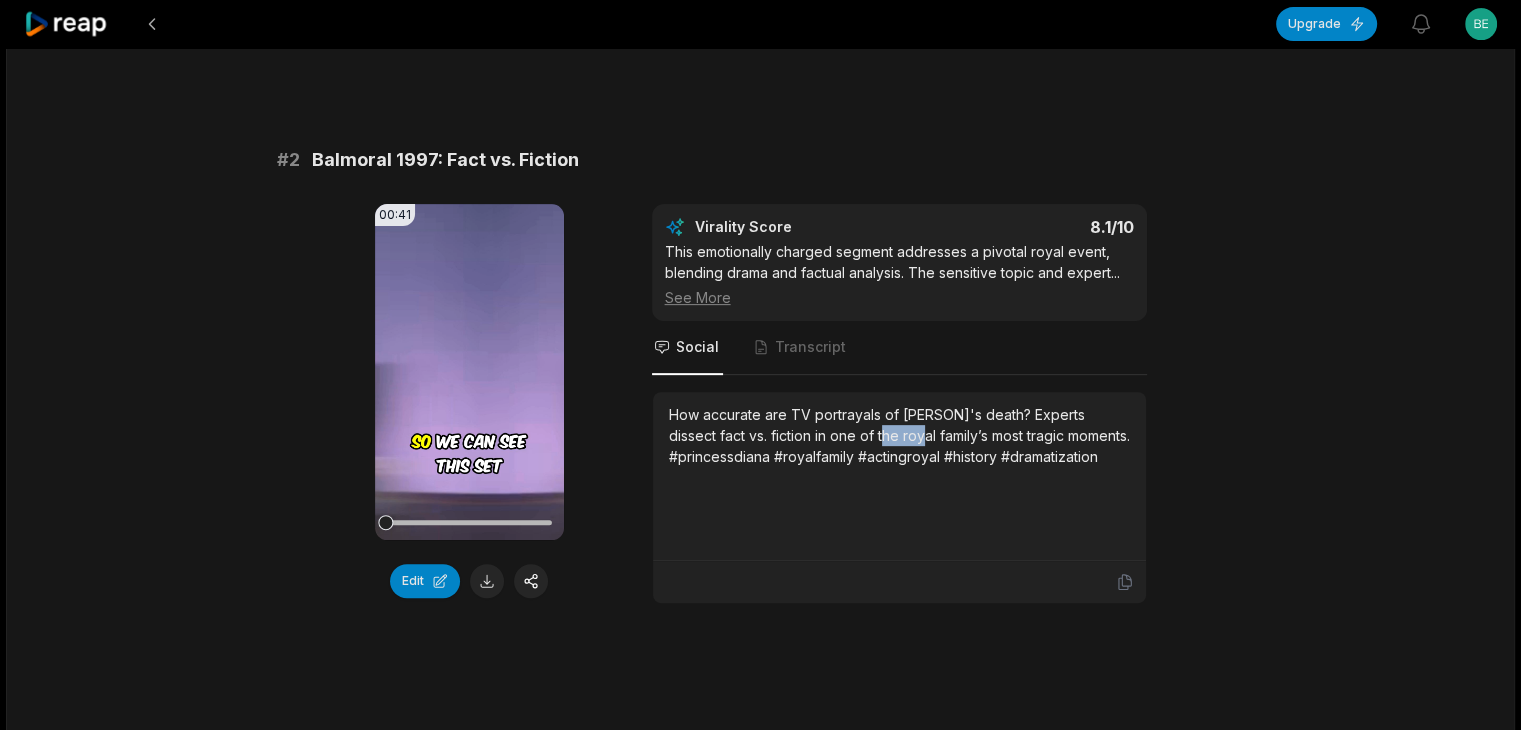 click on "How accurate are TV portrayals of [PERSON]'s death? Experts dissect fact vs. fiction in one of the royal family’s most tragic moments. #princessdiana #royalfamily #actingroyal #history #dramatization" at bounding box center (899, 435) 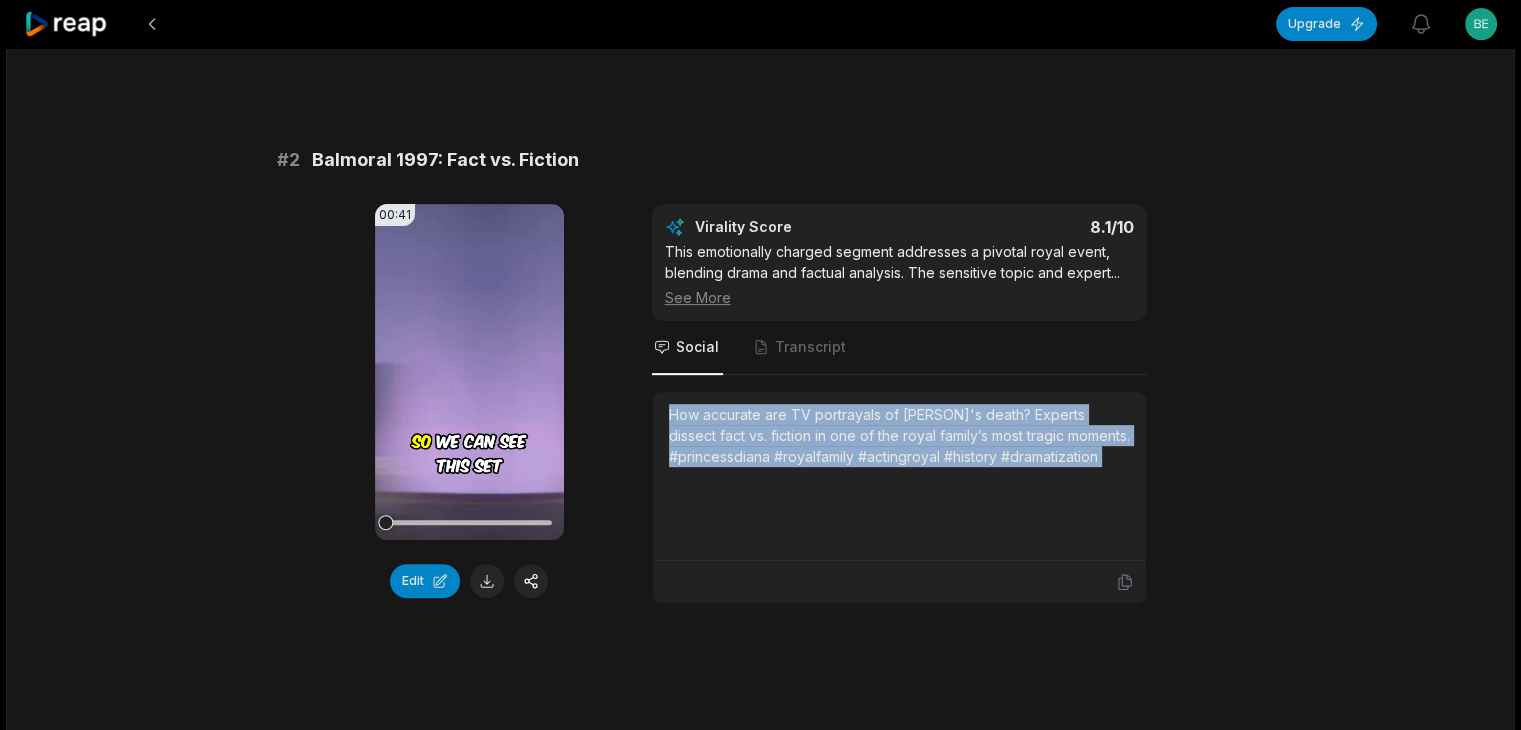 click on "How accurate are TV portrayals of [PERSON]'s death? Experts dissect fact vs. fiction in one of the royal family’s most tragic moments. #princessdiana #royalfamily #actingroyal #history #dramatization" at bounding box center [899, 435] 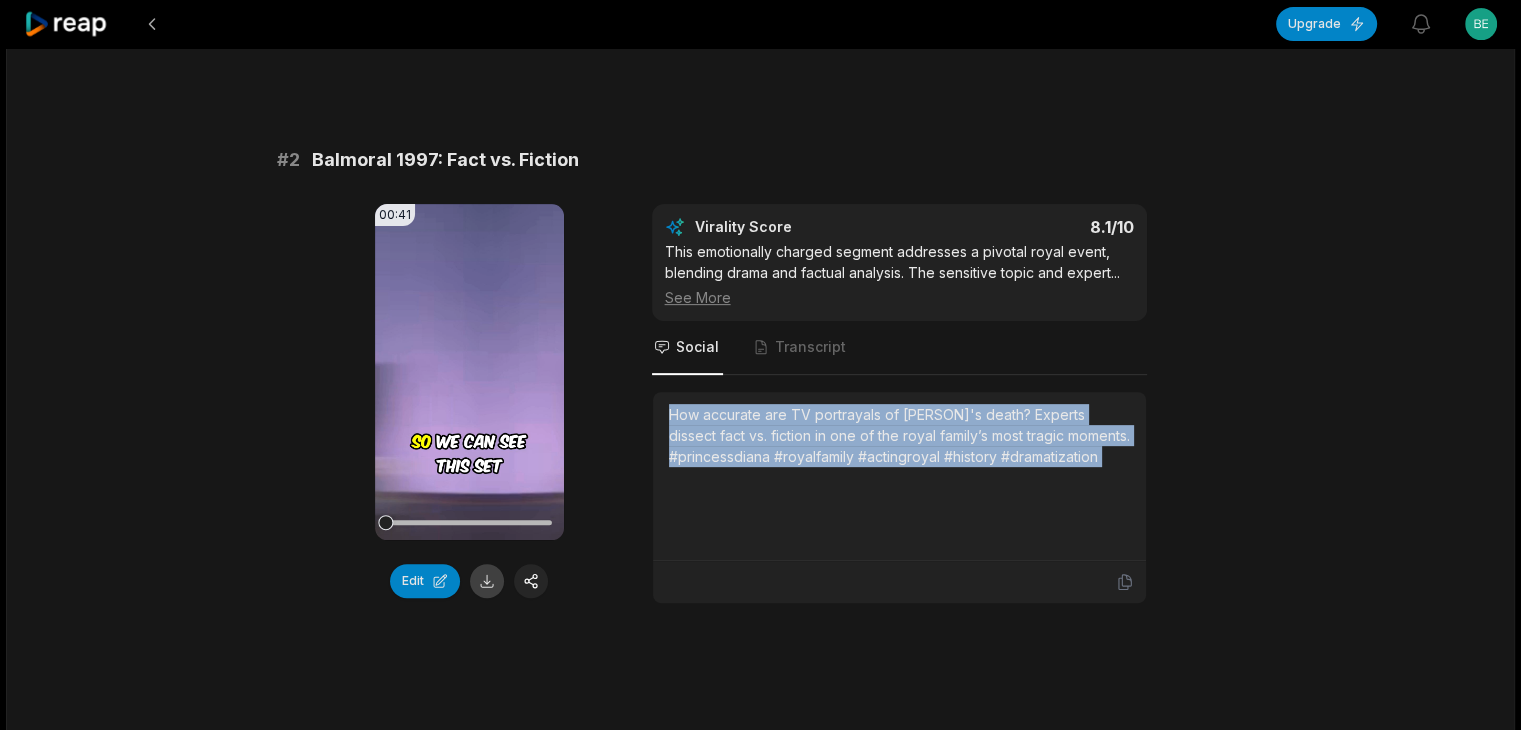 click at bounding box center [487, 581] 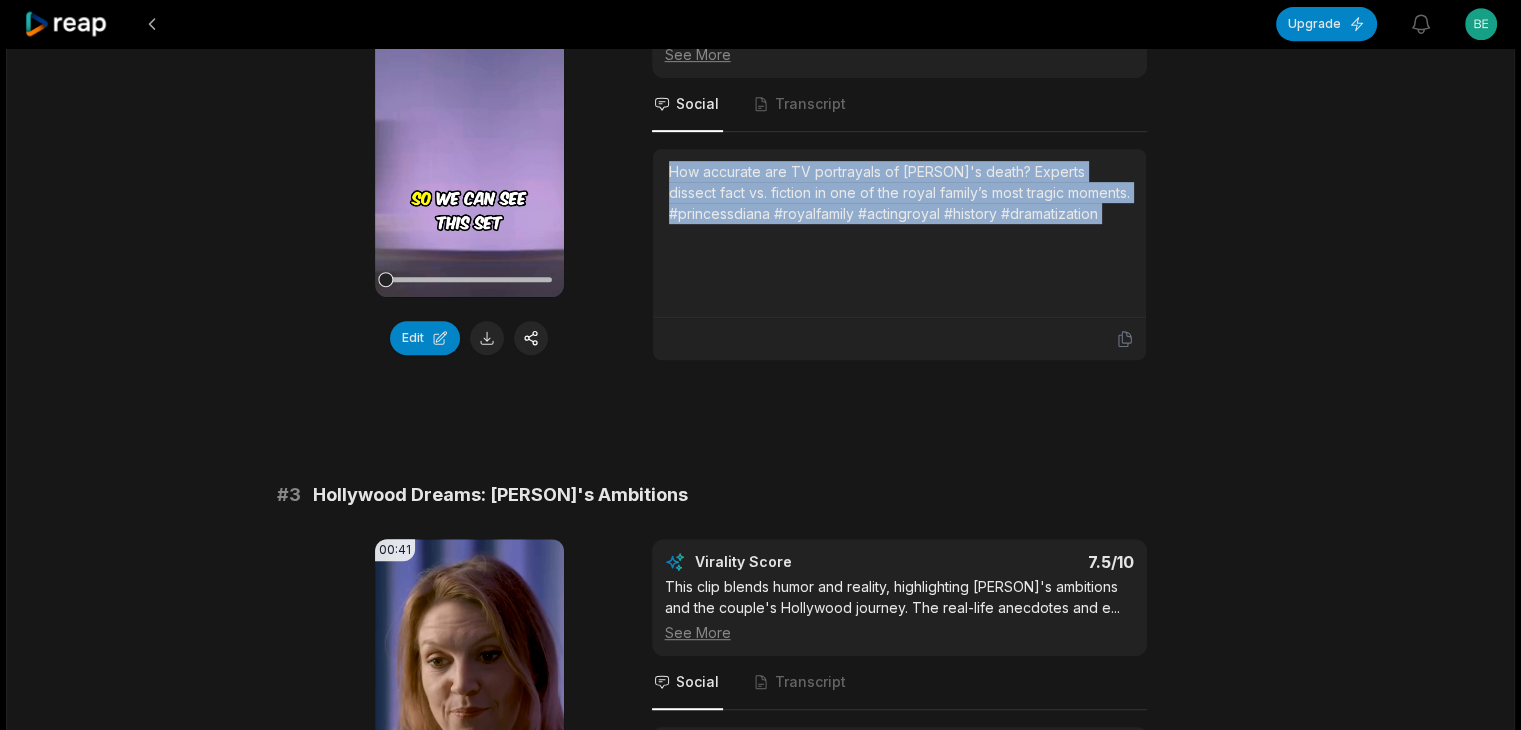 scroll, scrollTop: 1000, scrollLeft: 0, axis: vertical 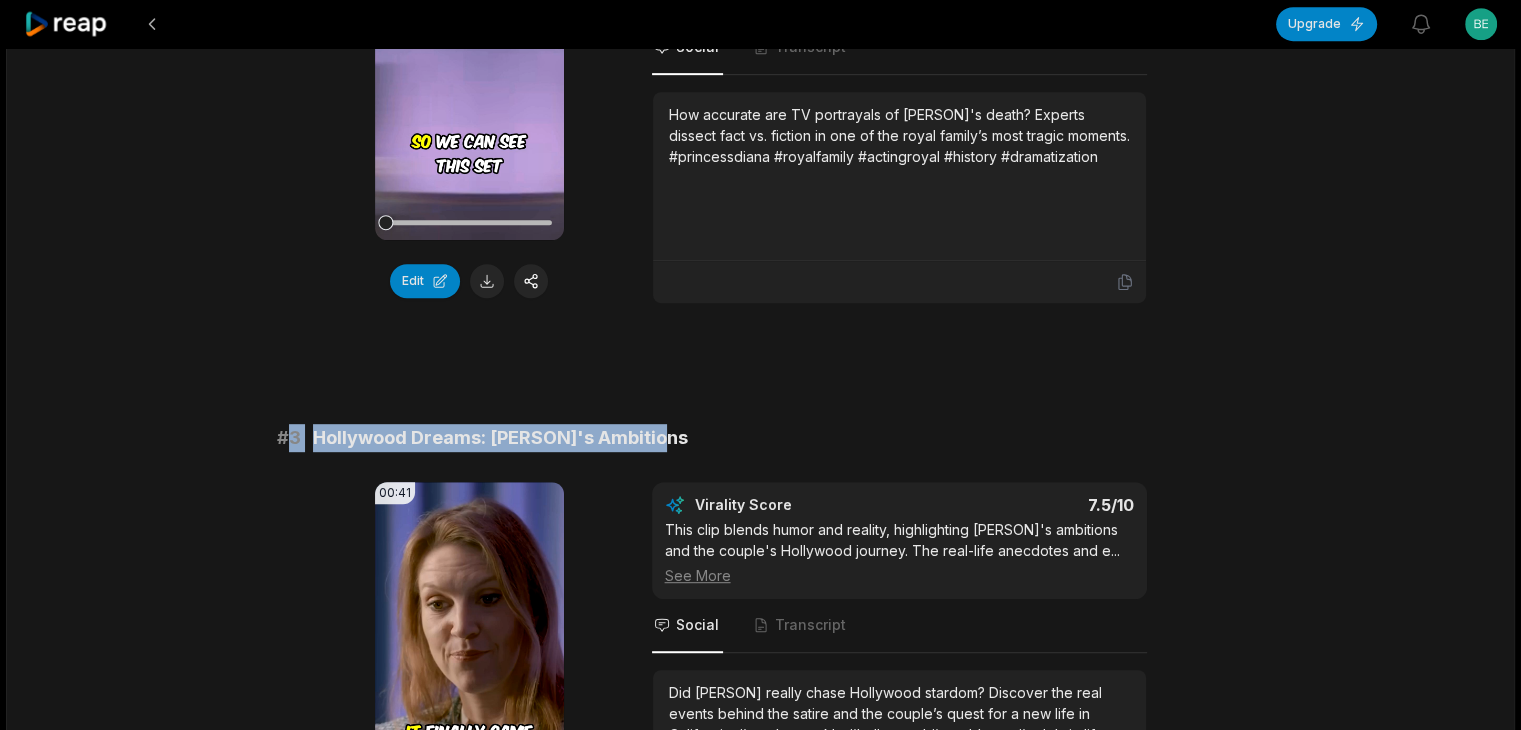 drag, startPoint x: 289, startPoint y: 410, endPoint x: 745, endPoint y: 413, distance: 456.00986 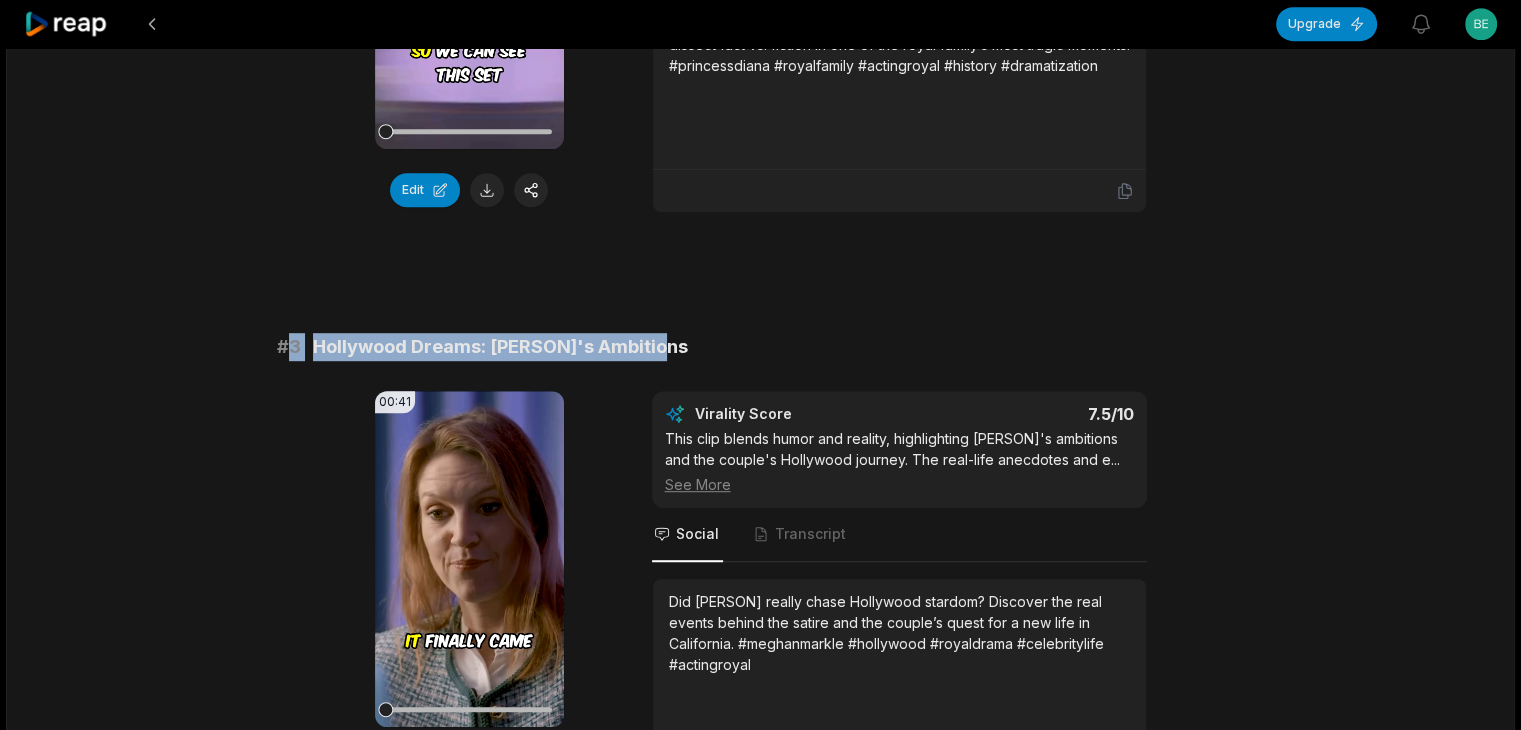 scroll, scrollTop: 1200, scrollLeft: 0, axis: vertical 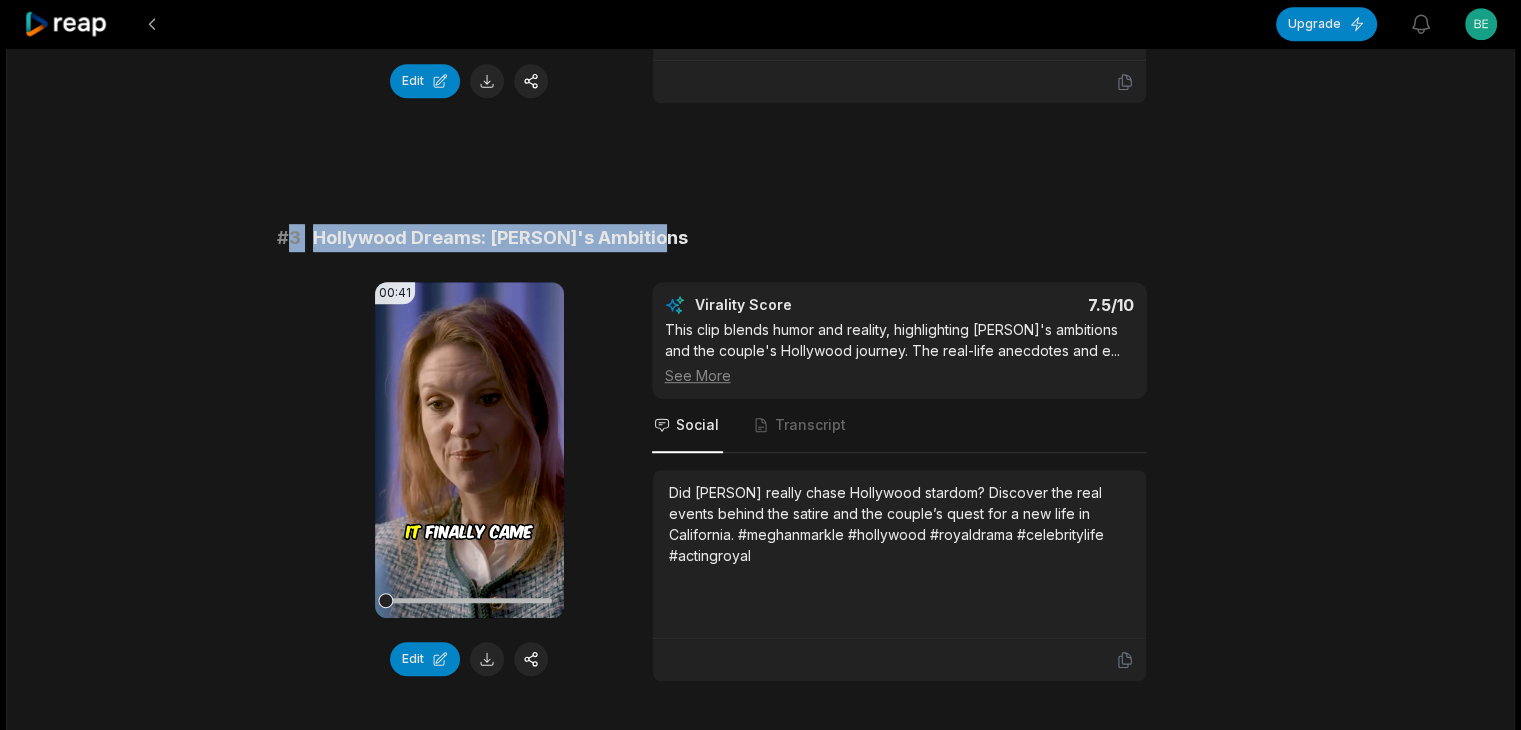 click on "Did [PERSON] really chase Hollywood stardom? Discover the real events behind the satire and the couple’s quest for a new life in California. #meghanmarkle #hollywood #royaldrama #celebritylife #actingroyal" at bounding box center (899, 524) 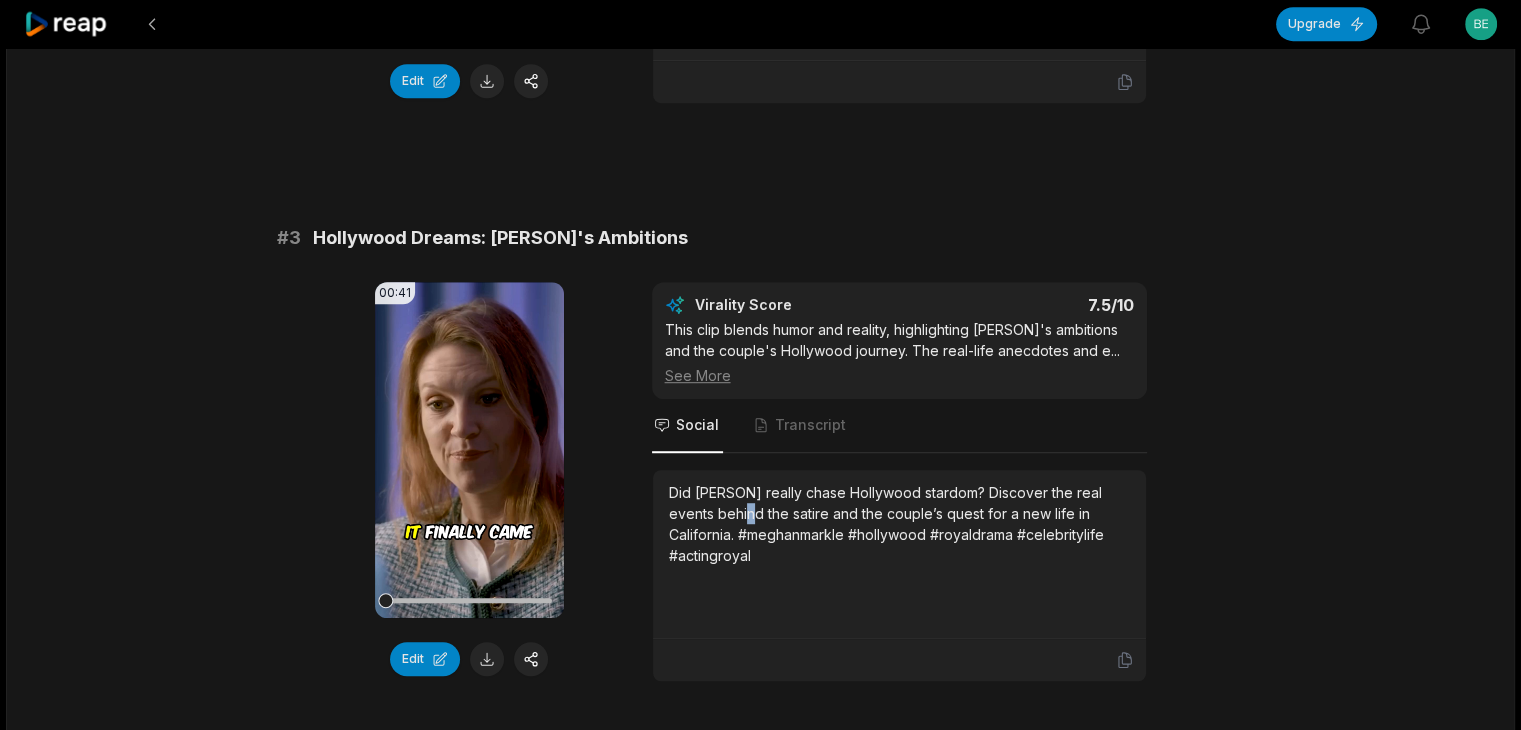 click on "Did [PERSON] really chase Hollywood stardom? Discover the real events behind the satire and the couple’s quest for a new life in California. #meghanmarkle #hollywood #royaldrama #celebritylife #actingroyal" at bounding box center (899, 524) 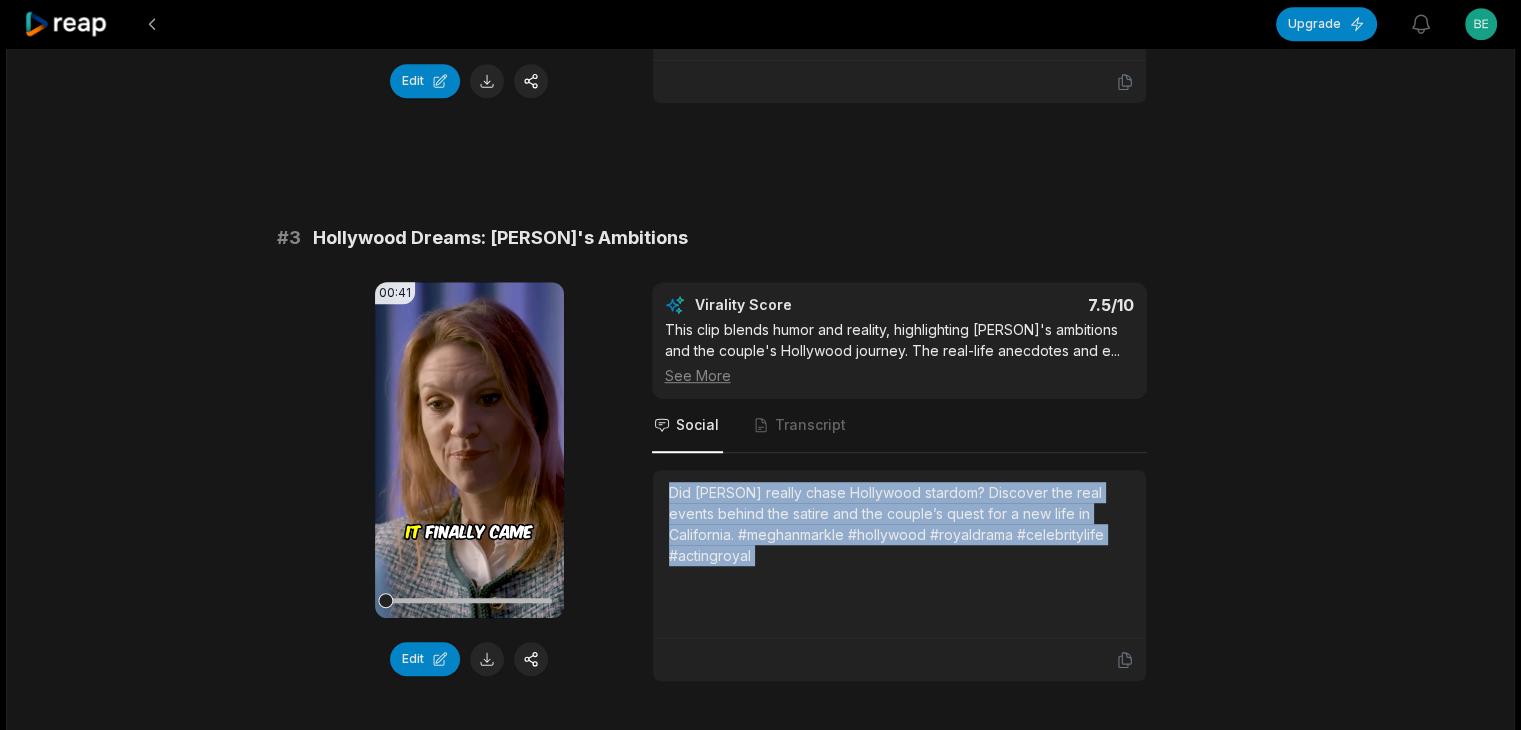 click on "Did [PERSON] really chase Hollywood stardom? Discover the real events behind the satire and the couple’s quest for a new life in California. #meghanmarkle #hollywood #royaldrama #celebritylife #actingroyal" at bounding box center (899, 524) 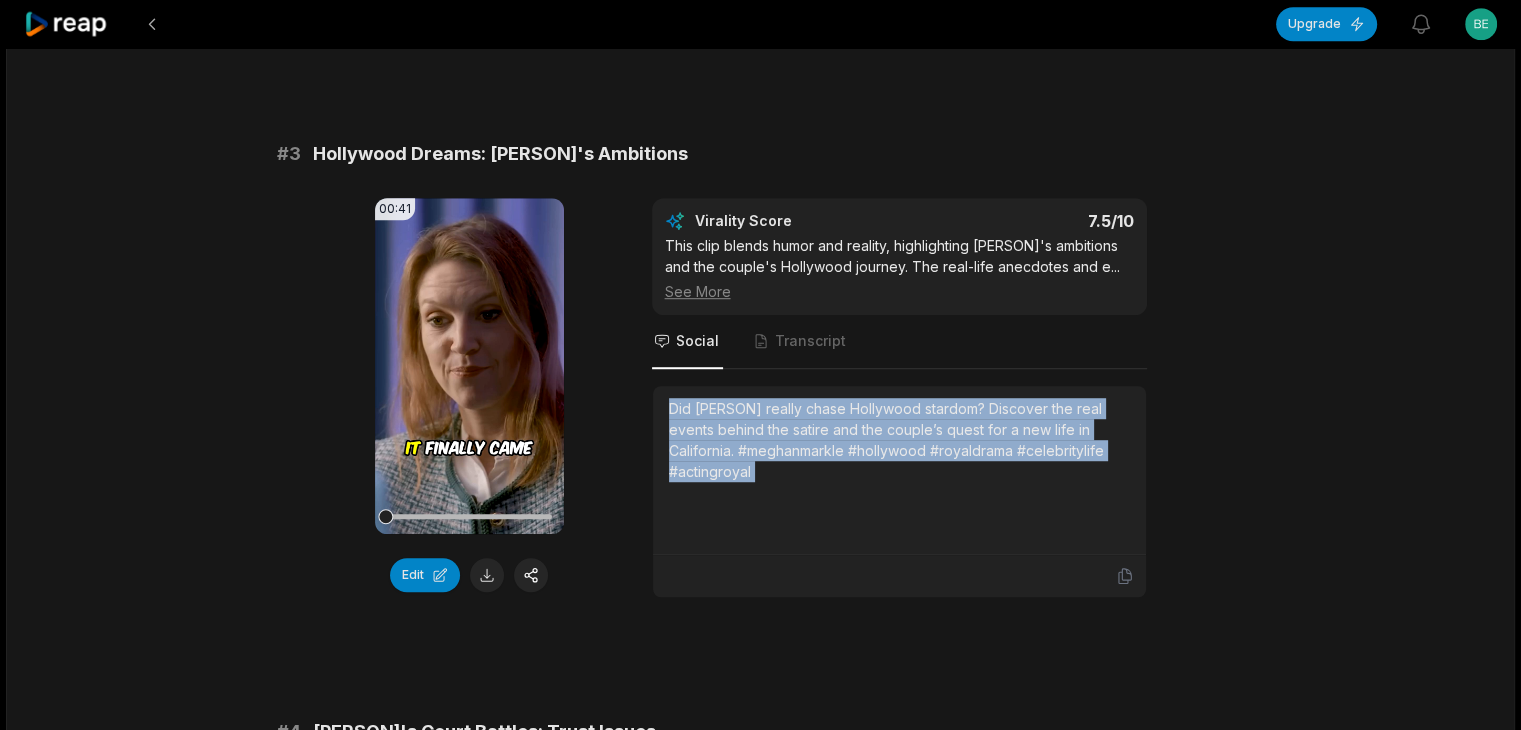 scroll, scrollTop: 1400, scrollLeft: 0, axis: vertical 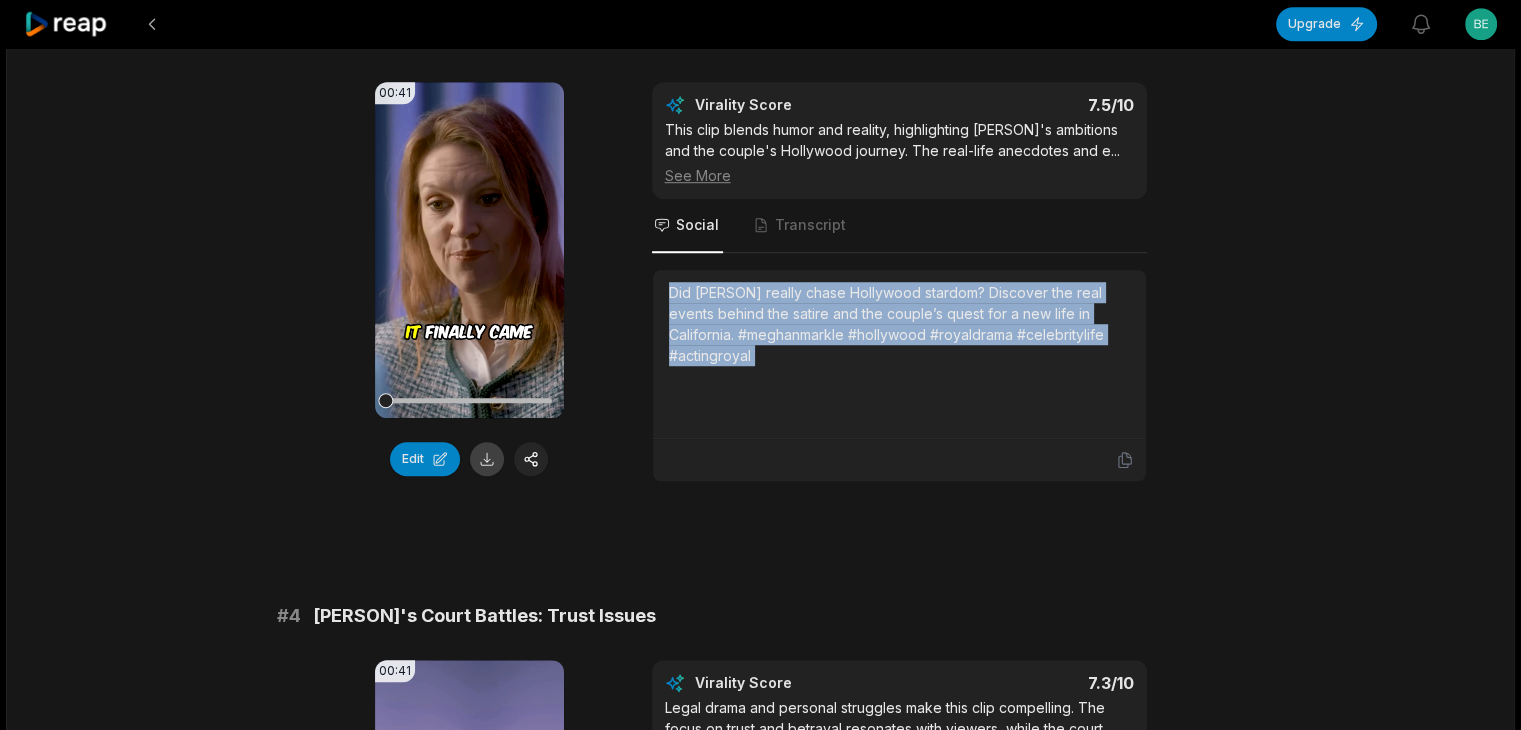 click at bounding box center [487, 459] 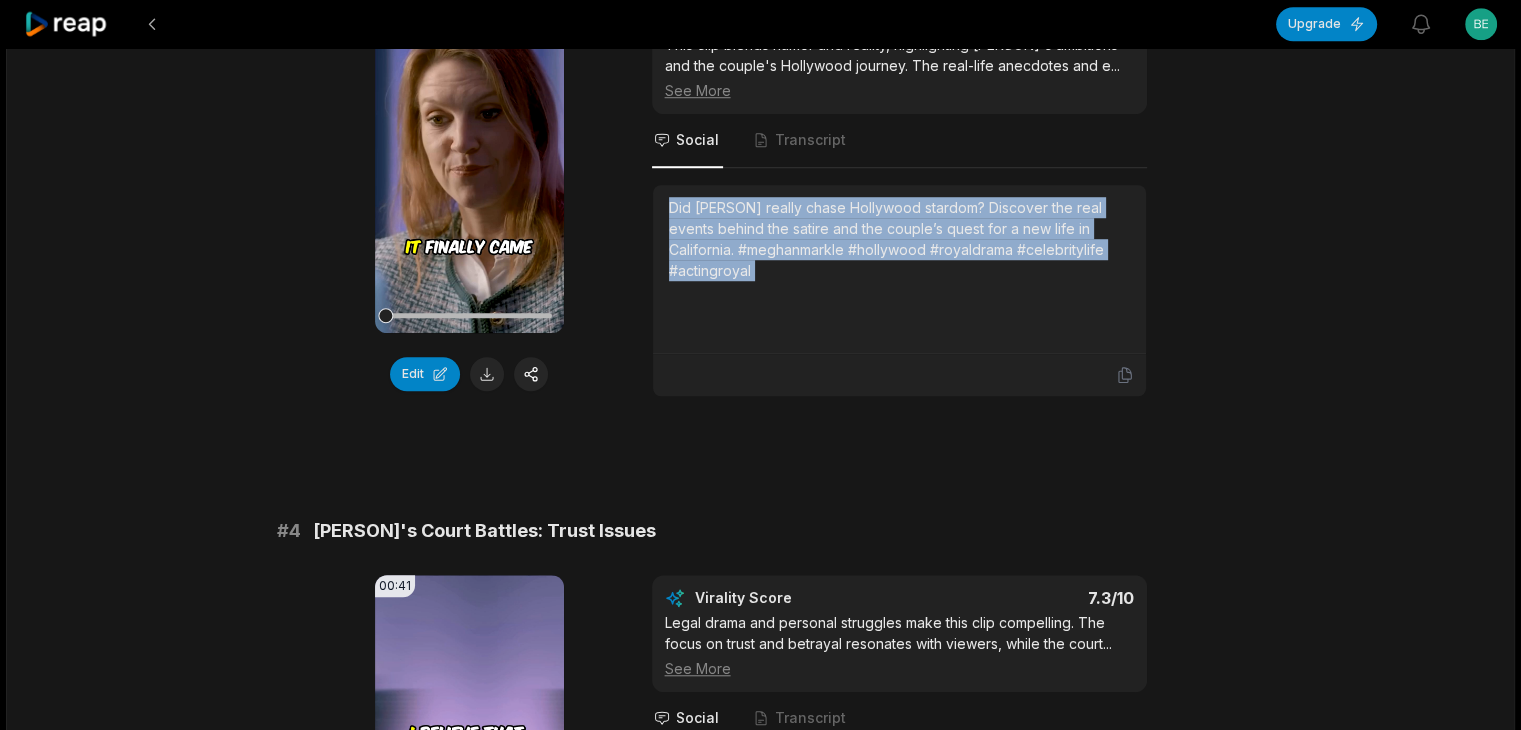 scroll, scrollTop: 1700, scrollLeft: 0, axis: vertical 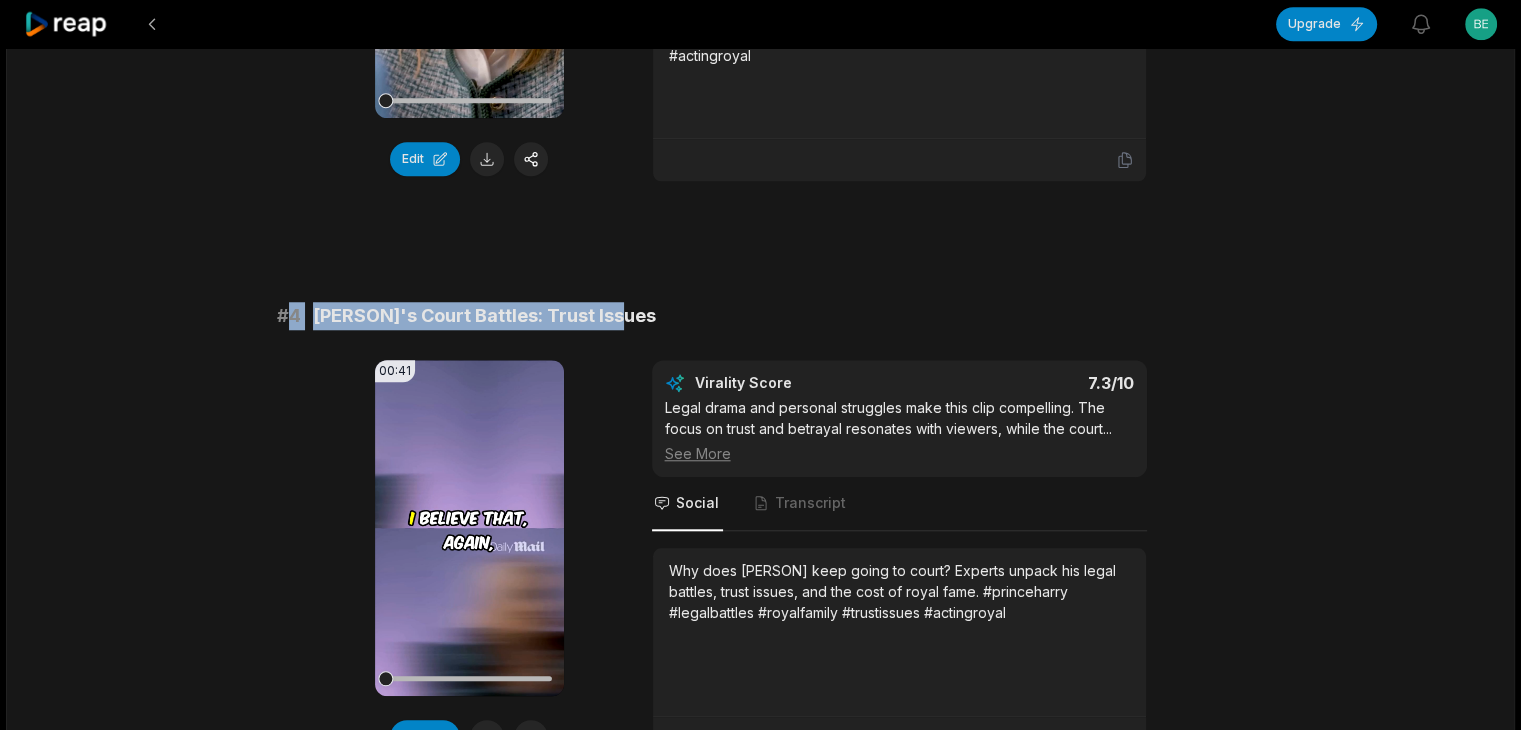 drag, startPoint x: 291, startPoint y: 282, endPoint x: 769, endPoint y: 285, distance: 478.0094 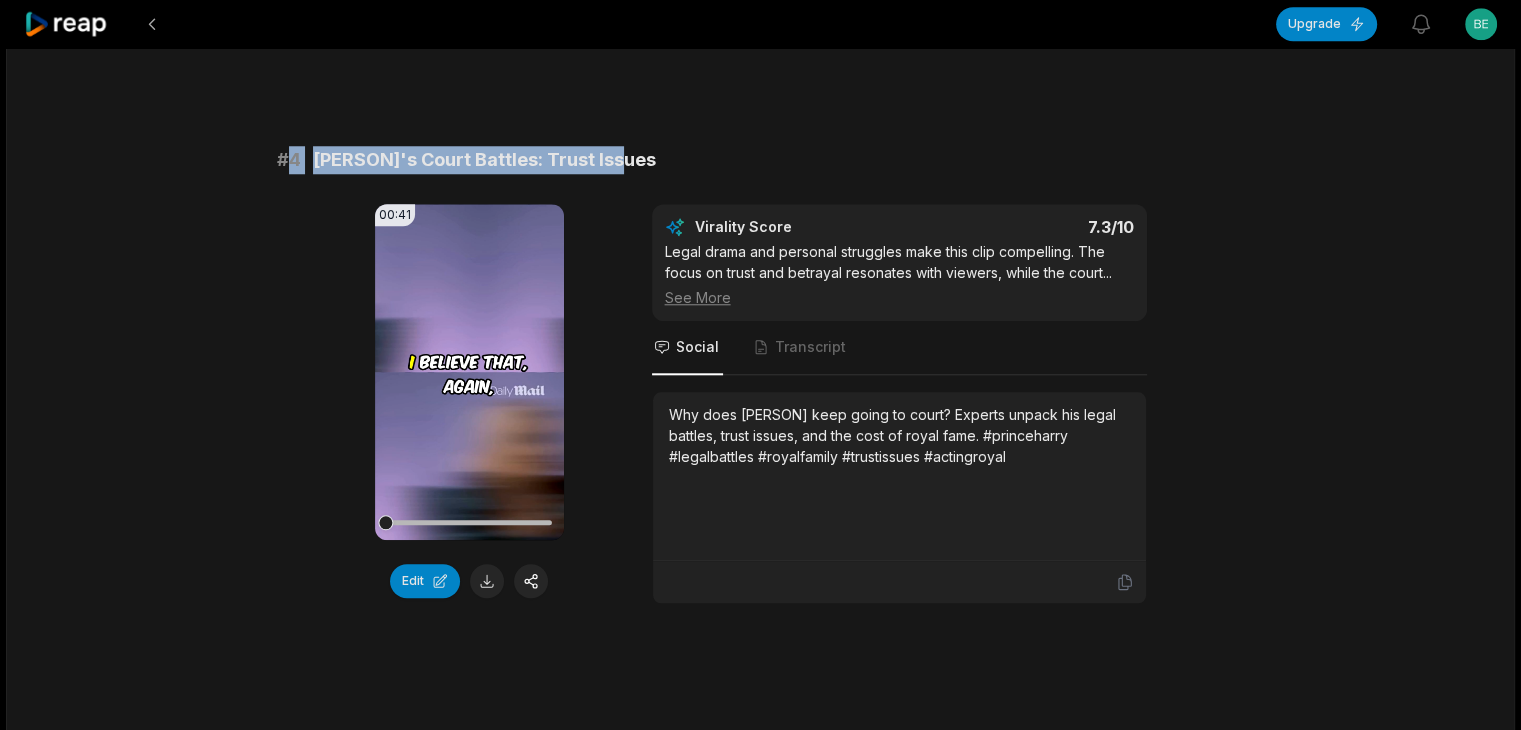scroll, scrollTop: 2000, scrollLeft: 0, axis: vertical 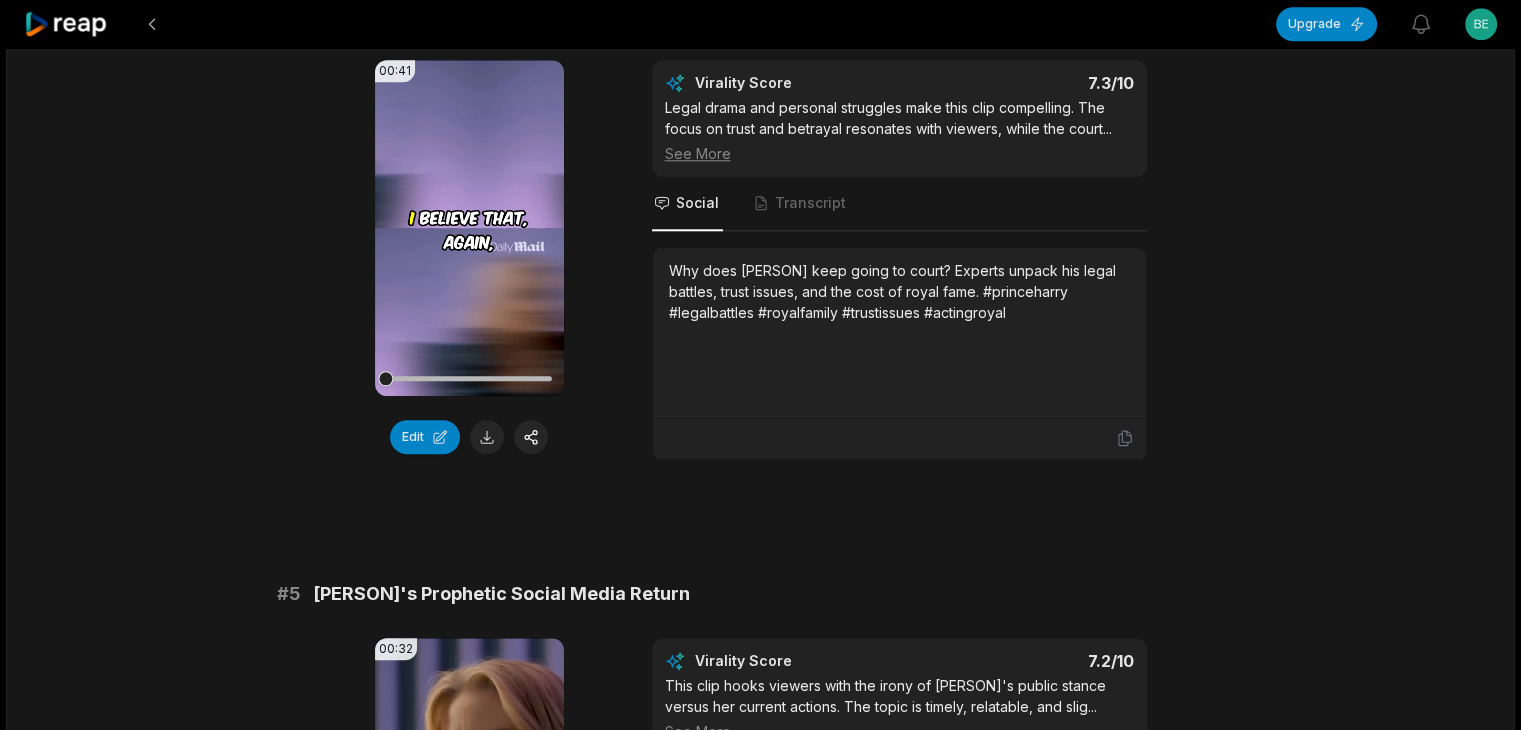 click on "Why does [PERSON] keep going to court? Experts unpack his legal battles, trust issues, and the cost of royal fame. #princeharry #legalbattles #royalfamily #trustissues #actingroyal" at bounding box center (899, 291) 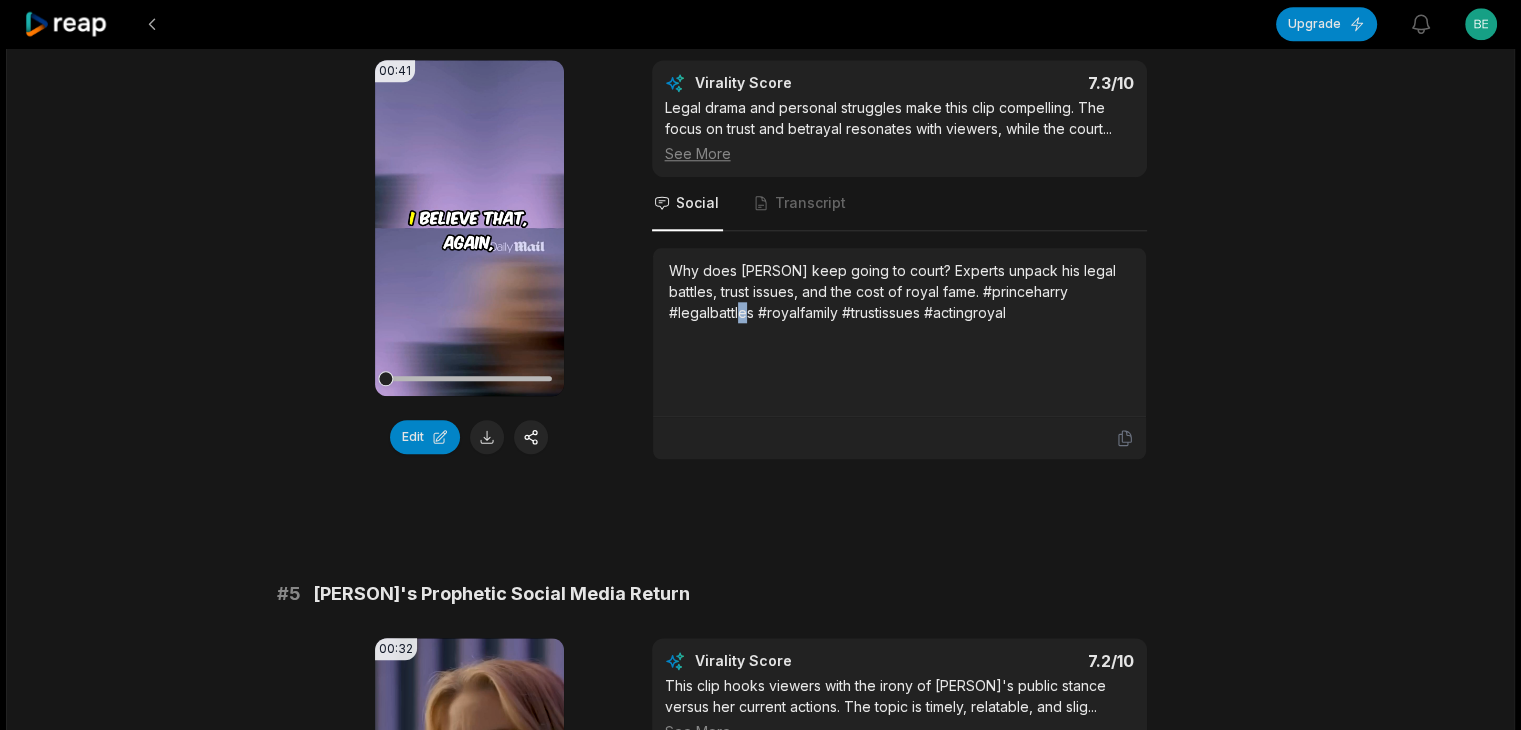 click on "Why does [PERSON] keep going to court? Experts unpack his legal battles, trust issues, and the cost of royal fame. #princeharry #legalbattles #royalfamily #trustissues #actingroyal" at bounding box center [899, 291] 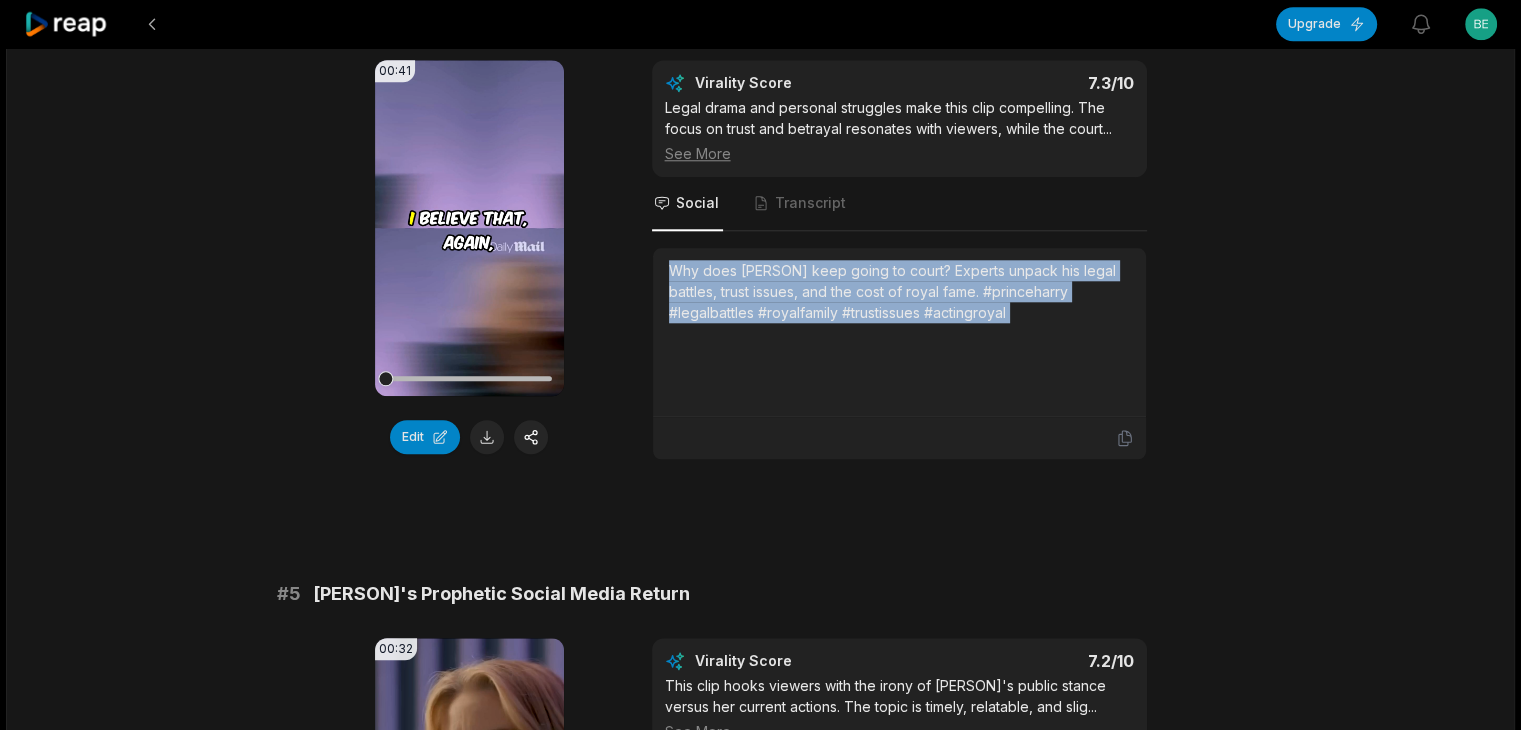 click on "Why does [PERSON] keep going to court? Experts unpack his legal battles, trust issues, and the cost of royal fame. #princeharry #legalbattles #royalfamily #trustissues #actingroyal" at bounding box center [899, 291] 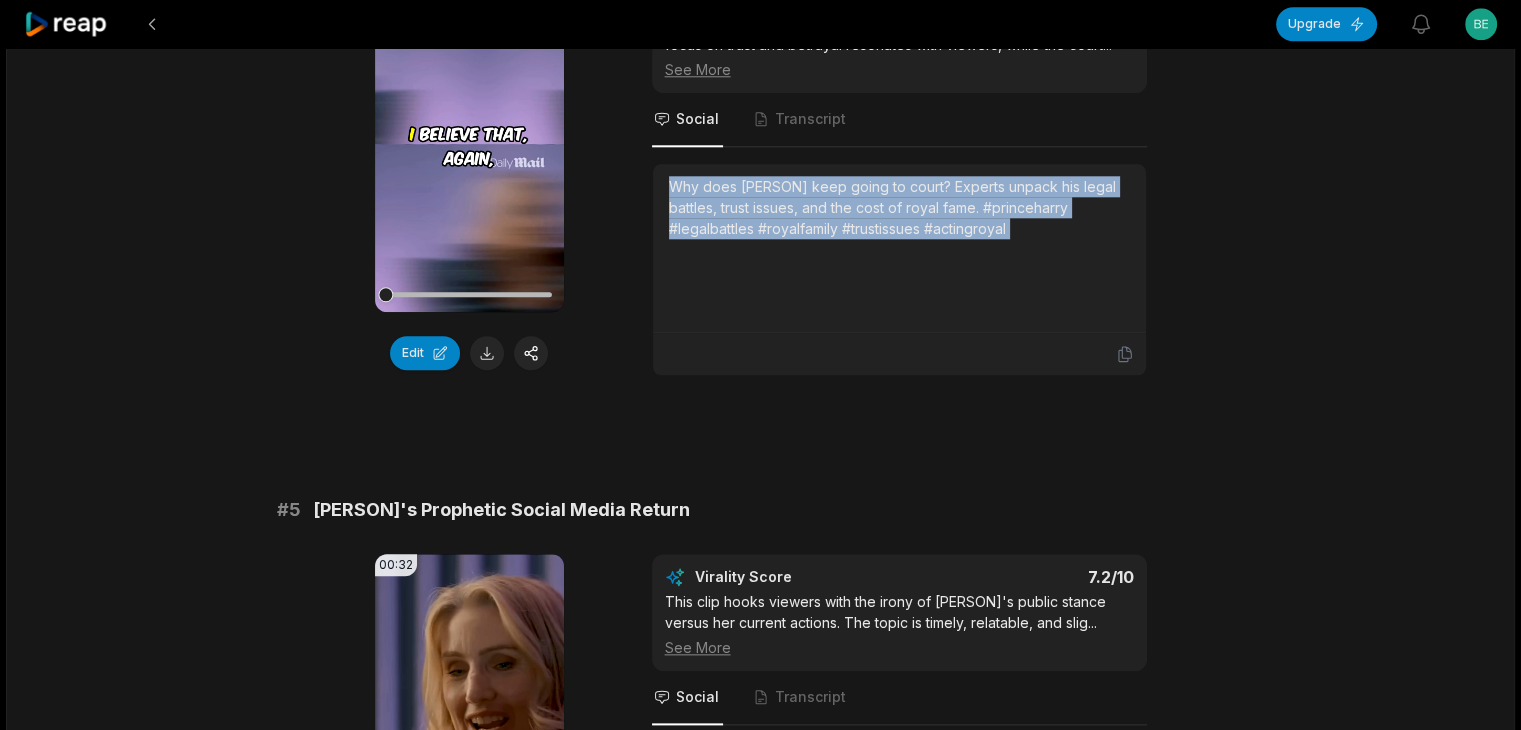 scroll, scrollTop: 2200, scrollLeft: 0, axis: vertical 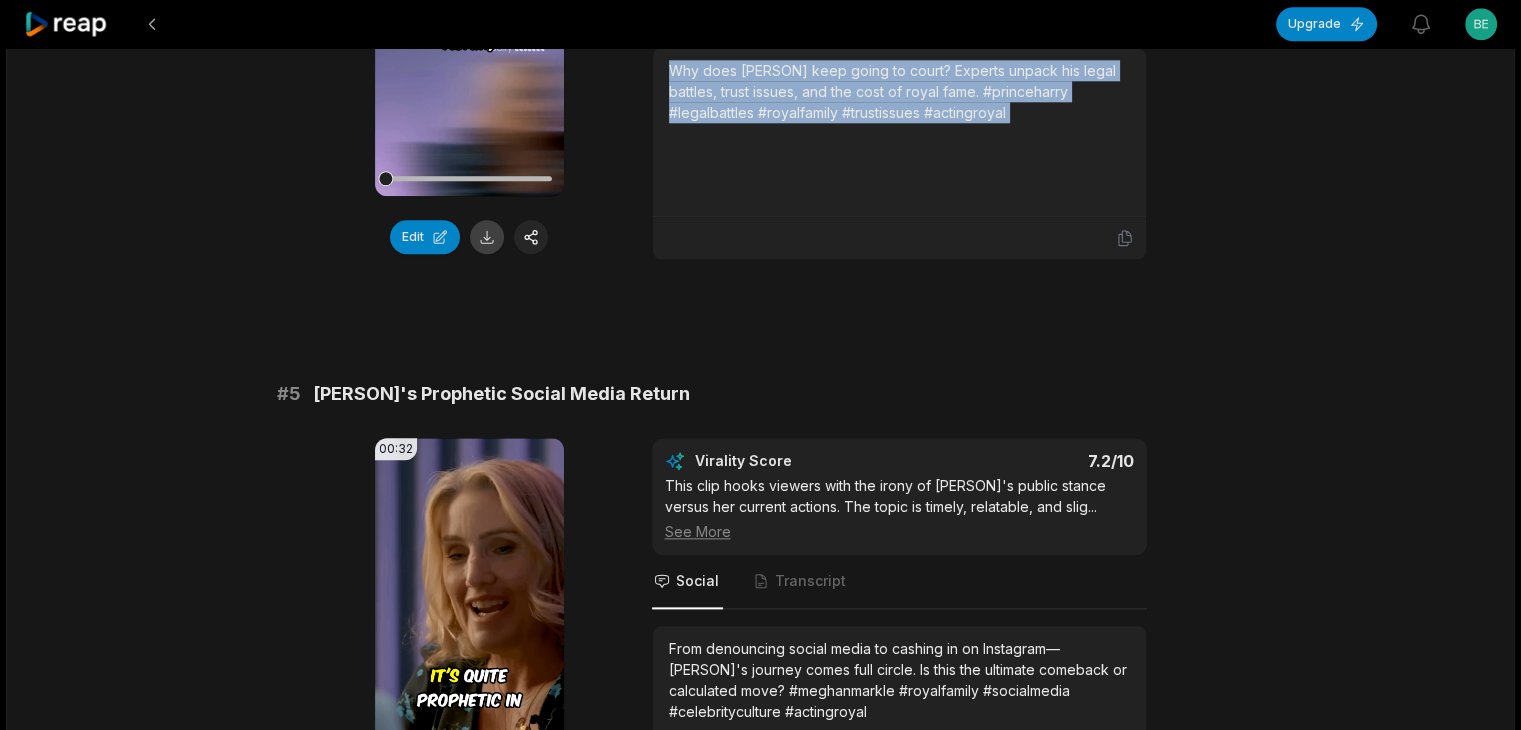 click at bounding box center (487, 237) 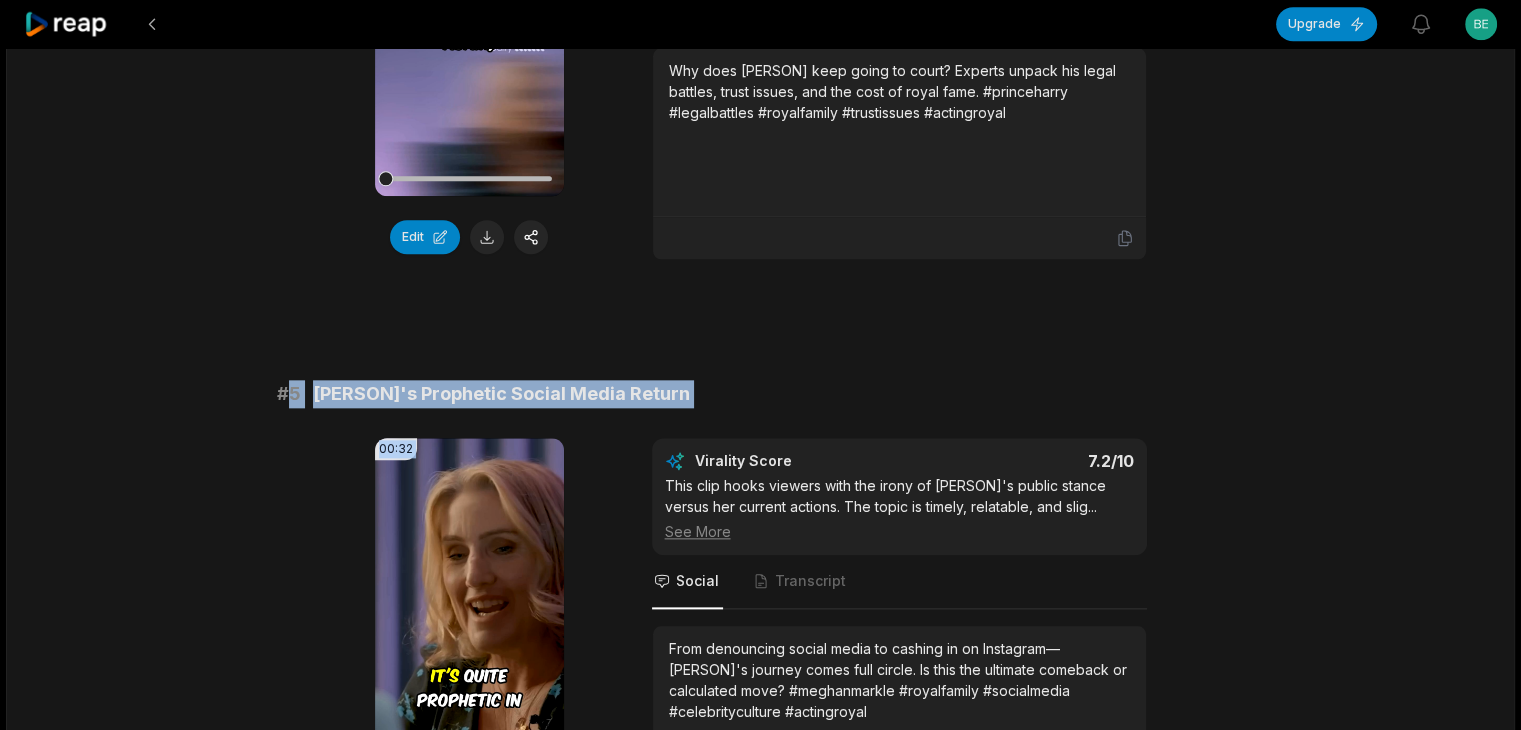 drag, startPoint x: 290, startPoint y: 368, endPoint x: 689, endPoint y: 383, distance: 399.28186 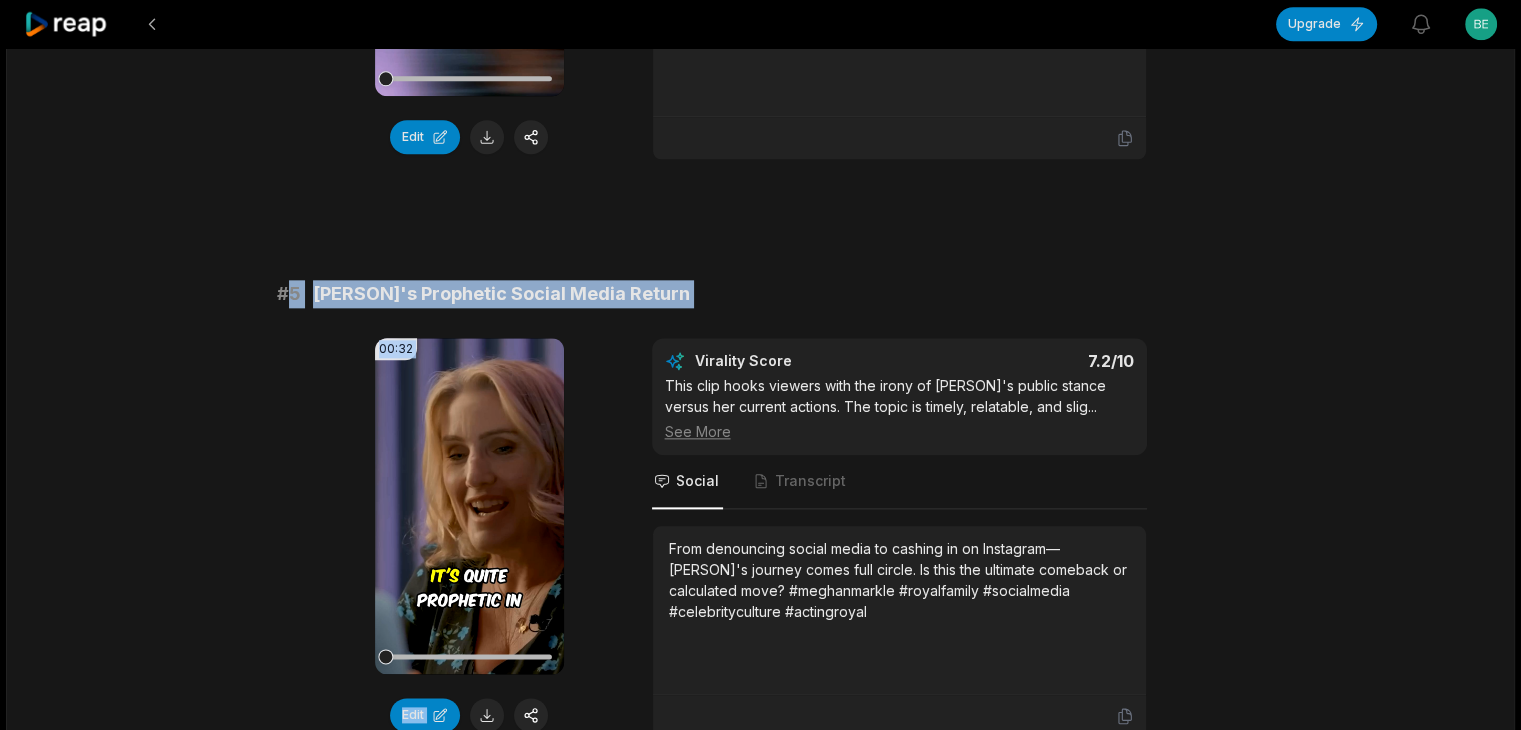 scroll, scrollTop: 2400, scrollLeft: 0, axis: vertical 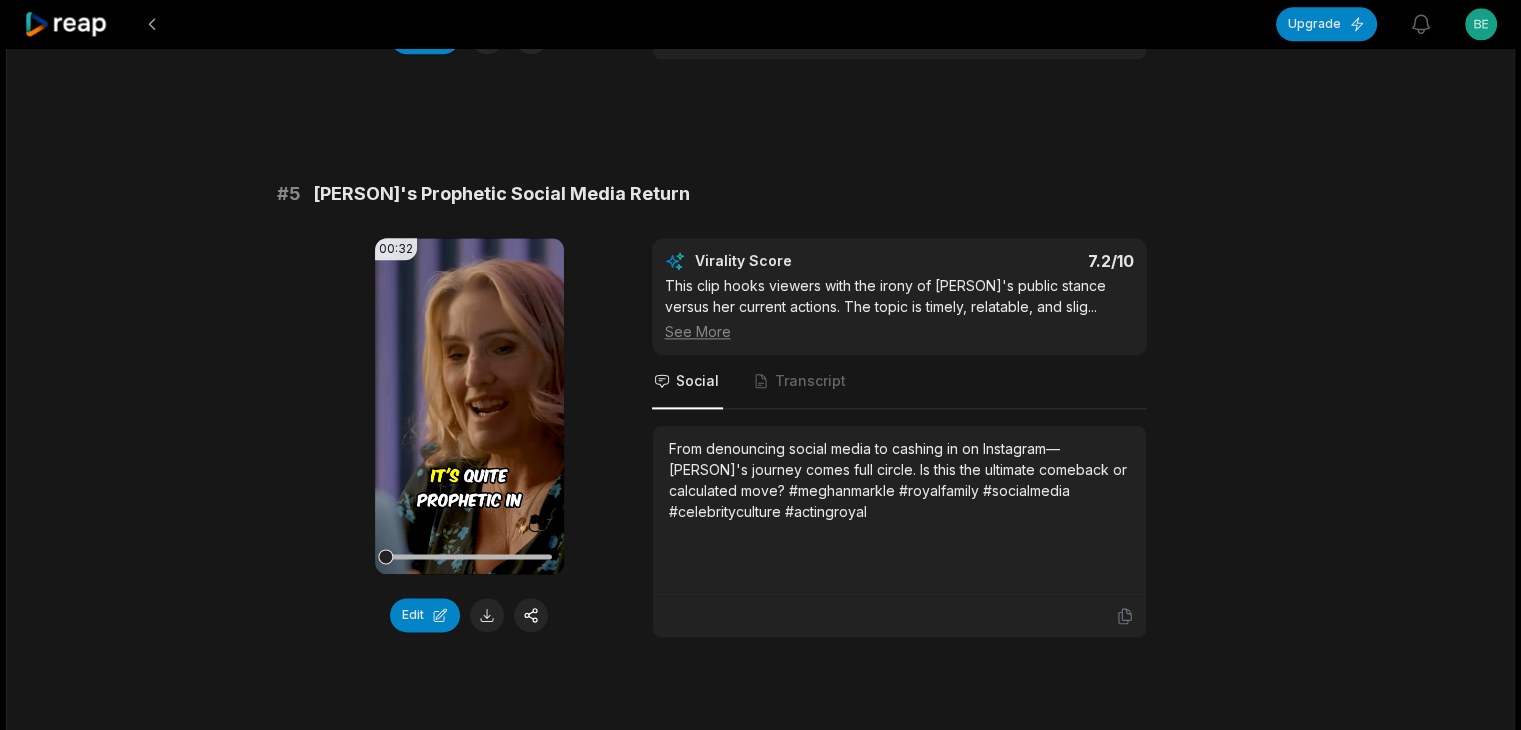 click on "From denouncing social media to cashing in on Instagram—[PERSON]'s journey comes full circle. Is this the ultimate comeback or calculated move? #meghanmarkle #royalfamily #socialmedia #celebrityculture #actingroyal" at bounding box center (899, 480) 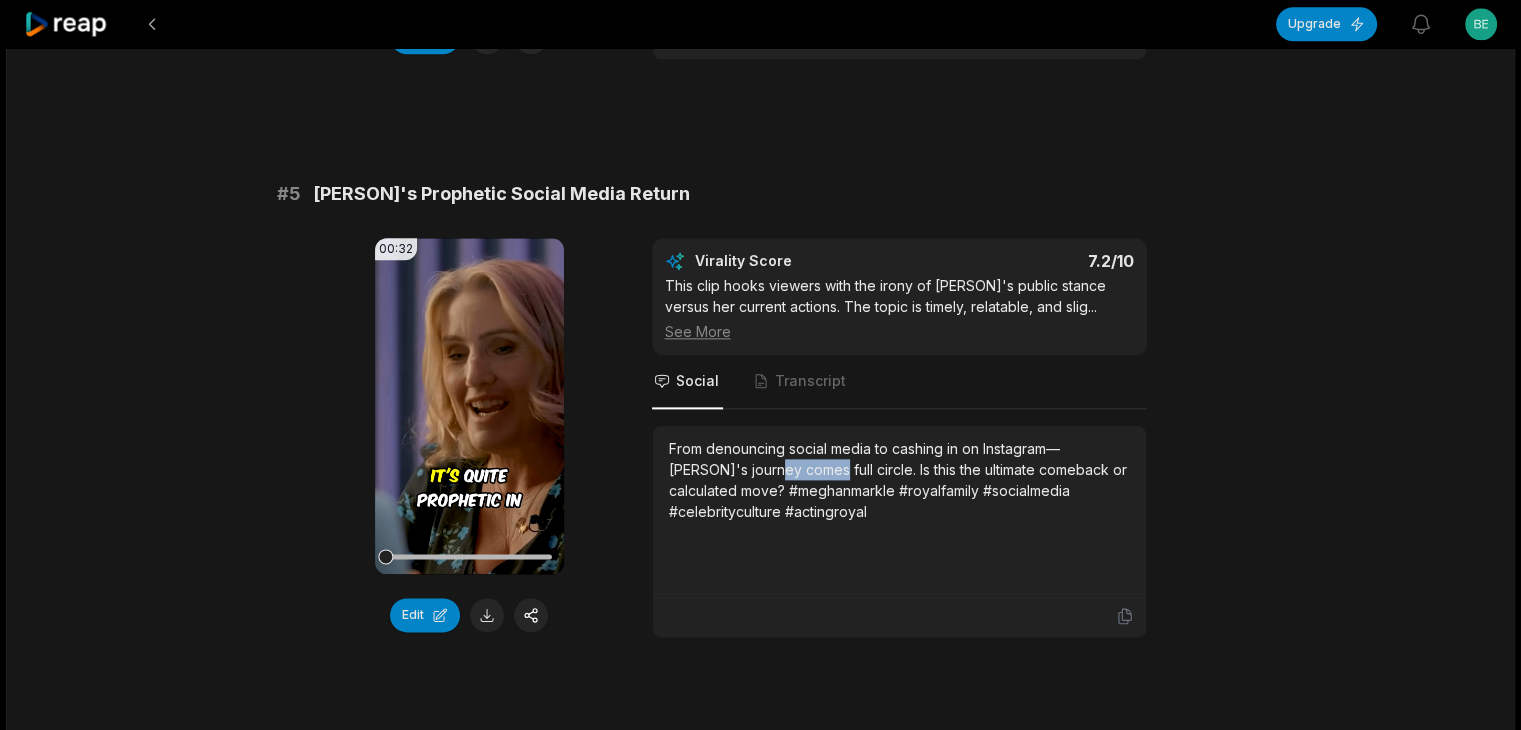 click on "From denouncing social media to cashing in on Instagram—[PERSON]'s journey comes full circle. Is this the ultimate comeback or calculated move? #meghanmarkle #royalfamily #socialmedia #celebrityculture #actingroyal" at bounding box center [899, 480] 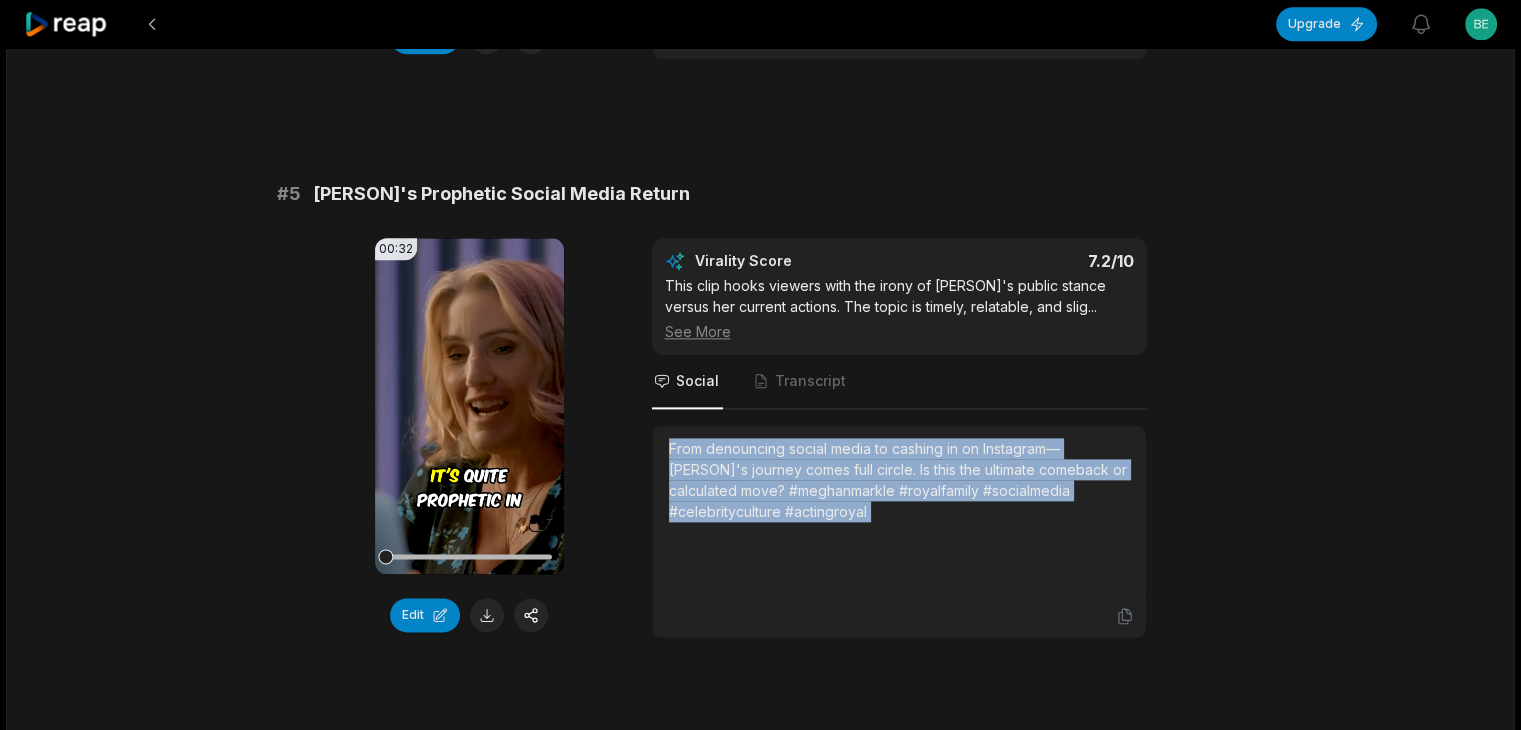 click on "From denouncing social media to cashing in on Instagram—[PERSON]'s journey comes full circle. Is this the ultimate comeback or calculated move? #meghanmarkle #royalfamily #socialmedia #celebrityculture #actingroyal" at bounding box center (899, 480) 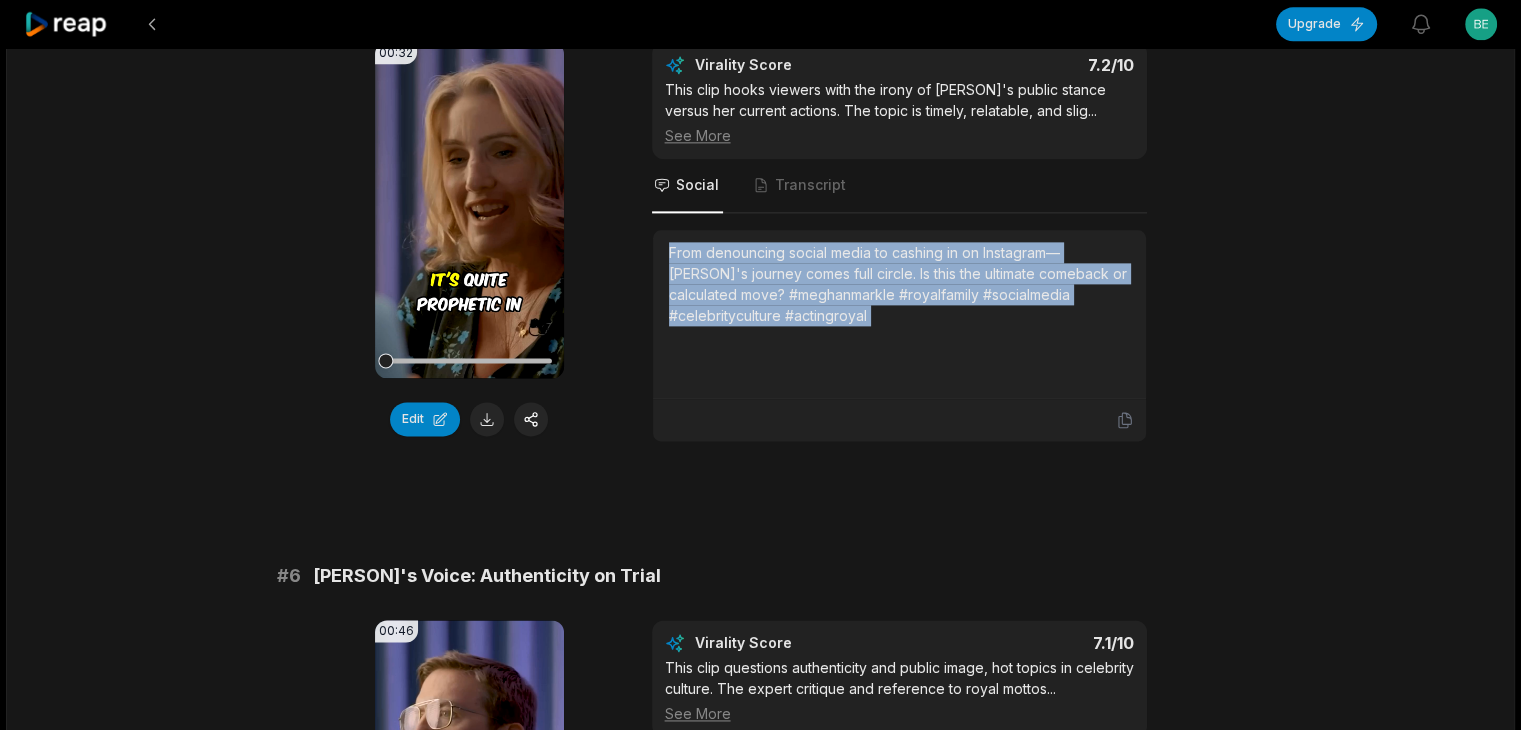 scroll, scrollTop: 2600, scrollLeft: 0, axis: vertical 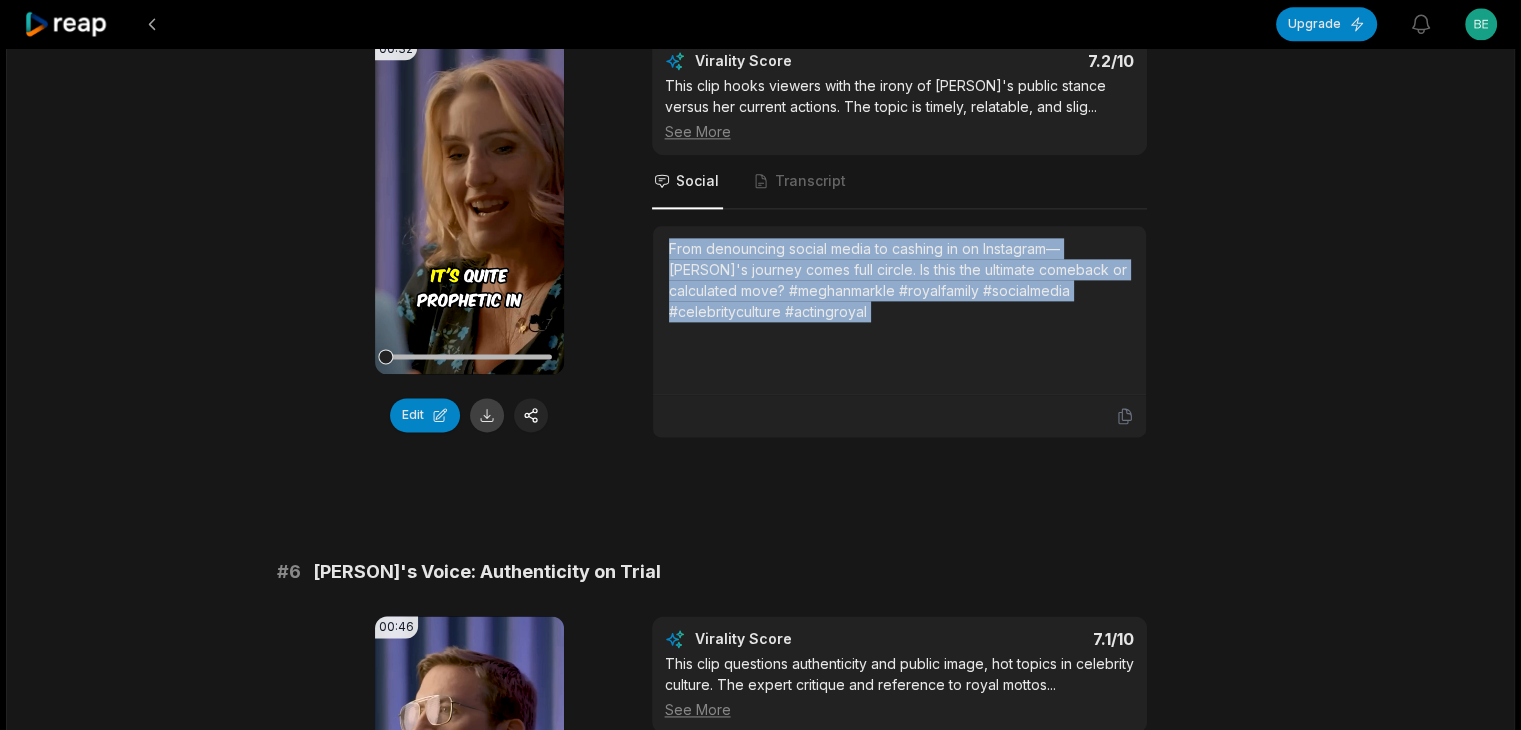 click at bounding box center [487, 415] 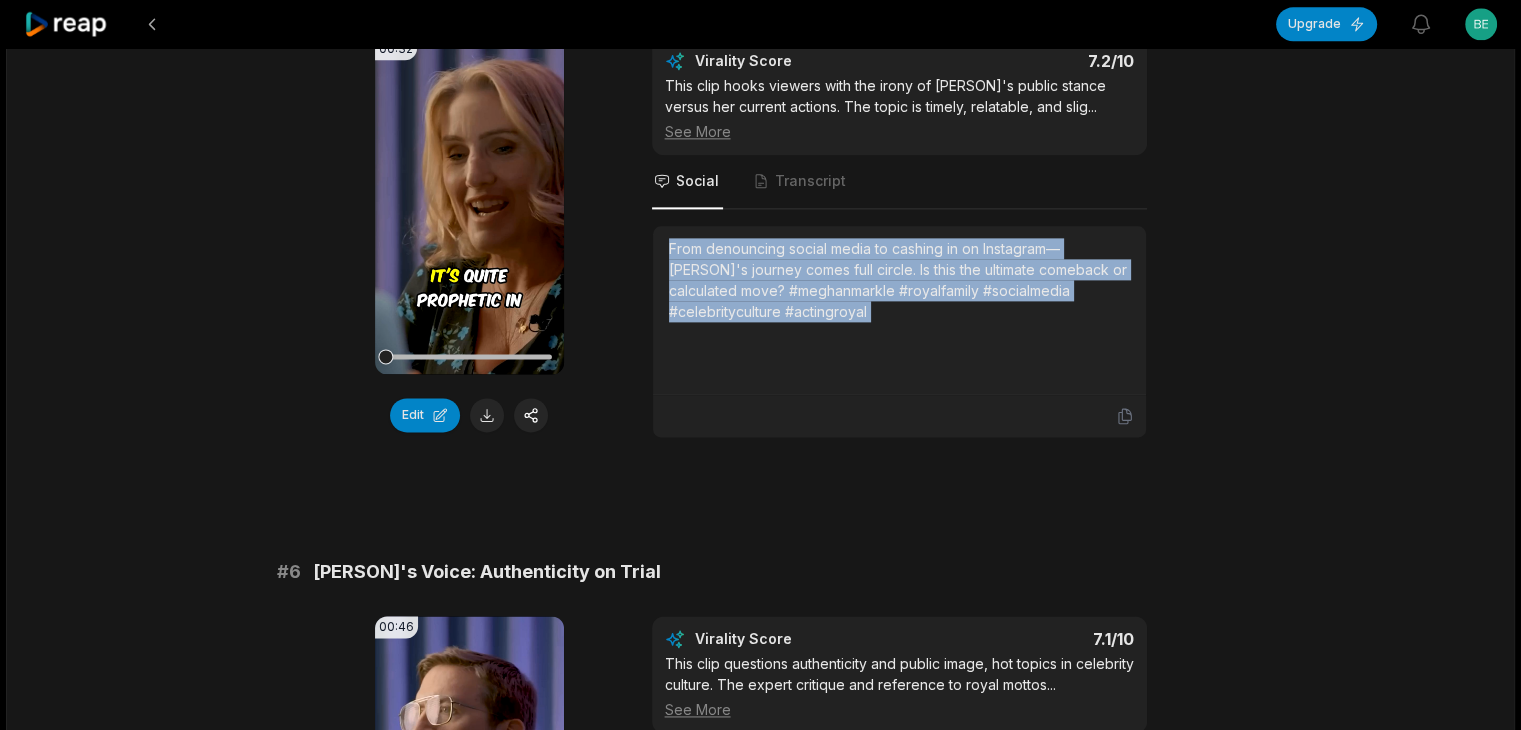scroll, scrollTop: 2900, scrollLeft: 0, axis: vertical 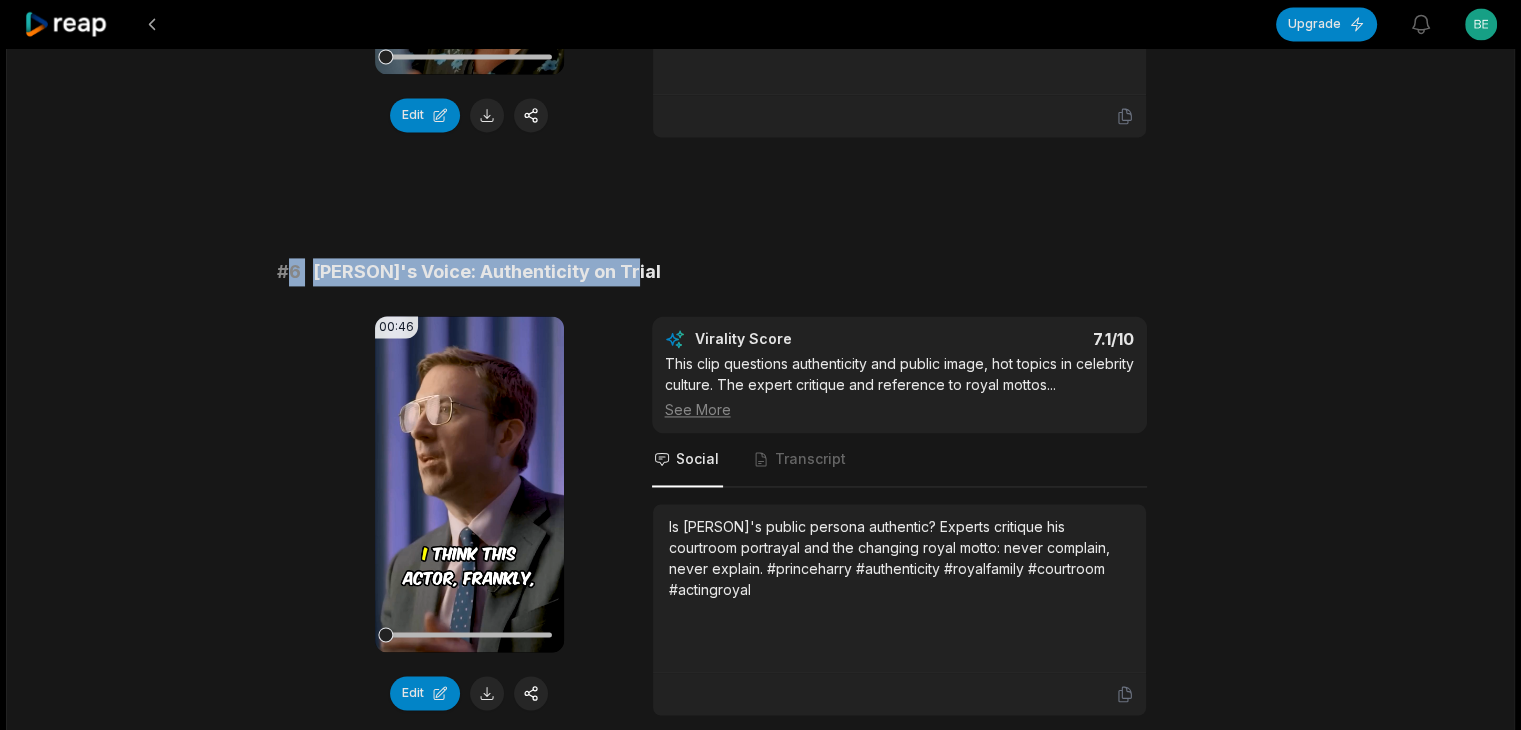 drag, startPoint x: 292, startPoint y: 230, endPoint x: 630, endPoint y: 245, distance: 338.33267 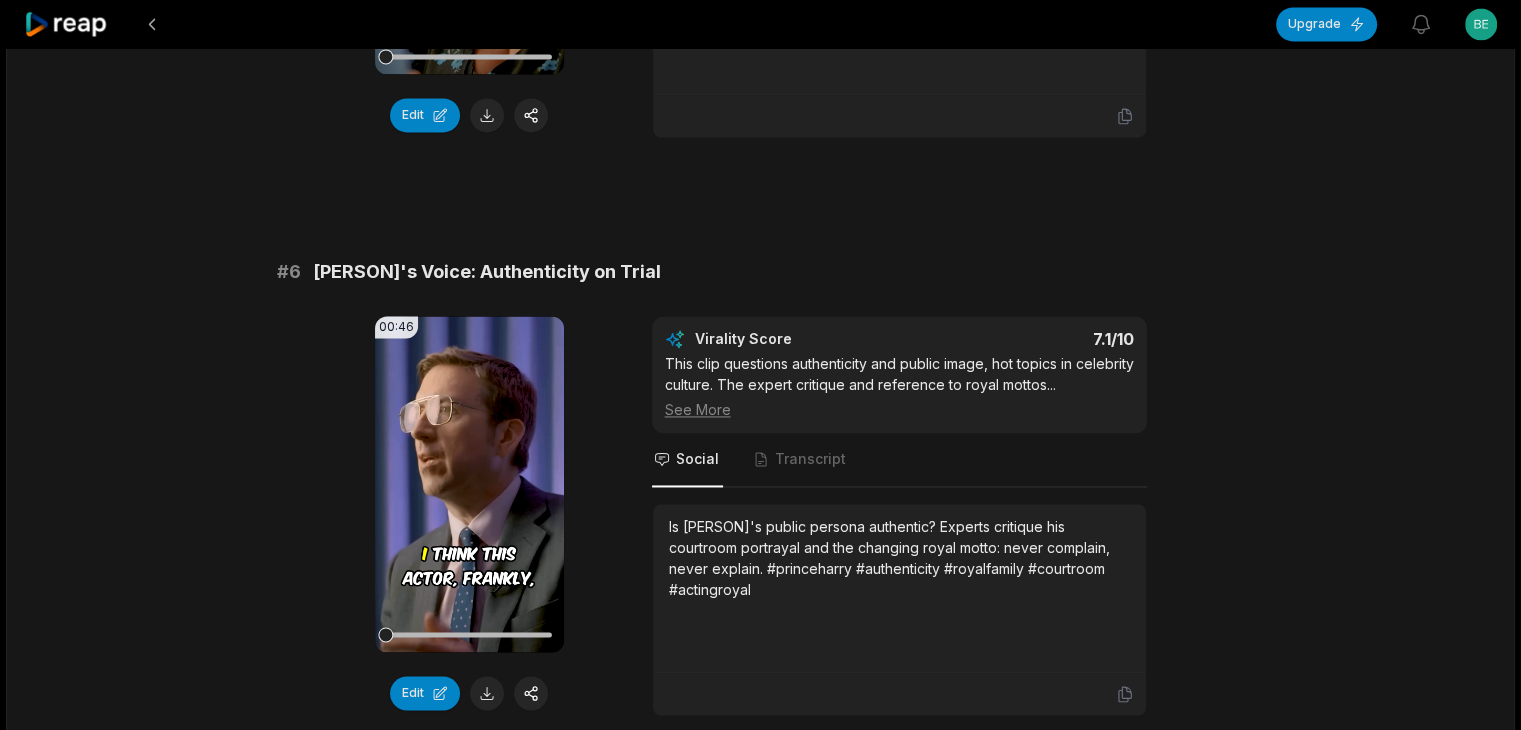 click on "Is [PERSON]'s public persona authentic? Experts critique his courtroom portrayal and the changing royal motto: never complain, never explain. #princeharry #authenticity #royalfamily #courtroom #actingroyal" at bounding box center [899, 558] 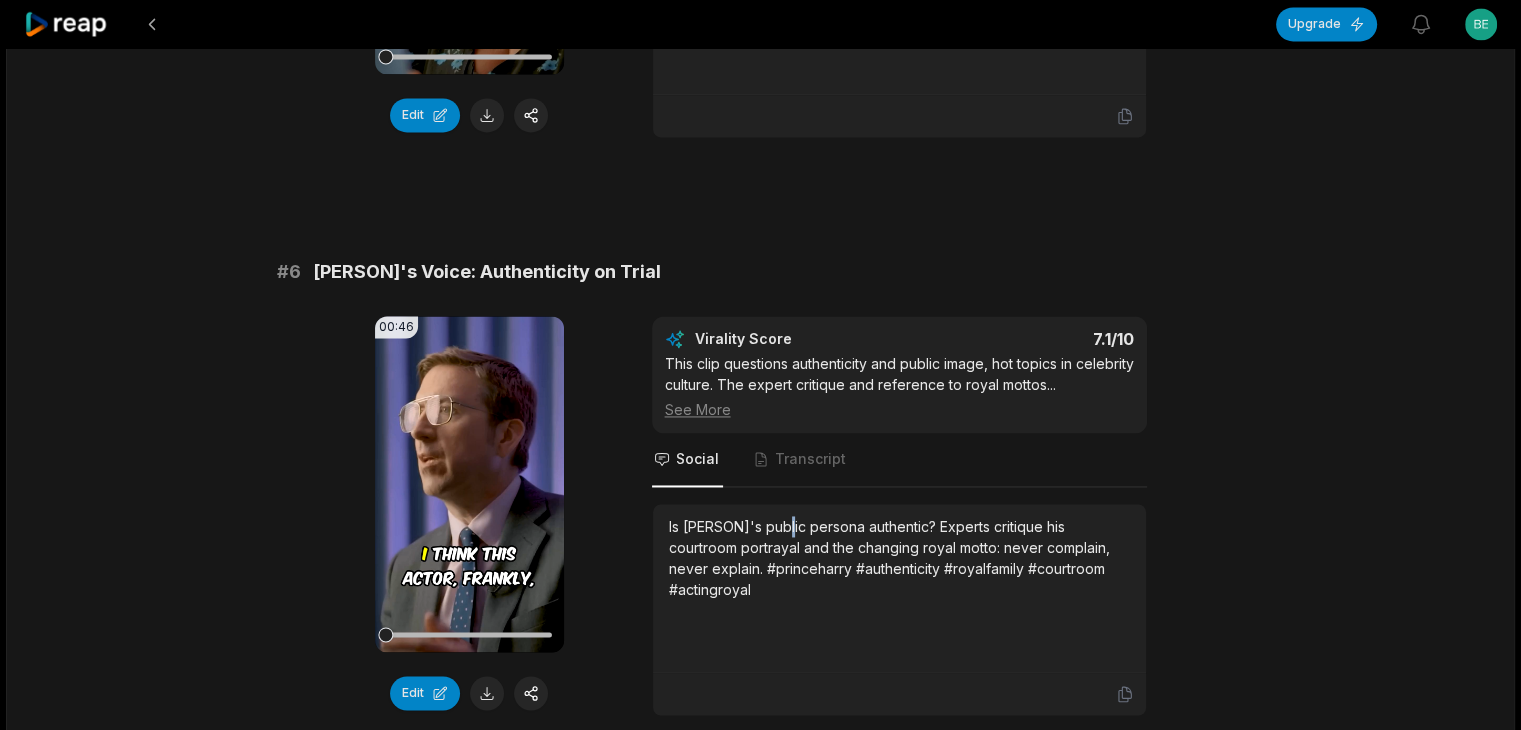 click on "Is [PERSON]'s public persona authentic? Experts critique his courtroom portrayal and the changing royal motto: never complain, never explain. #princeharry #authenticity #royalfamily #courtroom #actingroyal" at bounding box center [899, 558] 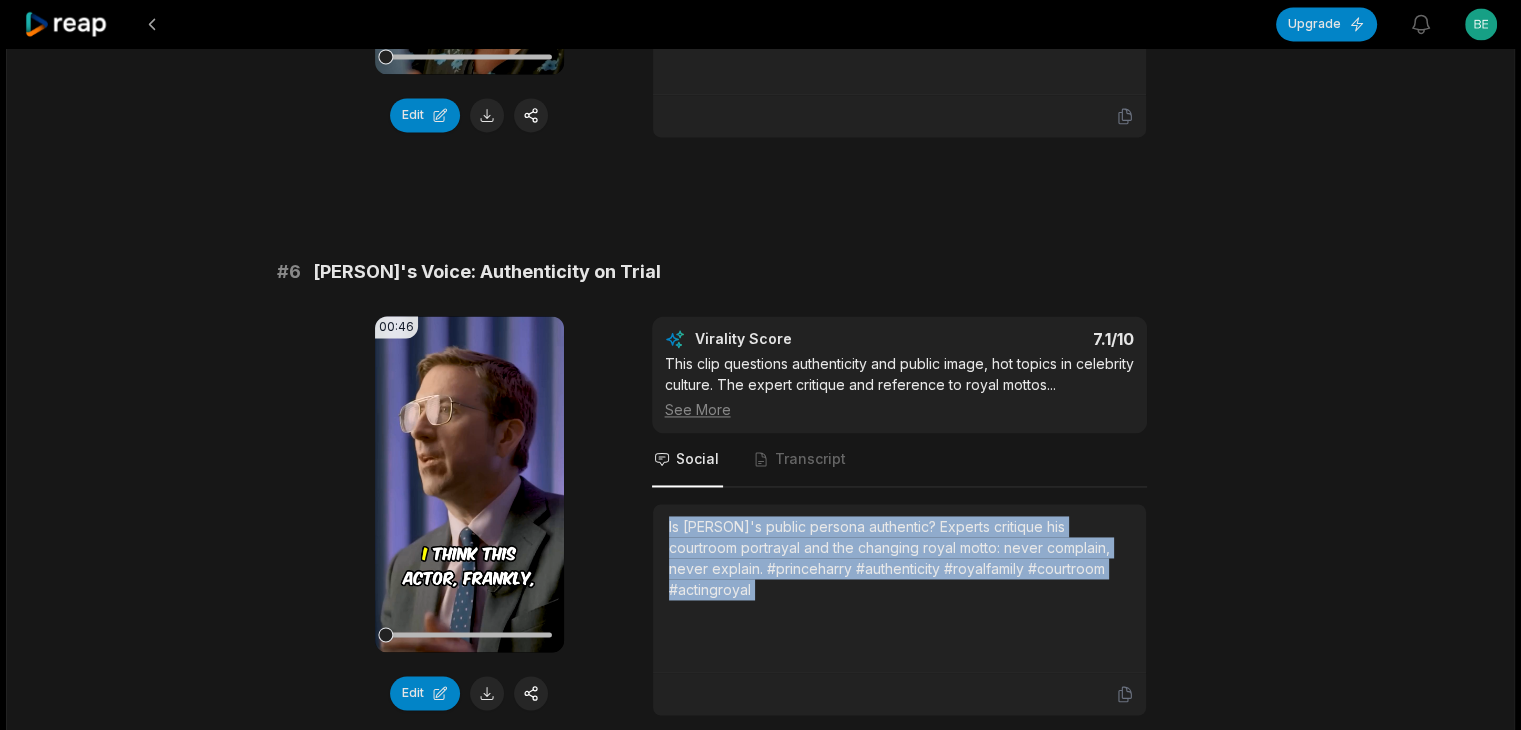 click on "Is [PERSON]'s public persona authentic? Experts critique his courtroom portrayal and the changing royal motto: never complain, never explain. #princeharry #authenticity #royalfamily #courtroom #actingroyal" at bounding box center (899, 558) 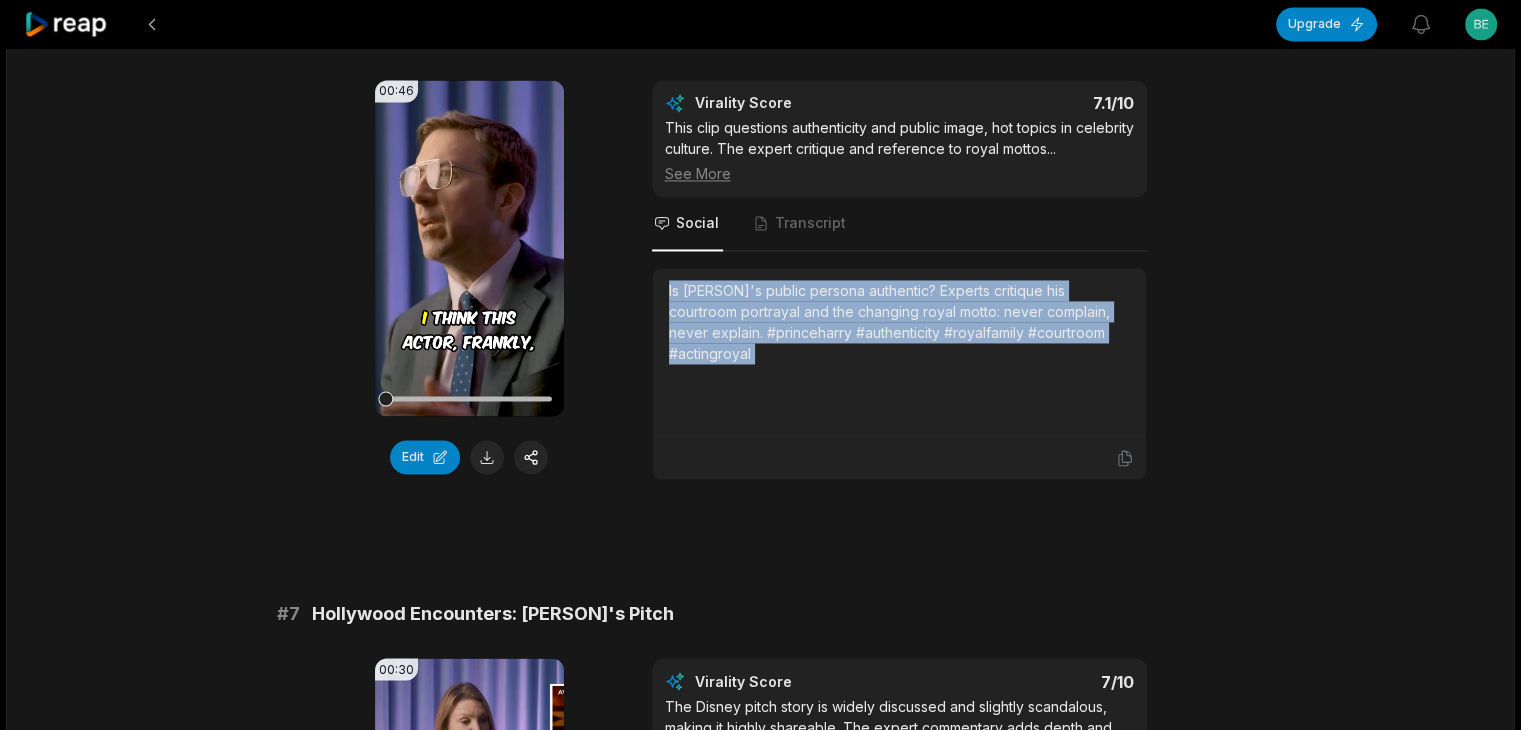 scroll, scrollTop: 3300, scrollLeft: 0, axis: vertical 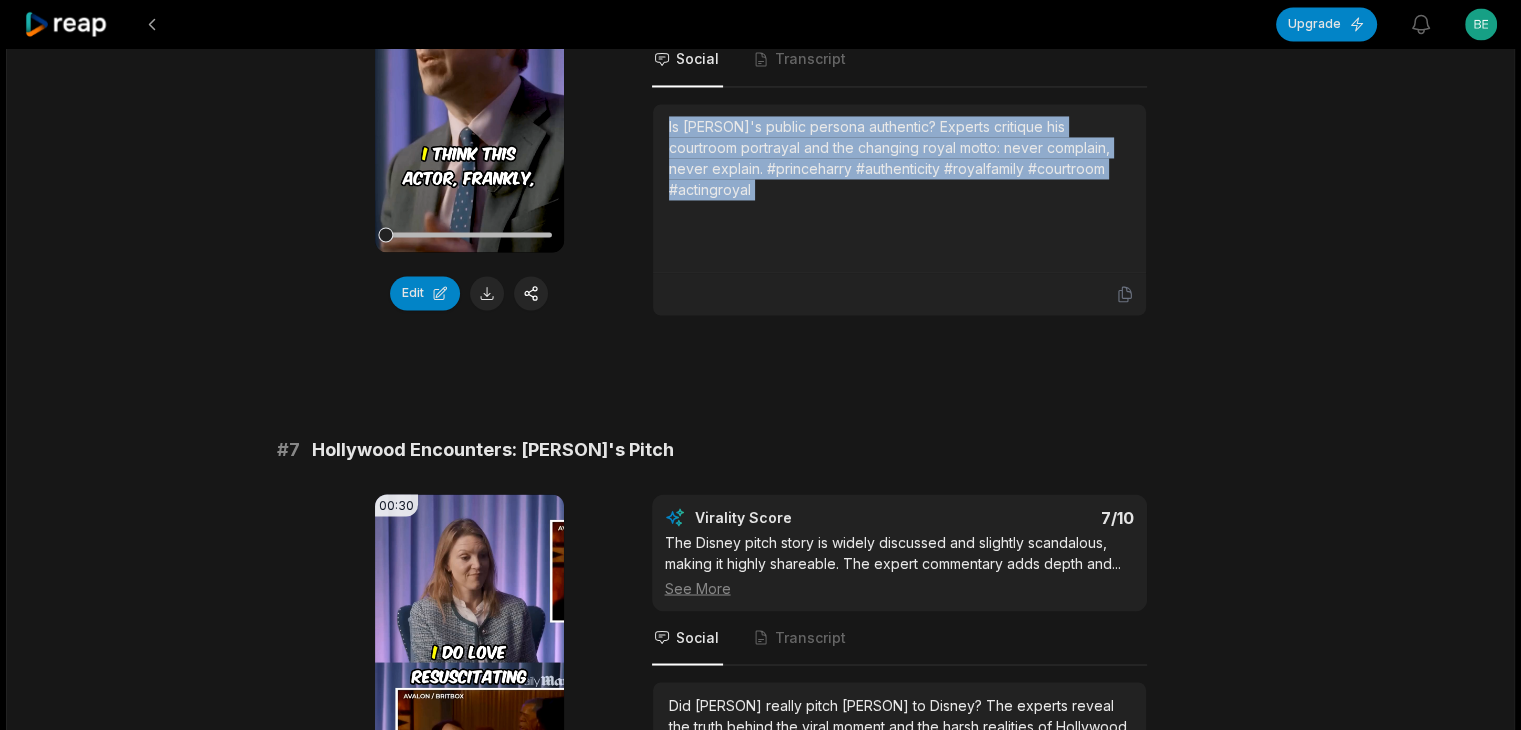 click at bounding box center [487, 293] 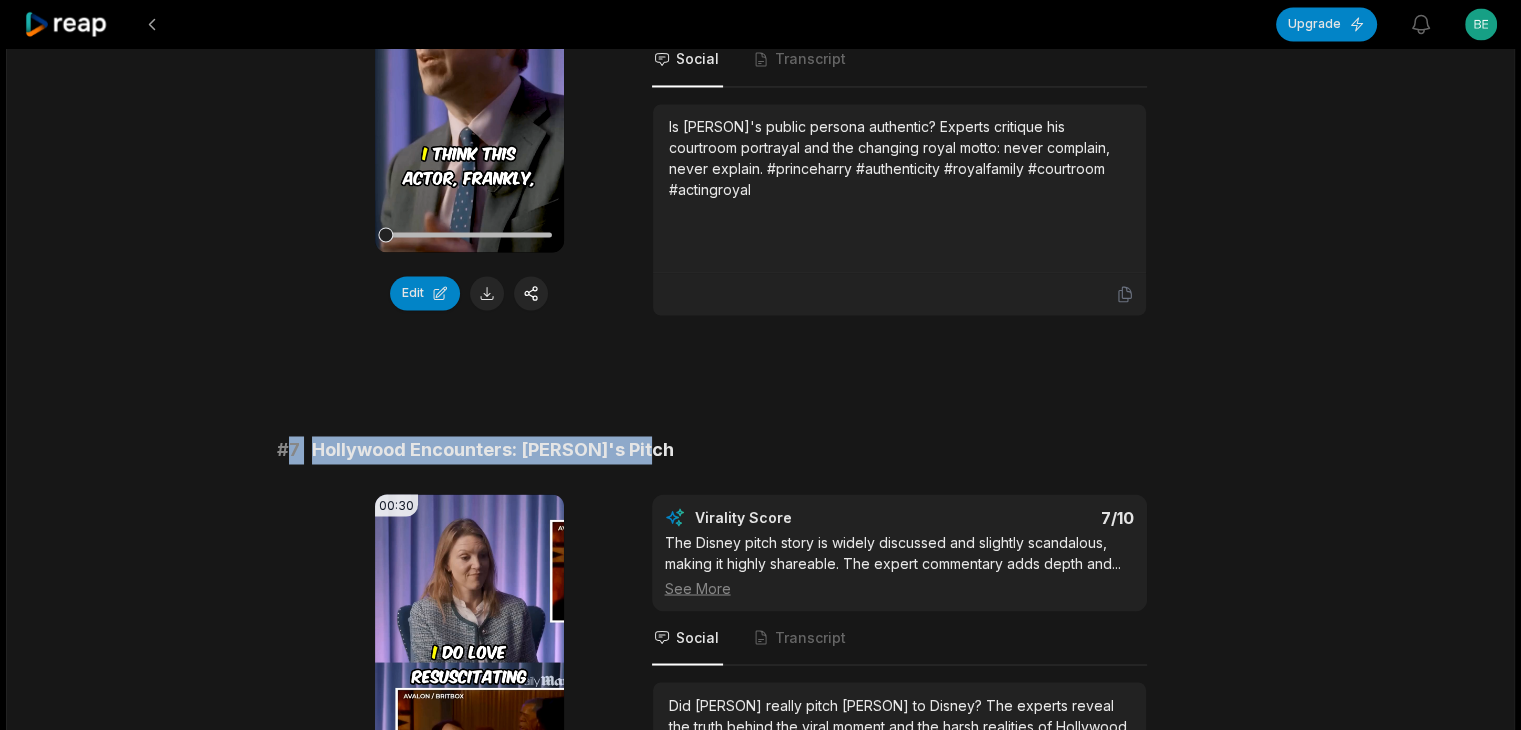 drag, startPoint x: 290, startPoint y: 412, endPoint x: 736, endPoint y: 423, distance: 446.13562 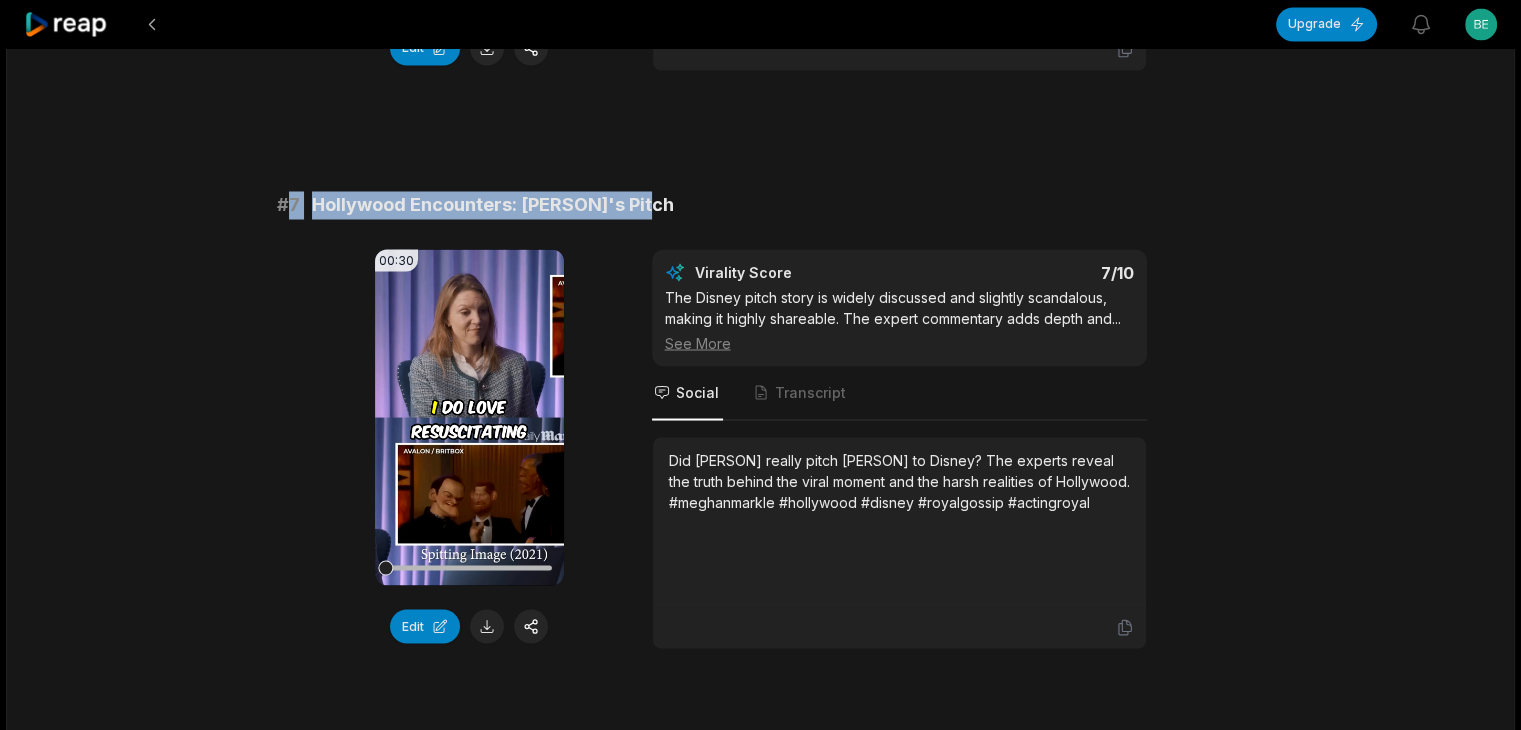 scroll, scrollTop: 3700, scrollLeft: 0, axis: vertical 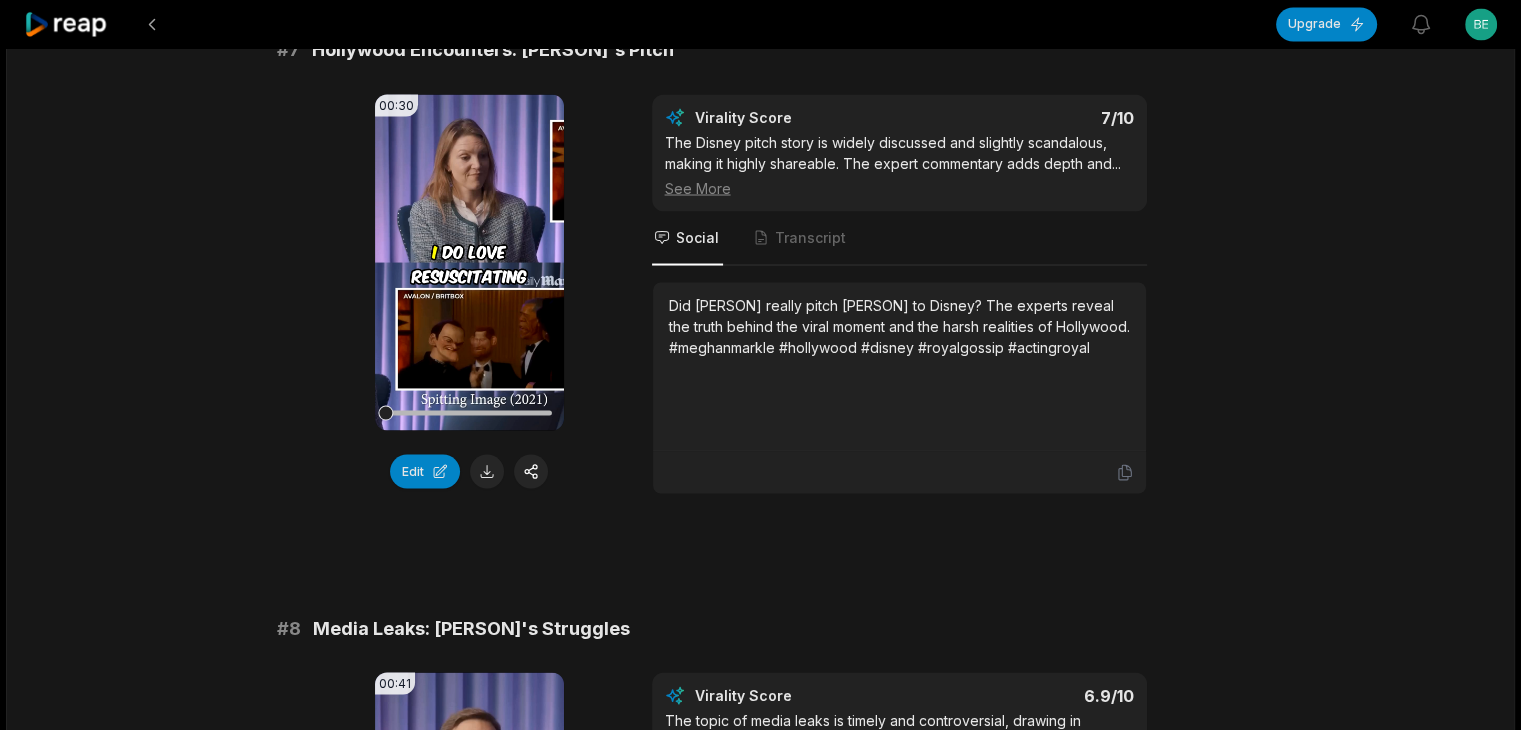 click on "Did [PERSON] really pitch [PERSON] to Disney? The experts reveal the truth behind the viral moment and the harsh realities of Hollywood. #meghanmarkle #hollywood #disney #royalgossip #actingroyal" at bounding box center (899, 325) 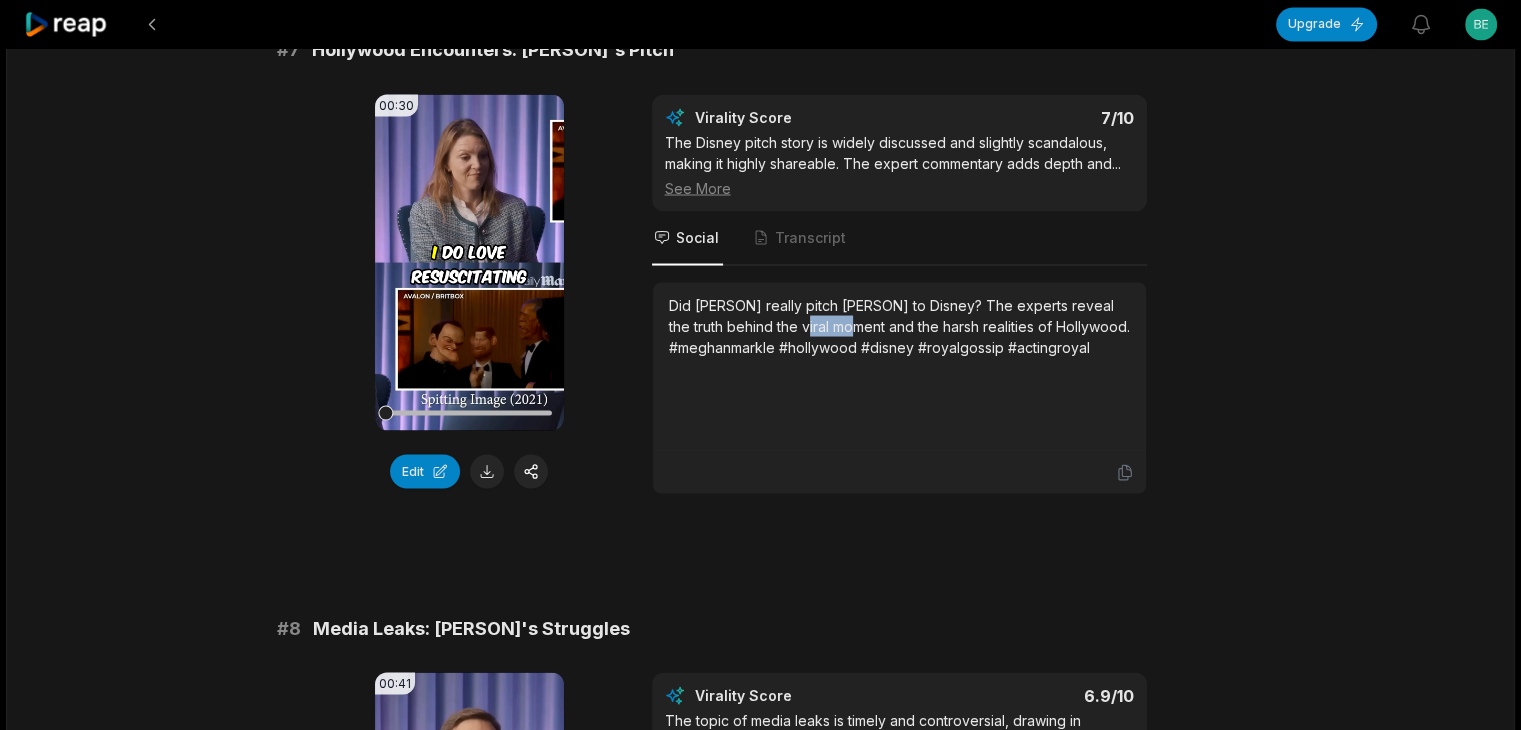 click on "Did [PERSON] really pitch [PERSON] to Disney? The experts reveal the truth behind the viral moment and the harsh realities of Hollywood. #meghanmarkle #hollywood #disney #royalgossip #actingroyal" at bounding box center [899, 325] 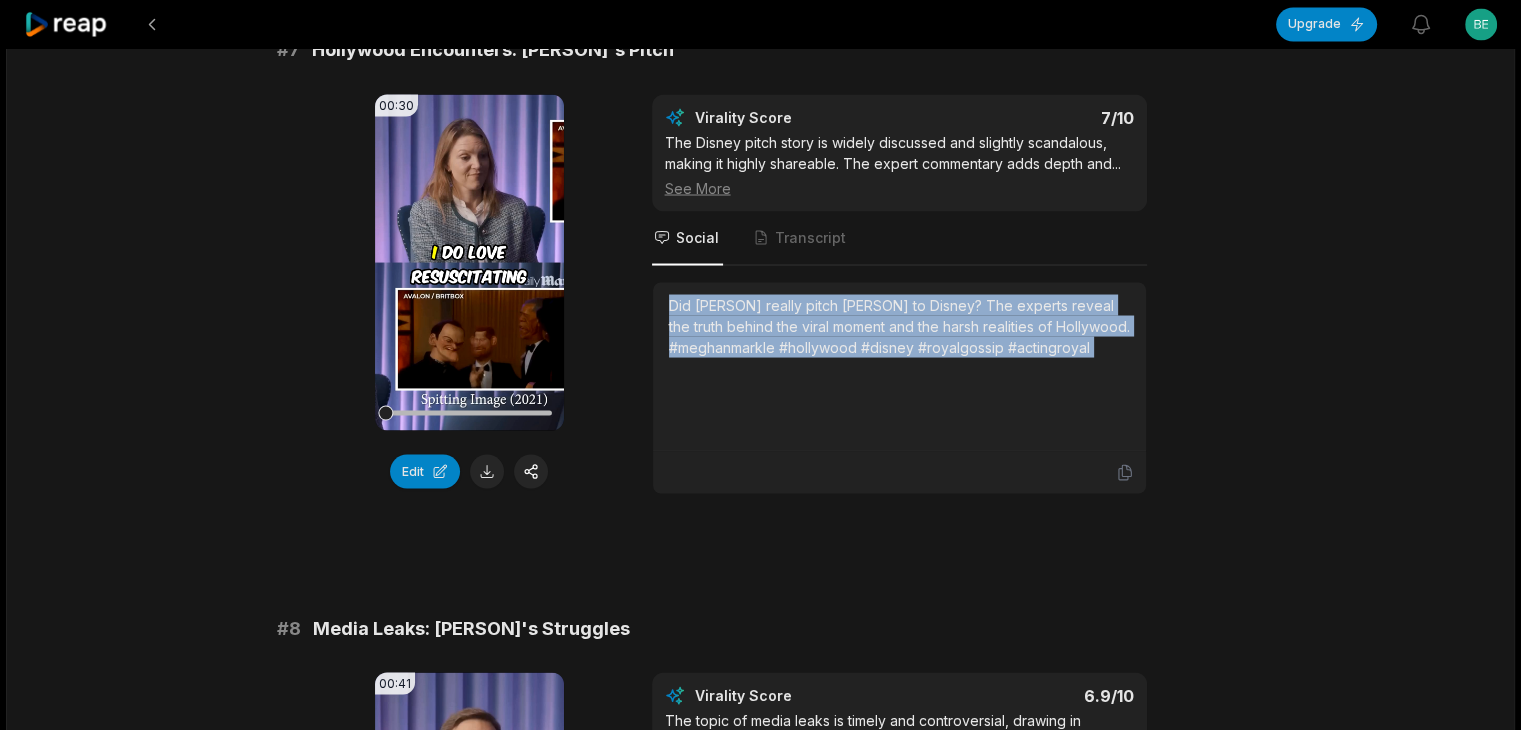 click on "Did [PERSON] really pitch [PERSON] to Disney? The experts reveal the truth behind the viral moment and the harsh realities of Hollywood. #meghanmarkle #hollywood #disney #royalgossip #actingroyal" at bounding box center (899, 325) 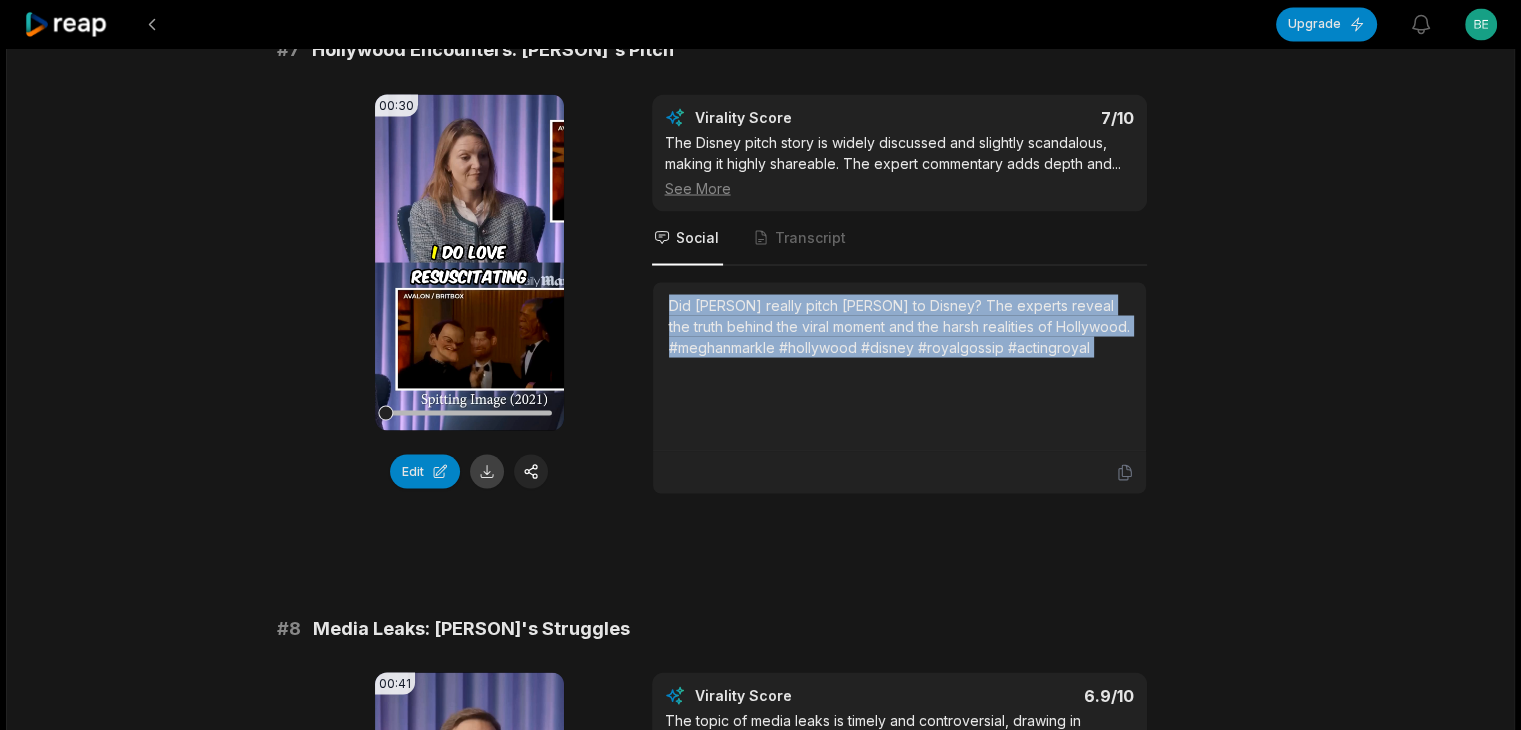 click at bounding box center (487, 471) 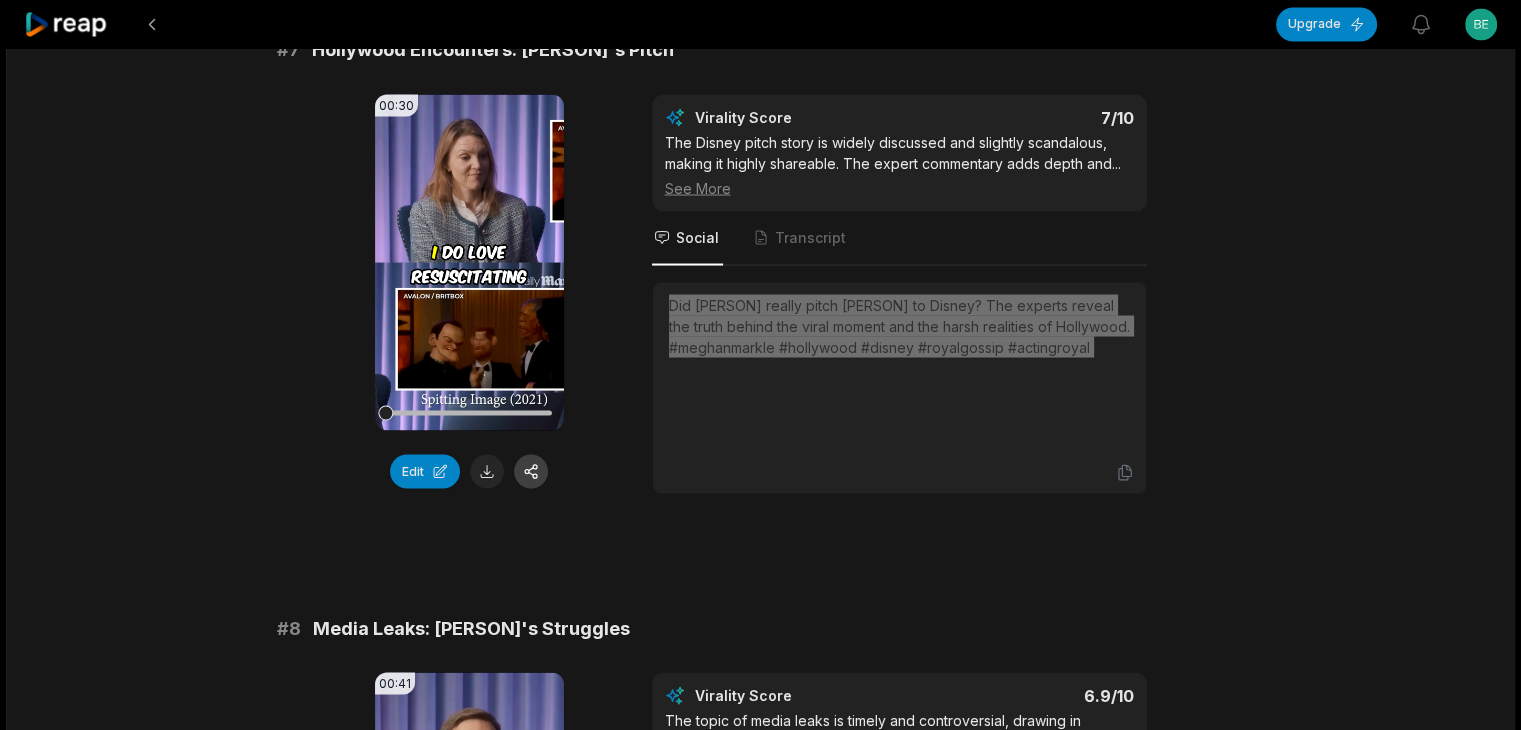 scroll, scrollTop: 3900, scrollLeft: 0, axis: vertical 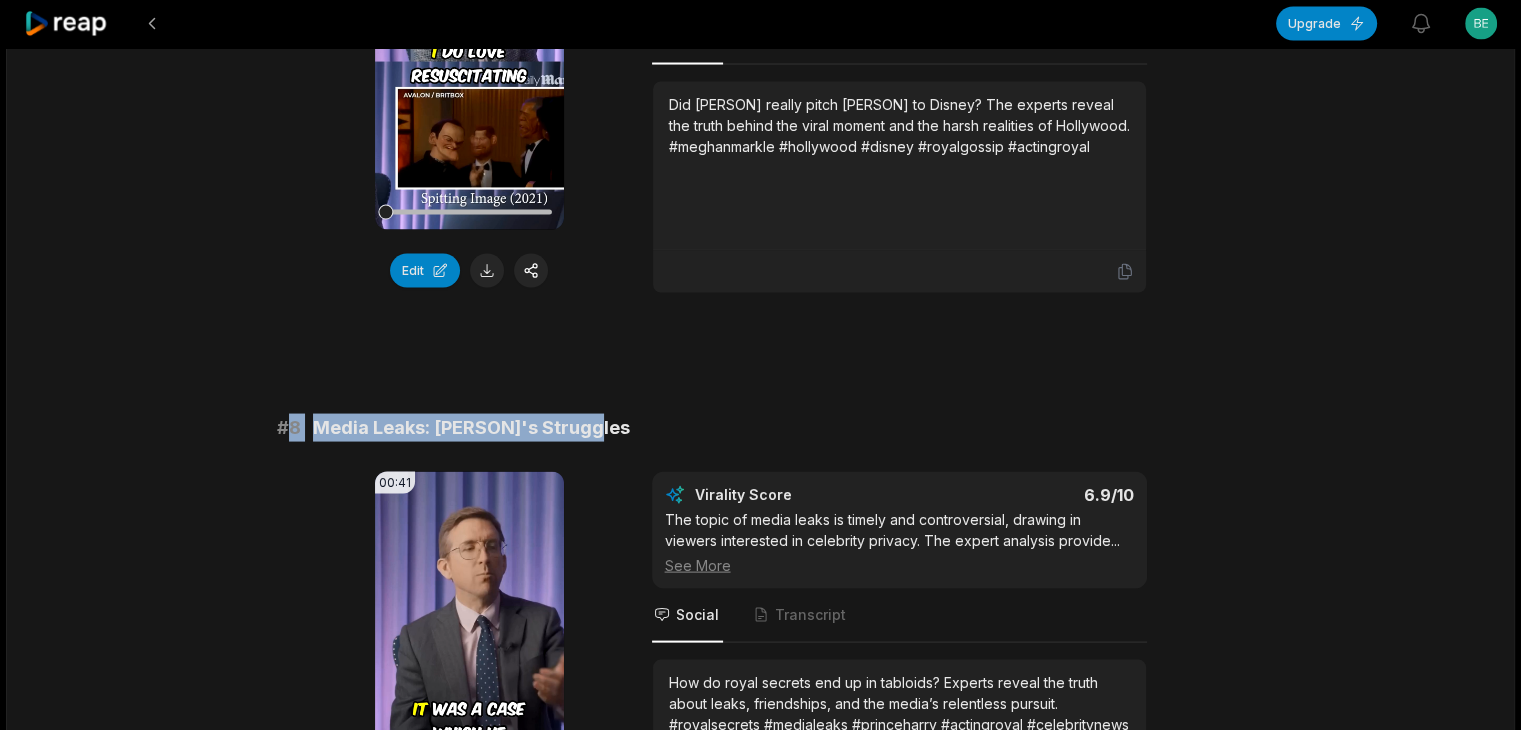 drag, startPoint x: 291, startPoint y: 386, endPoint x: 731, endPoint y: 389, distance: 440.01022 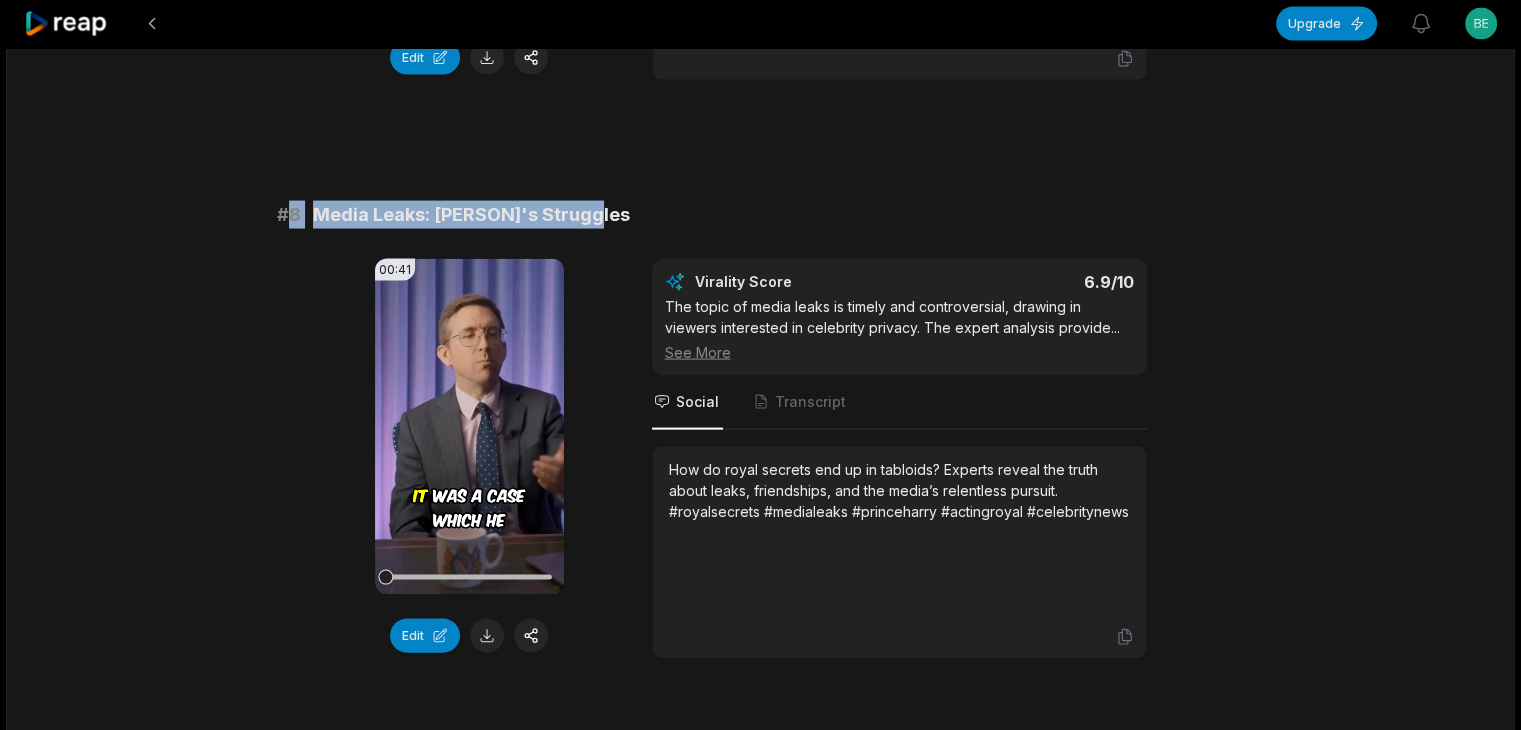 scroll, scrollTop: 4400, scrollLeft: 0, axis: vertical 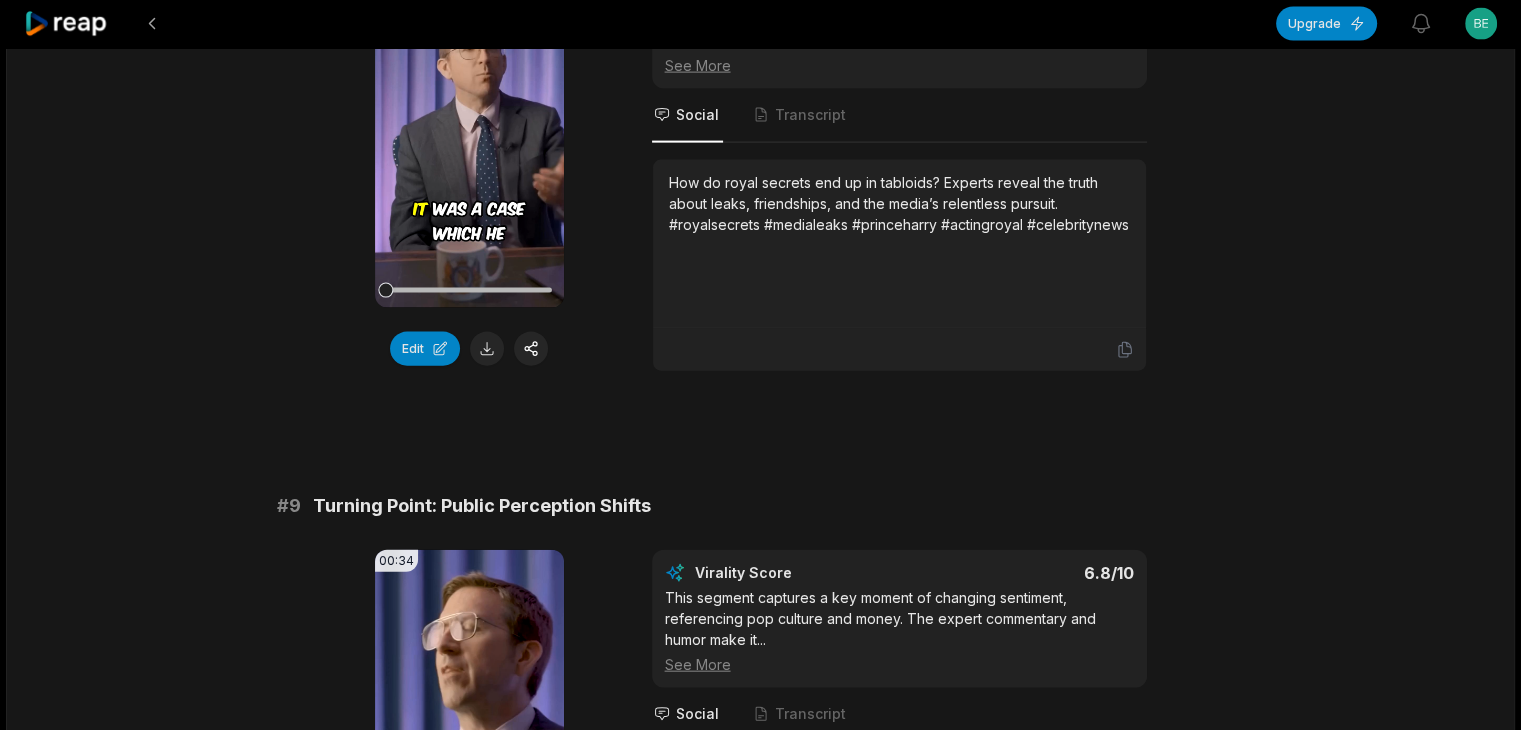 click on "How do royal secrets end up in tabloids? Experts reveal the truth about leaks, friendships, and the media’s relentless pursuit. #royalsecrets #medialeaks #princeharry #actingroyal #celebritynews" at bounding box center [899, 203] 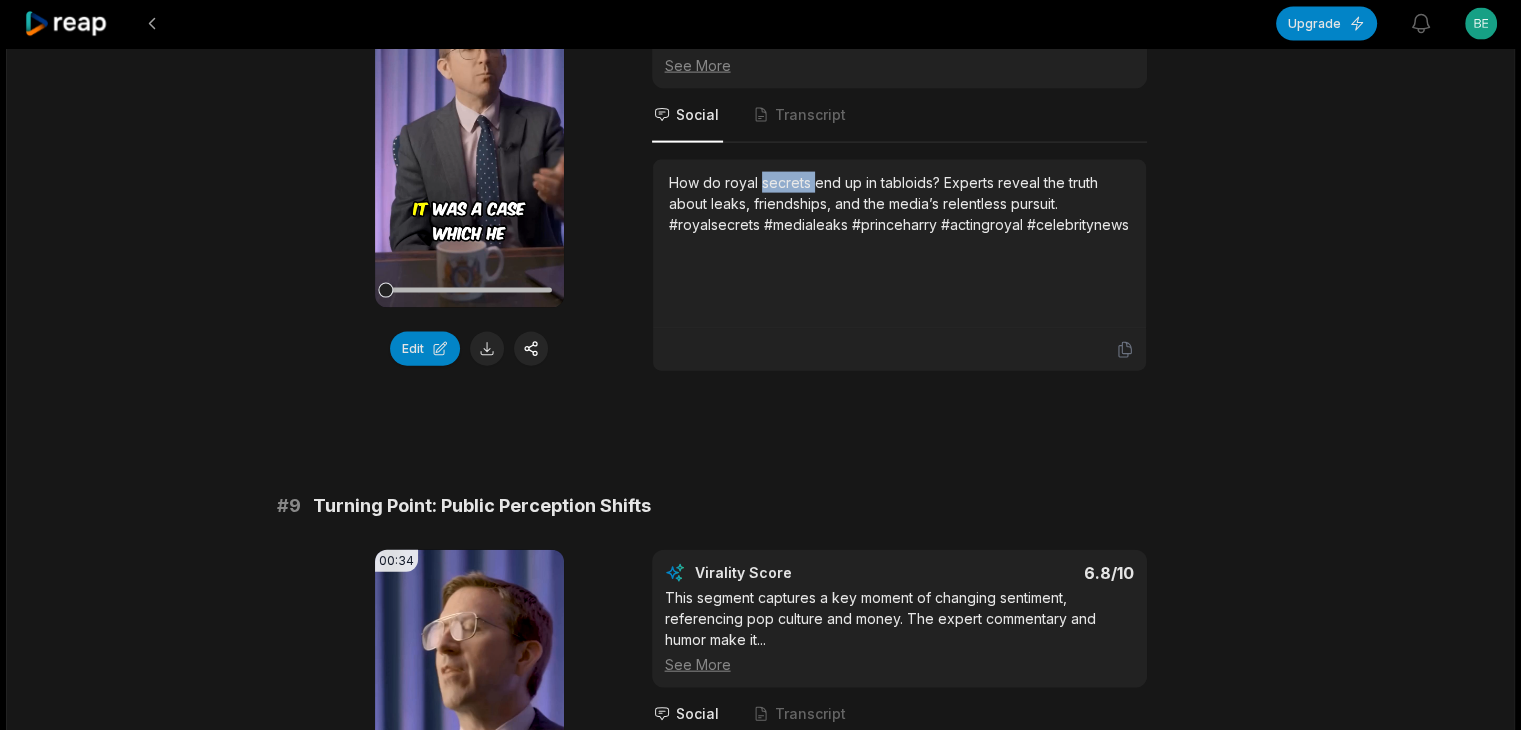 click on "How do royal secrets end up in tabloids? Experts reveal the truth about leaks, friendships, and the media’s relentless pursuit. #royalsecrets #medialeaks #princeharry #actingroyal #celebritynews" at bounding box center (899, 203) 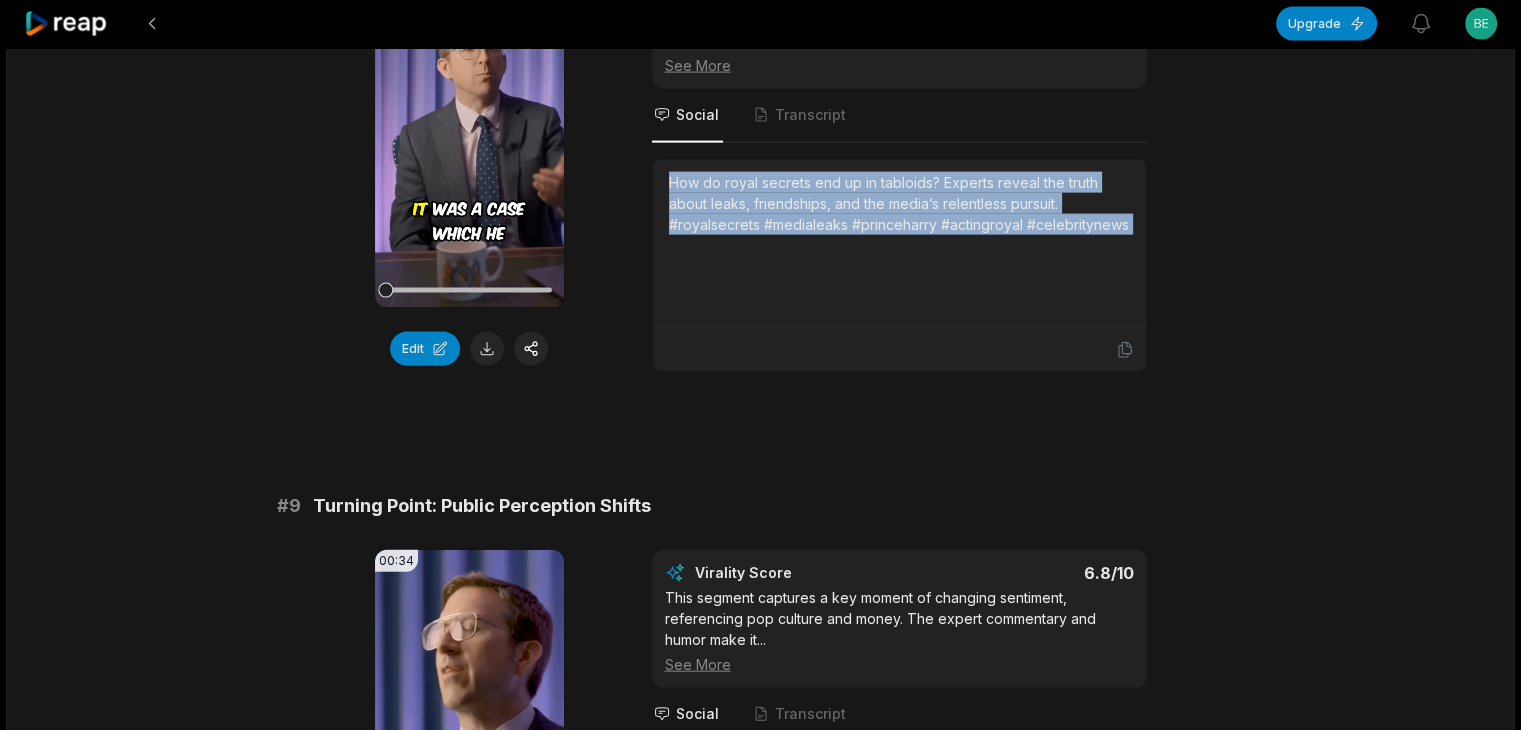 click on "How do royal secrets end up in tabloids? Experts reveal the truth about leaks, friendships, and the media’s relentless pursuit. #royalsecrets #medialeaks #princeharry #actingroyal #celebritynews" at bounding box center (899, 203) 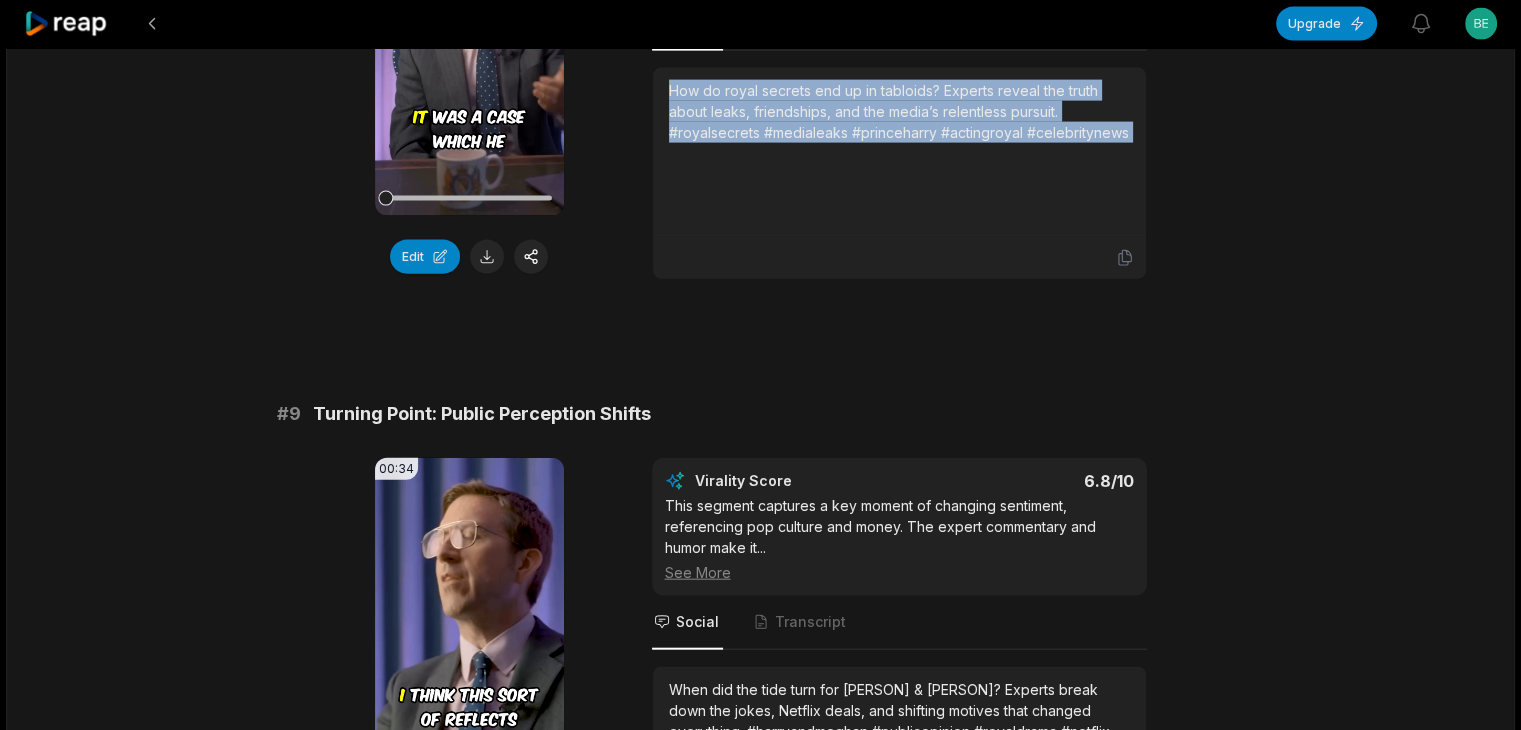 scroll, scrollTop: 4600, scrollLeft: 0, axis: vertical 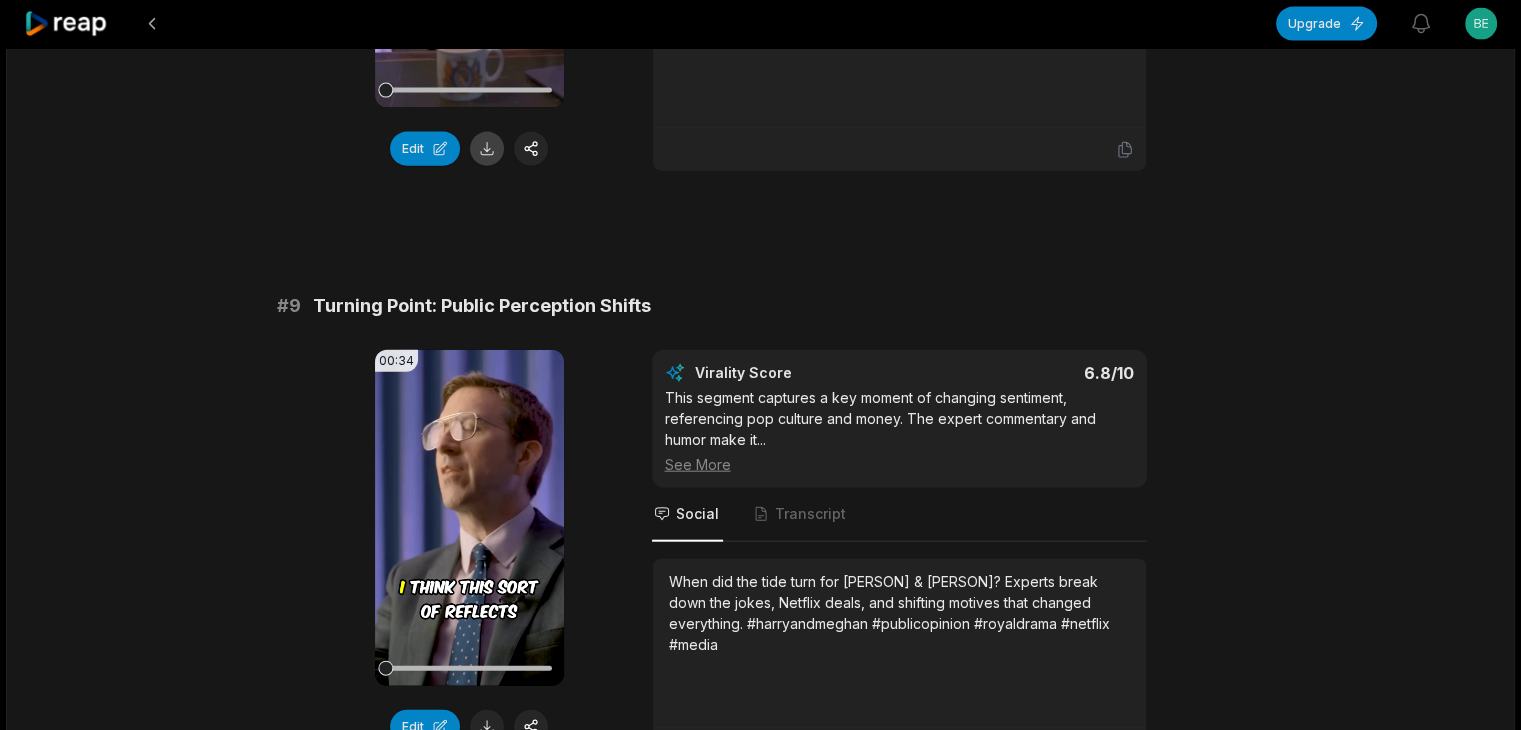 click at bounding box center [487, 149] 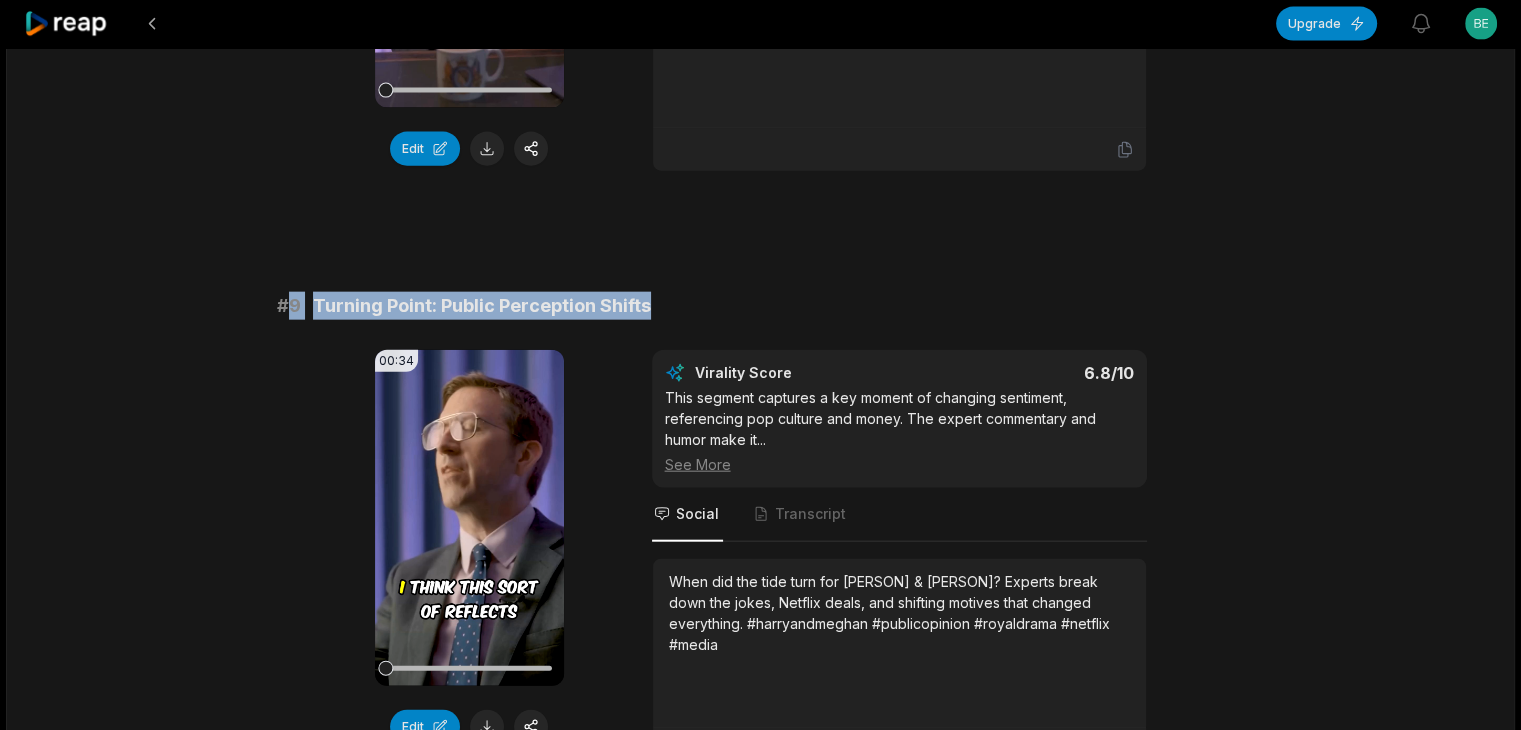 drag, startPoint x: 289, startPoint y: 267, endPoint x: 852, endPoint y: 267, distance: 563 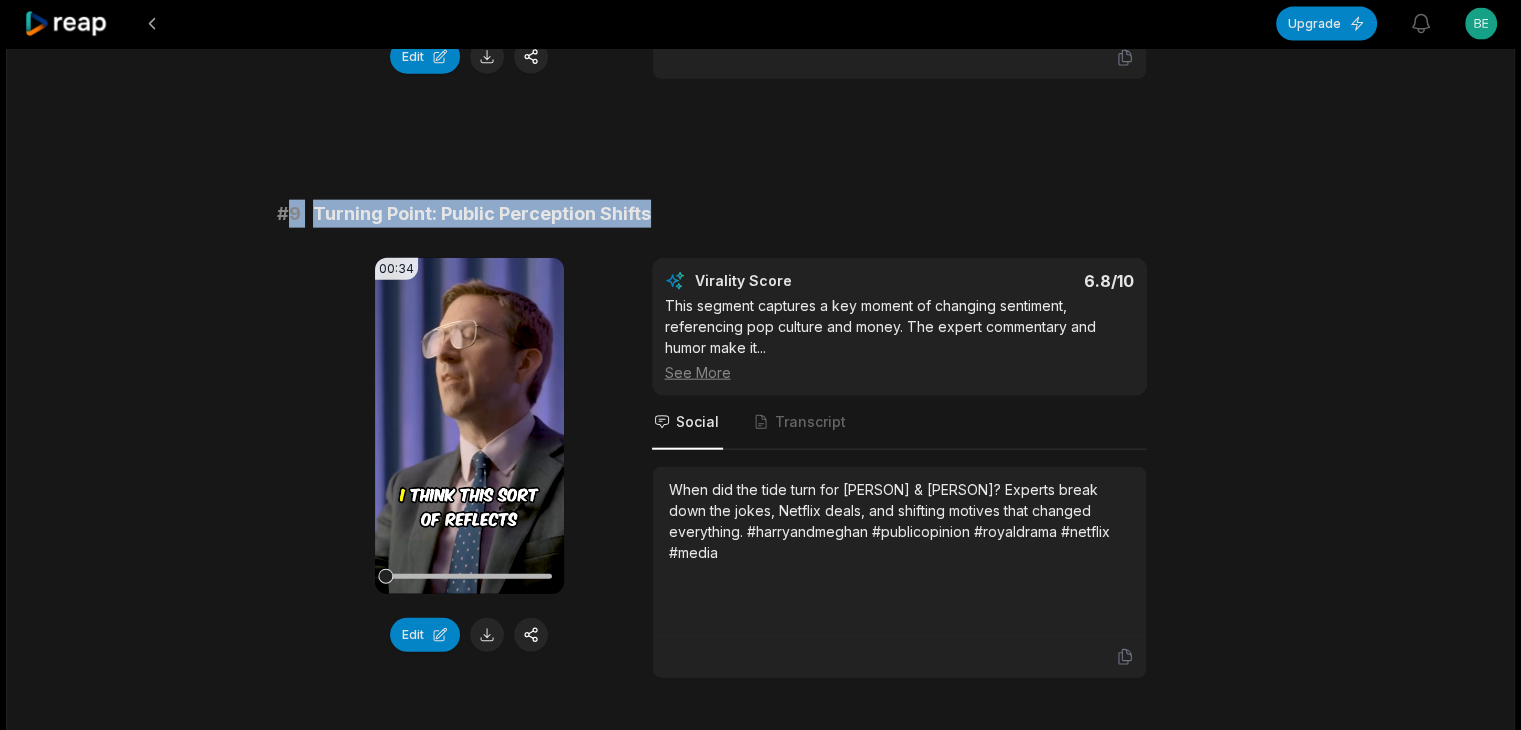 scroll, scrollTop: 4800, scrollLeft: 0, axis: vertical 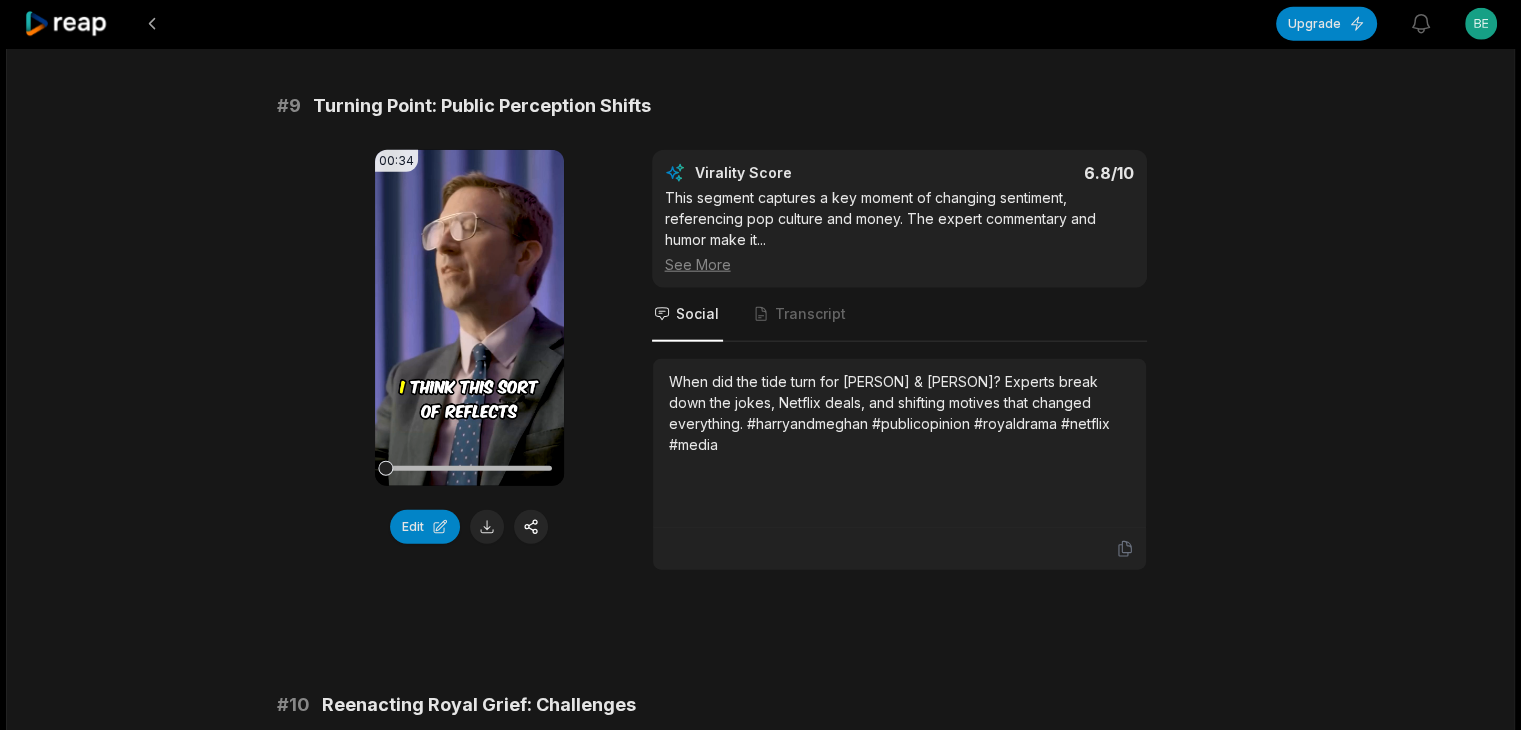 click on "When did the tide turn for [PERSON] & [PERSON]? Experts break down the jokes, Netflix deals, and shifting motives that changed everything. #harryandmeghan #publicopinion #royaldrama #netflix #media" at bounding box center [899, 413] 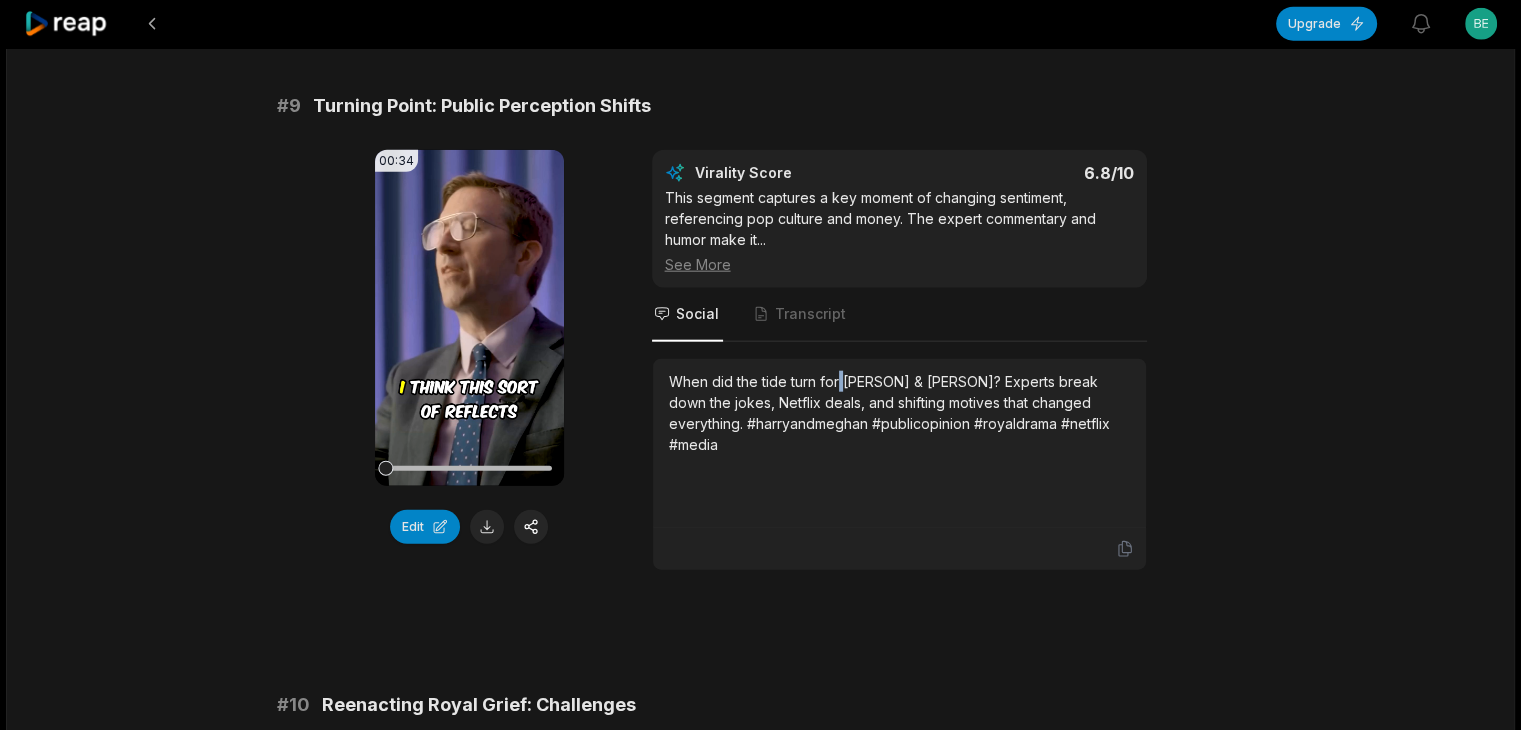 click on "When did the tide turn for [PERSON] & [PERSON]? Experts break down the jokes, Netflix deals, and shifting motives that changed everything. #harryandmeghan #publicopinion #royaldrama #netflix #media" at bounding box center [899, 413] 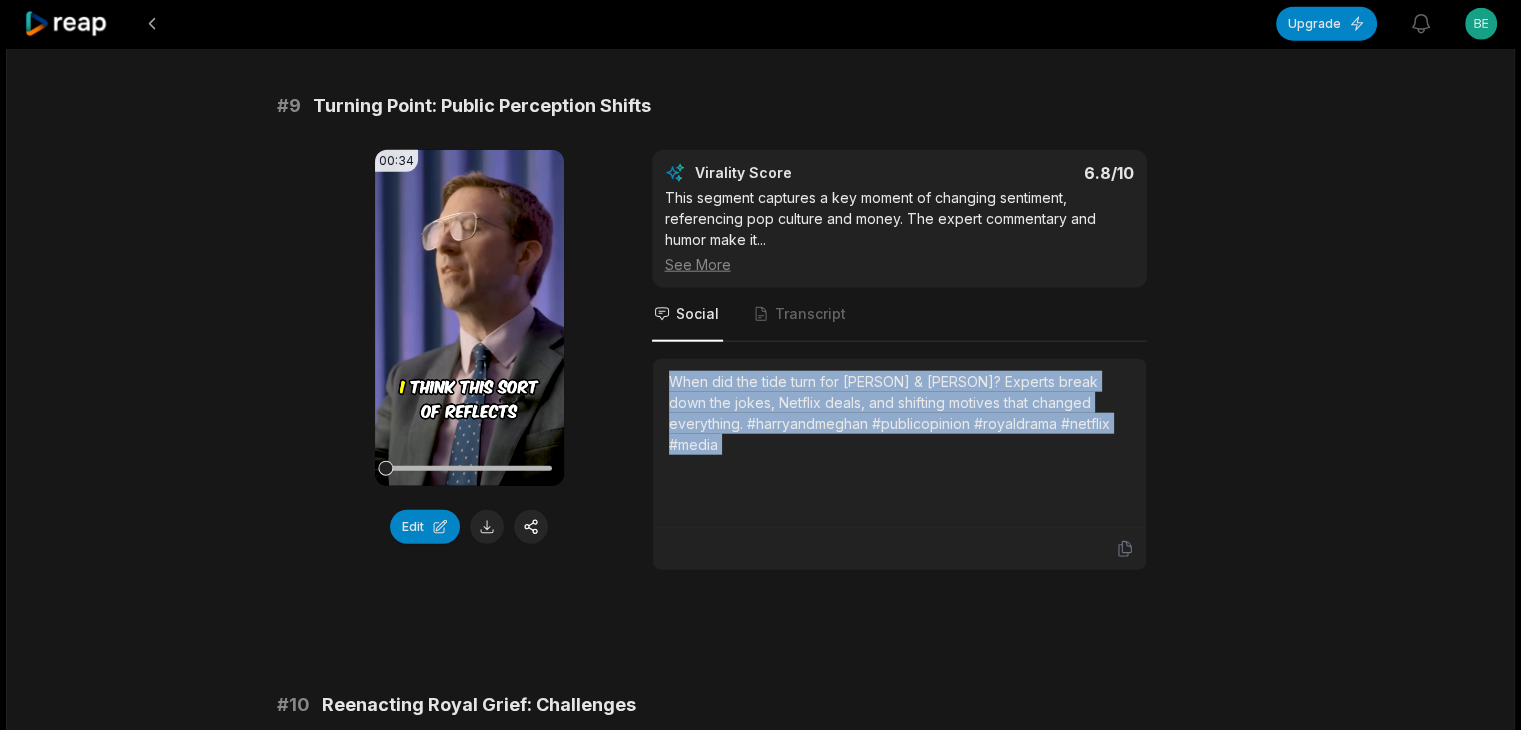 click on "When did the tide turn for [PERSON] & [PERSON]? Experts break down the jokes, Netflix deals, and shifting motives that changed everything. #harryandmeghan #publicopinion #royaldrama #netflix #media" at bounding box center (899, 413) 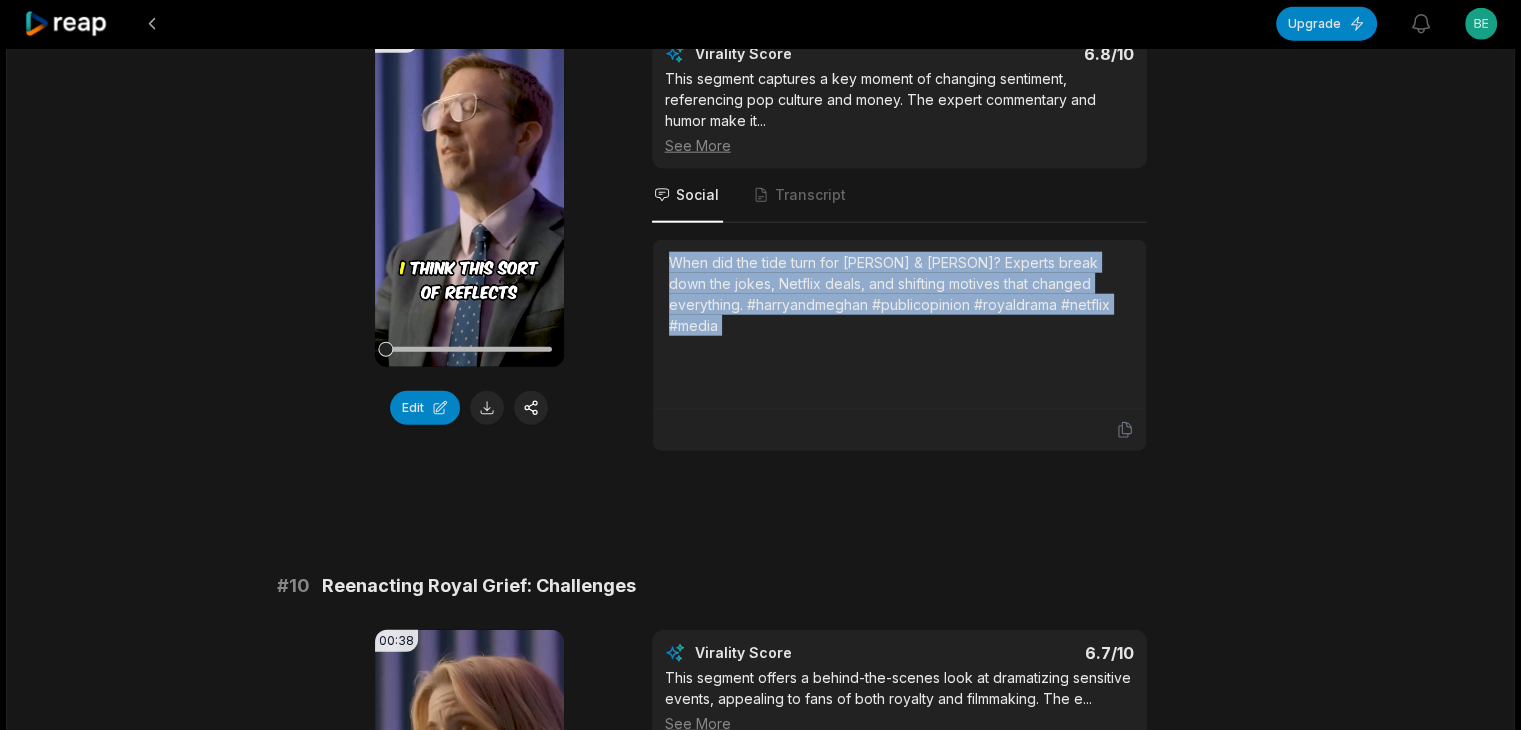 scroll, scrollTop: 5100, scrollLeft: 0, axis: vertical 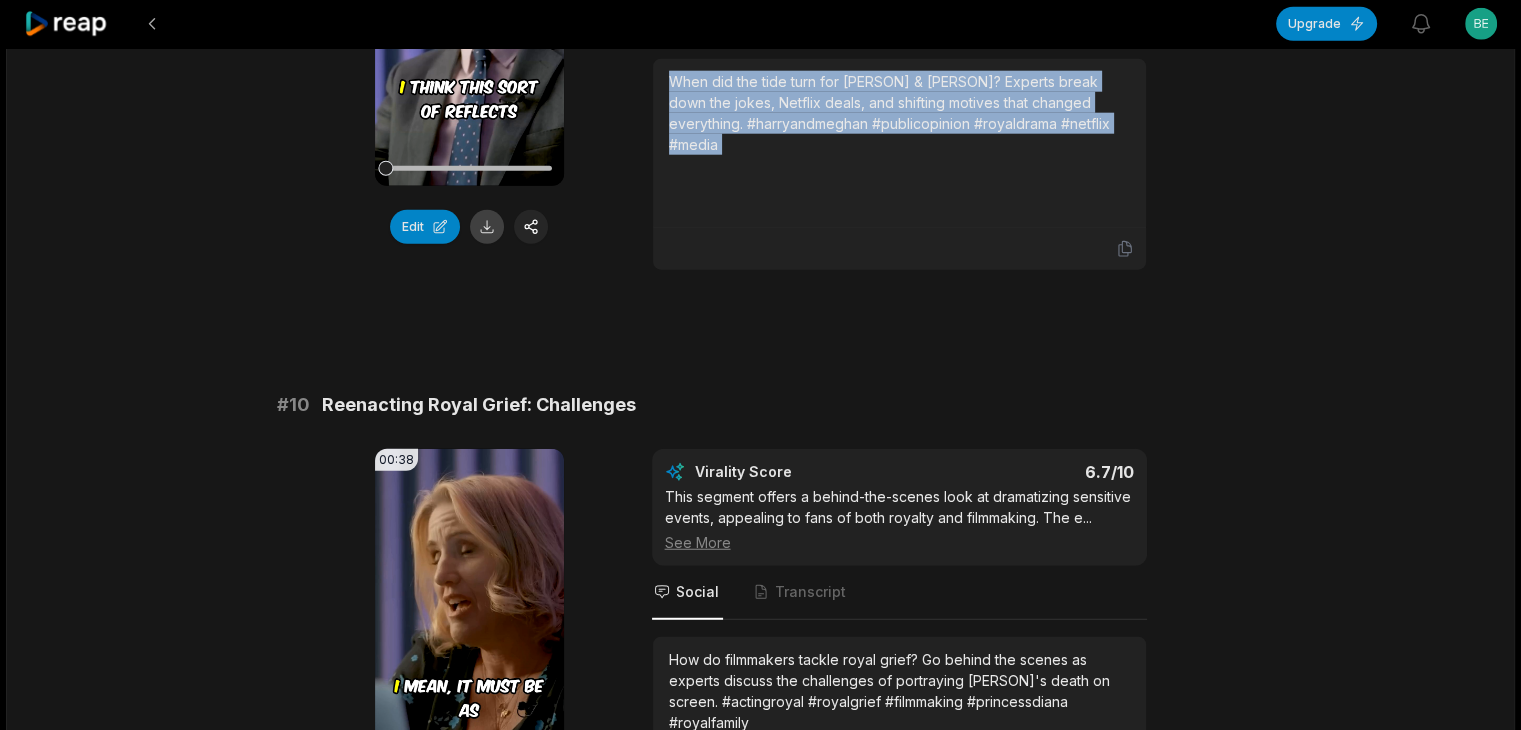 click at bounding box center [487, 227] 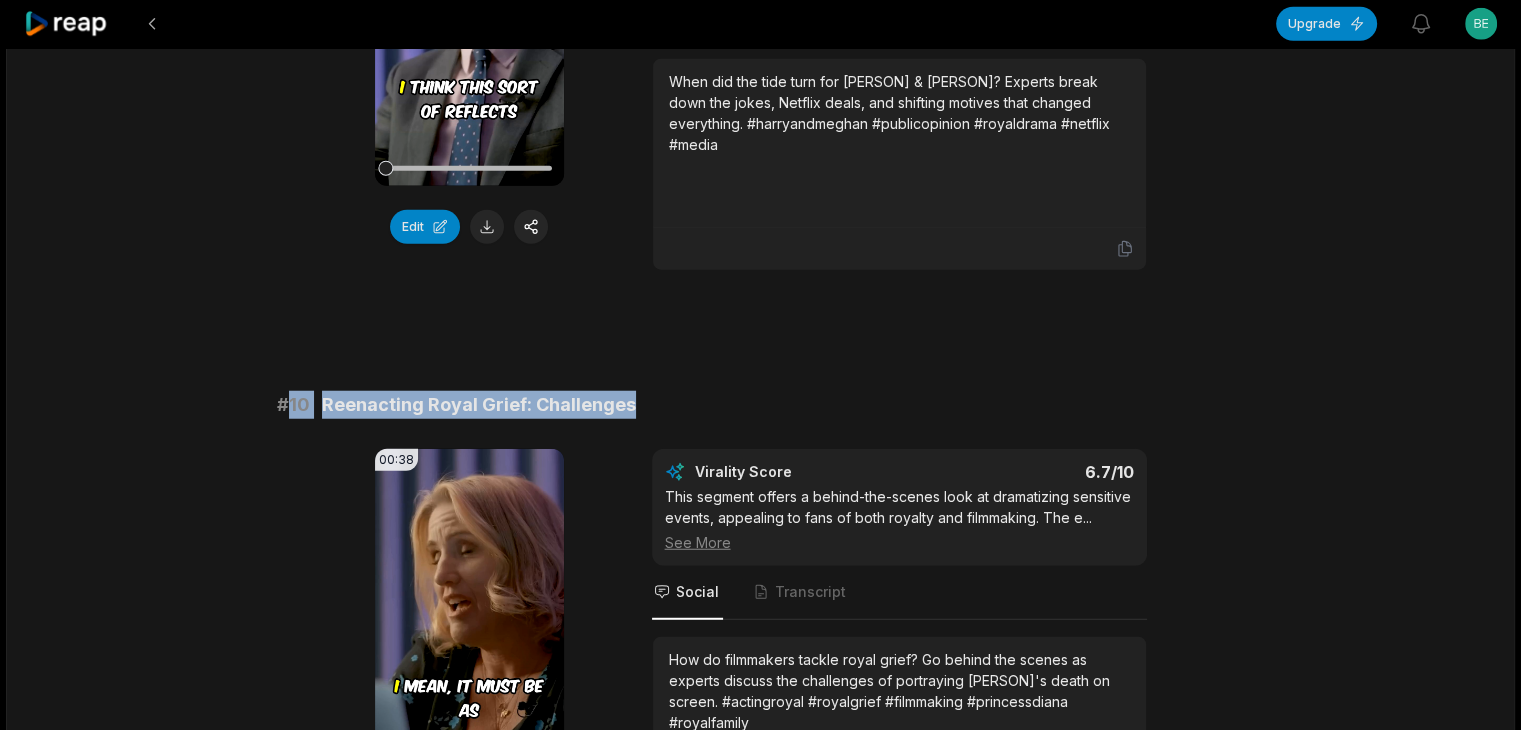 drag, startPoint x: 288, startPoint y: 365, endPoint x: 762, endPoint y: 371, distance: 474.03796 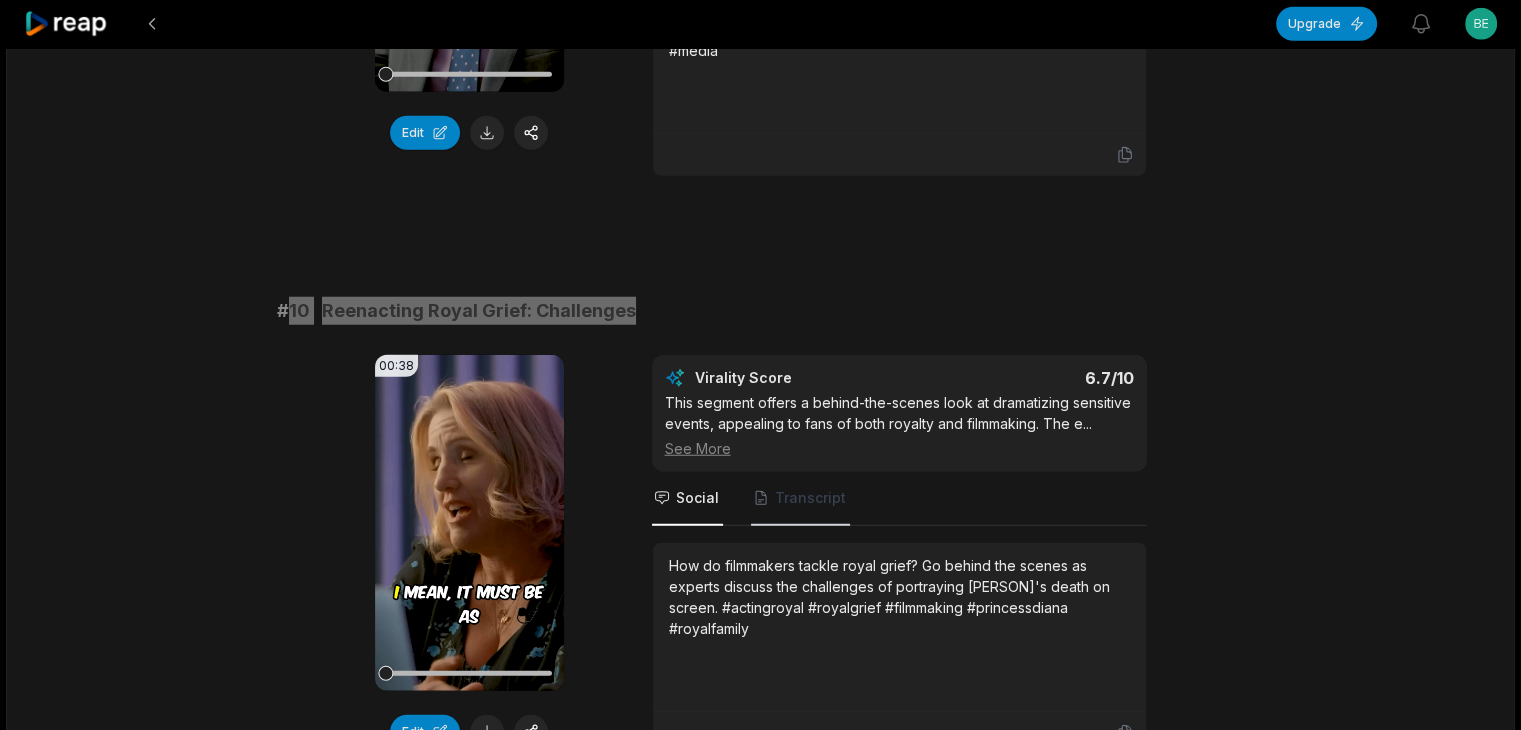 scroll, scrollTop: 5300, scrollLeft: 0, axis: vertical 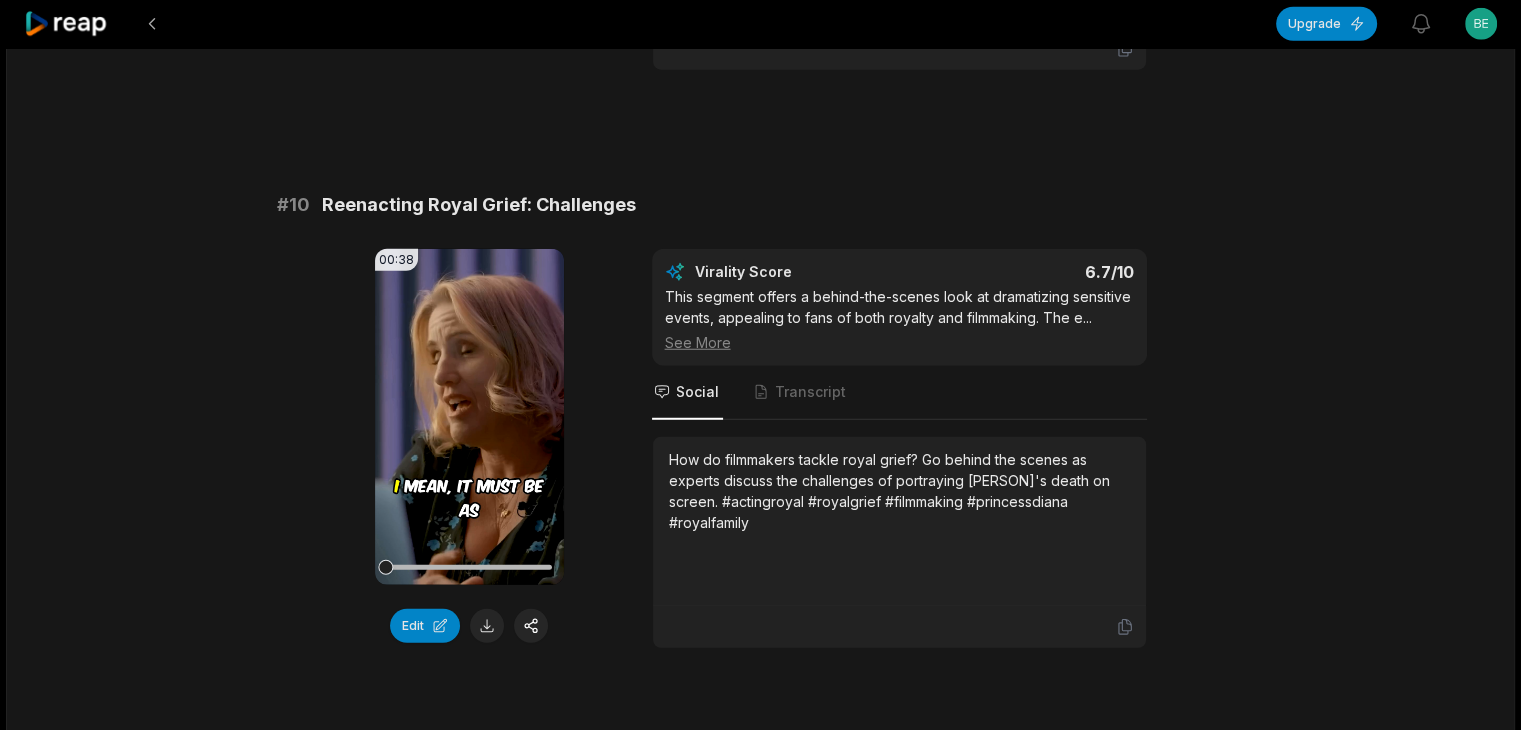 click on "How do filmmakers tackle royal grief? Go behind the scenes as experts discuss the challenges of portraying [PERSON]'s death on screen. #actingroyal #royalgrief #filmmaking #princessdiana #royalfamily" at bounding box center (899, 491) 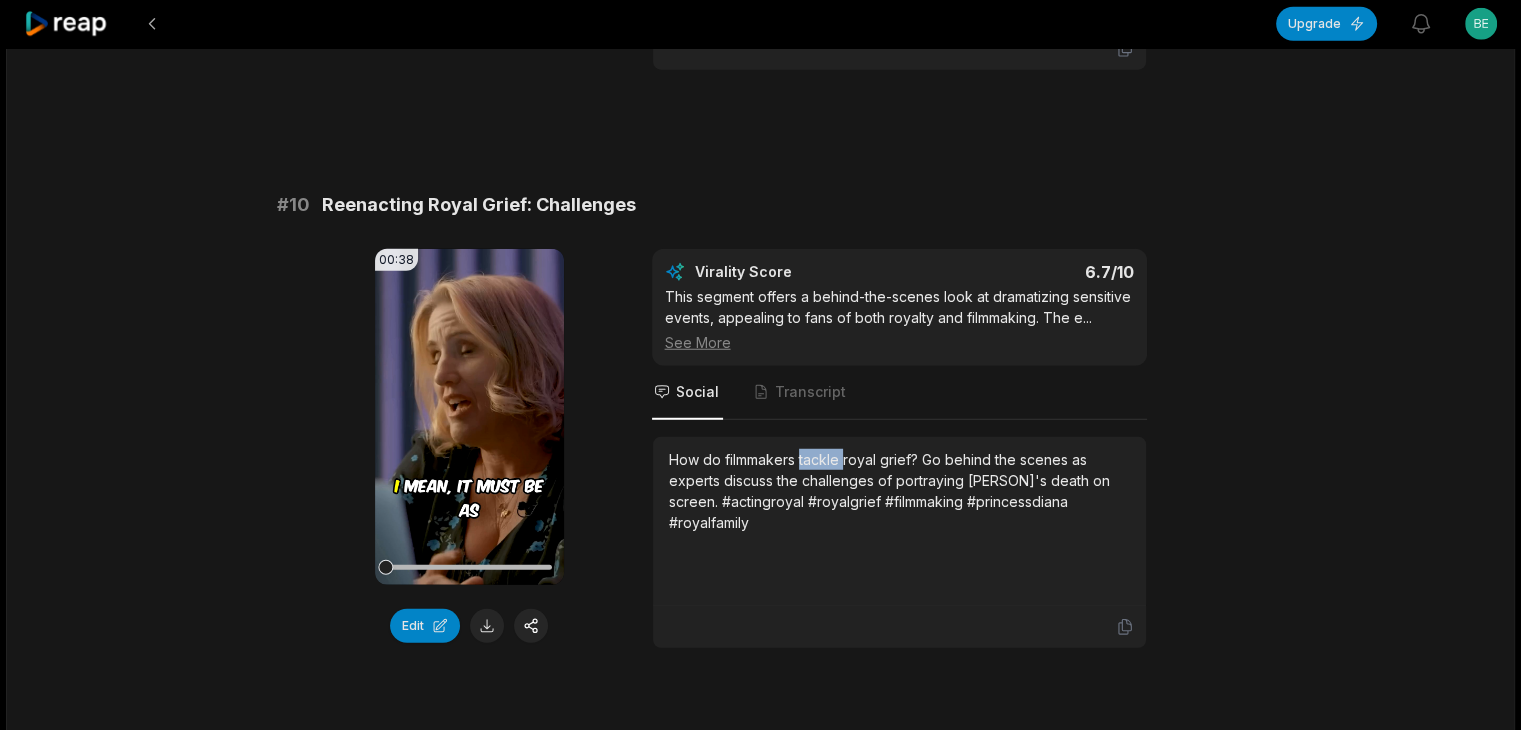 click on "How do filmmakers tackle royal grief? Go behind the scenes as experts discuss the challenges of portraying [PERSON]'s death on screen. #actingroyal #royalgrief #filmmaking #princessdiana #royalfamily" at bounding box center [899, 491] 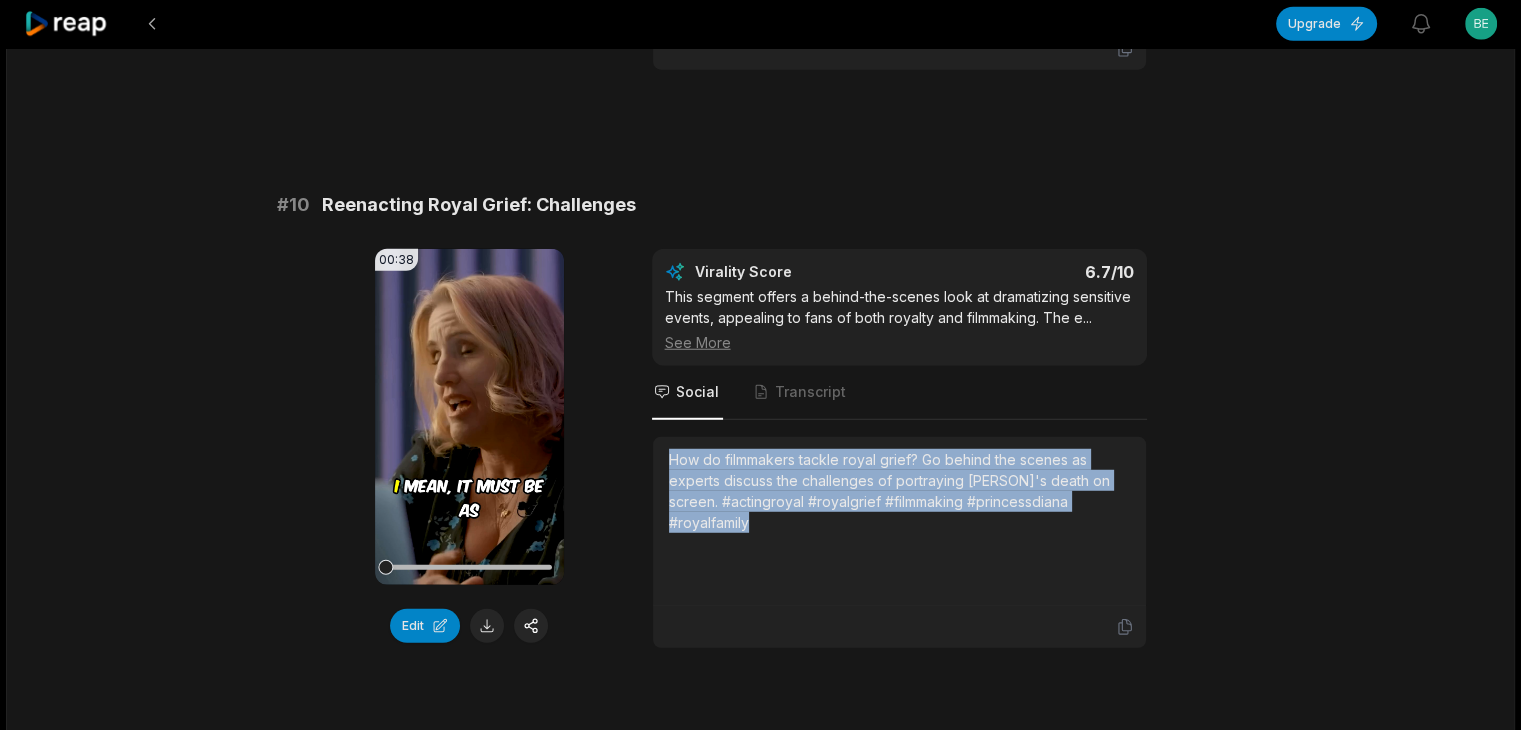 click on "How do filmmakers tackle royal grief? Go behind the scenes as experts discuss the challenges of portraying [PERSON]'s death on screen. #actingroyal #royalgrief #filmmaking #princessdiana #royalfamily" at bounding box center (899, 491) 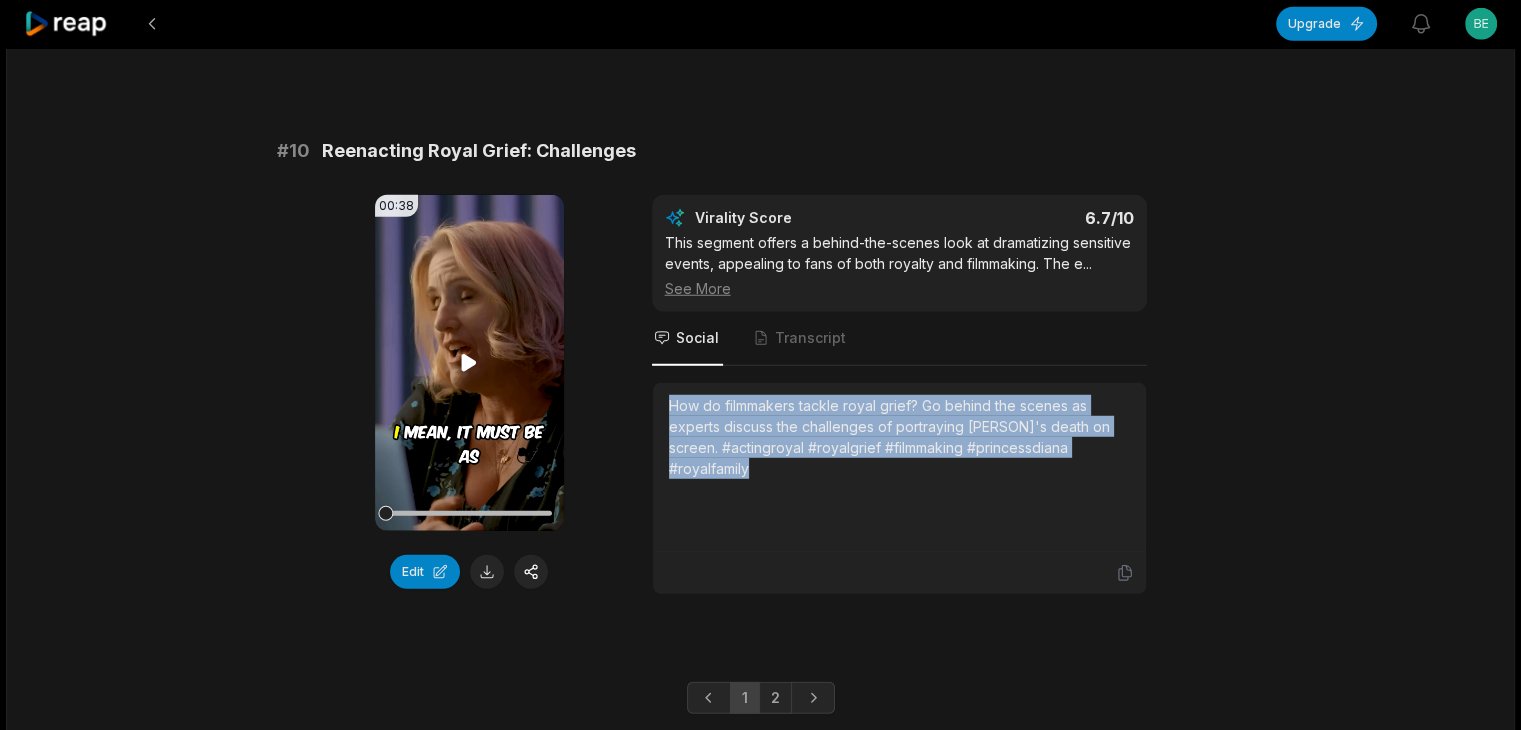 scroll, scrollTop: 5383, scrollLeft: 0, axis: vertical 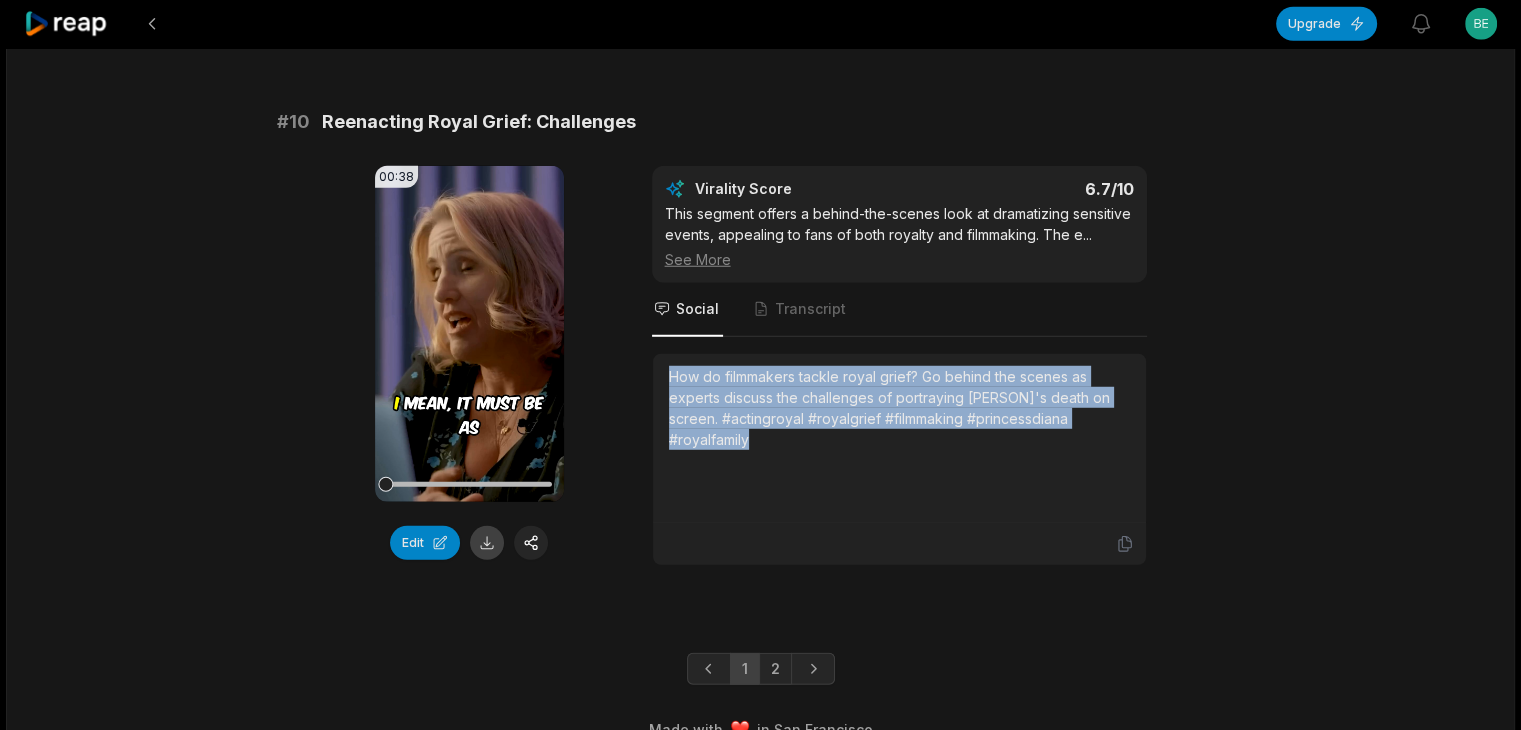 click at bounding box center [487, 543] 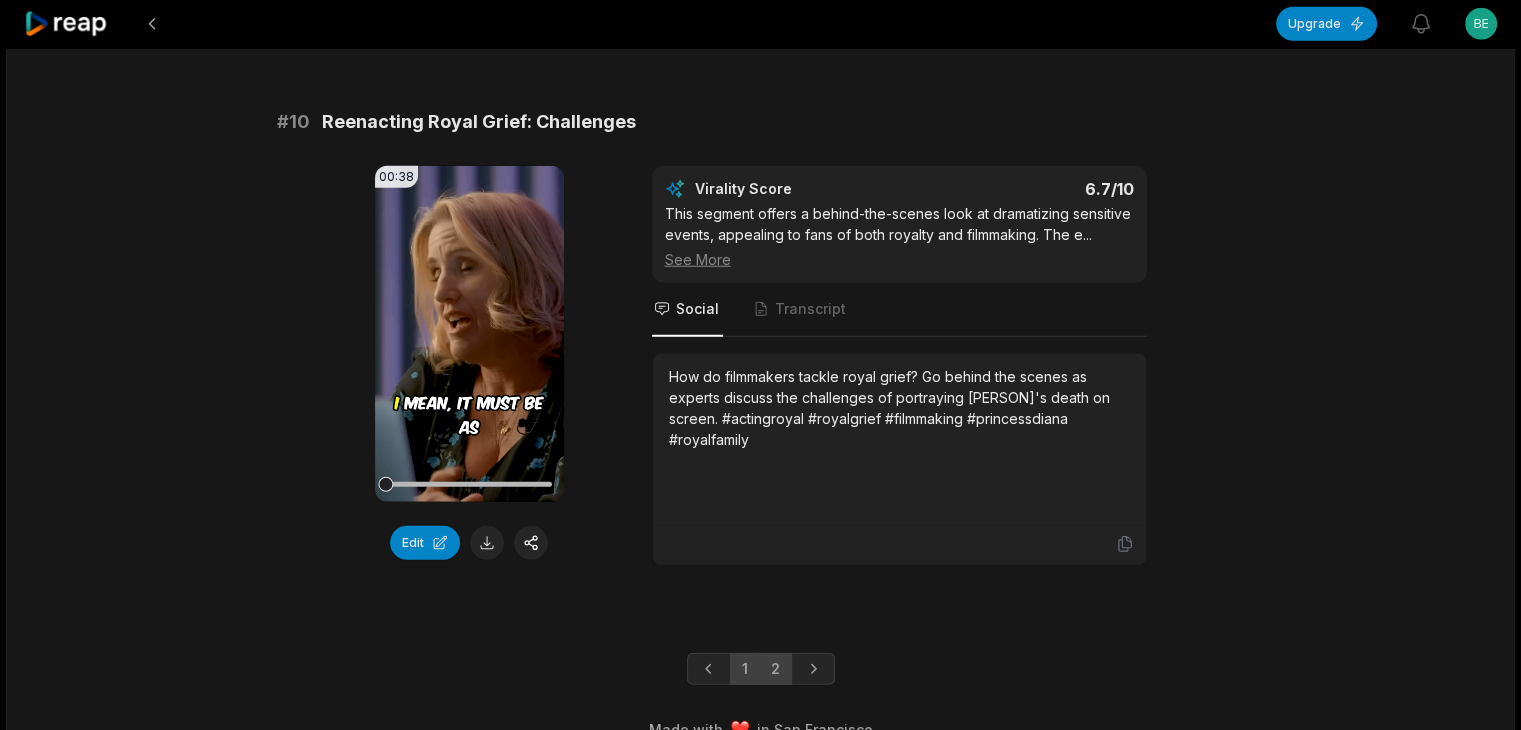 click on "2" at bounding box center [775, 669] 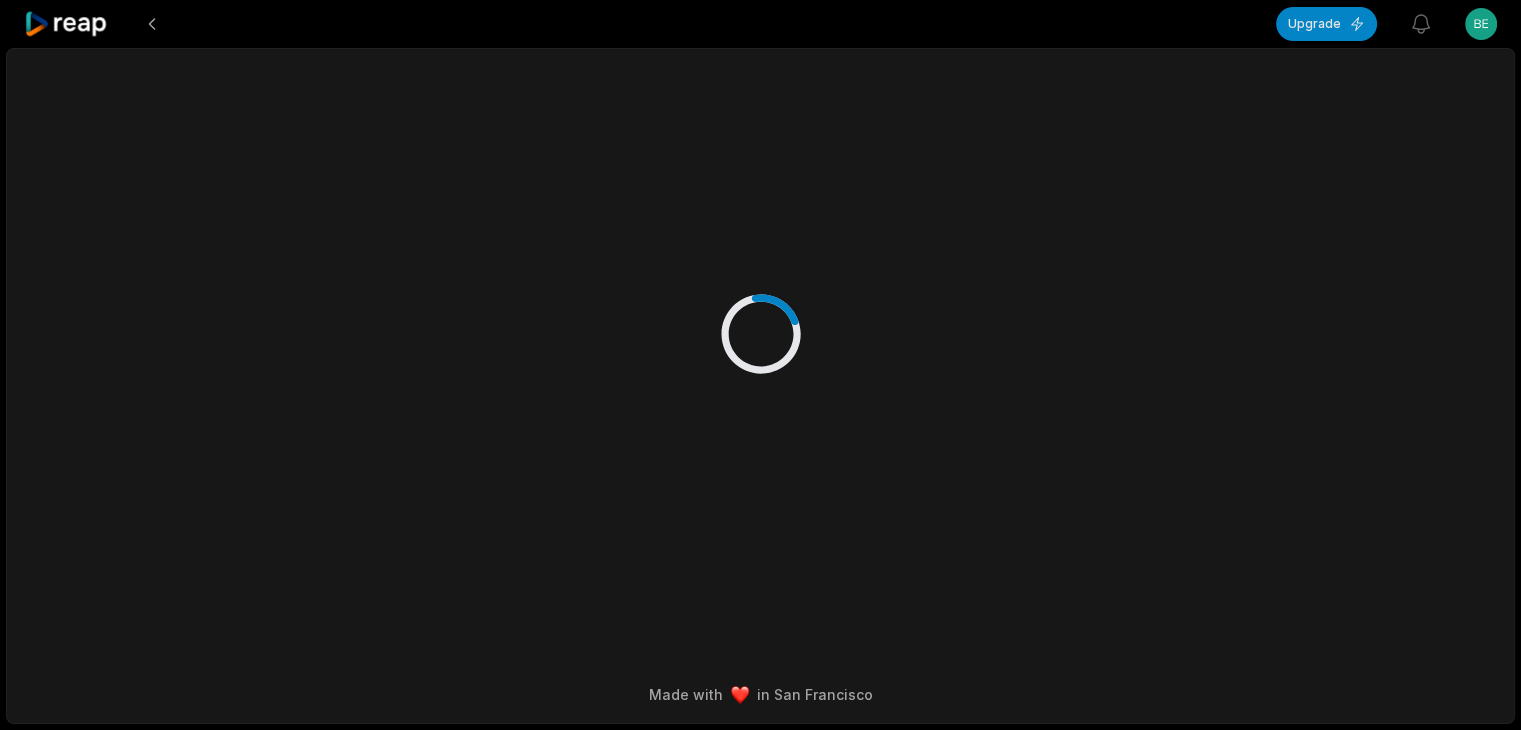 scroll, scrollTop: 0, scrollLeft: 0, axis: both 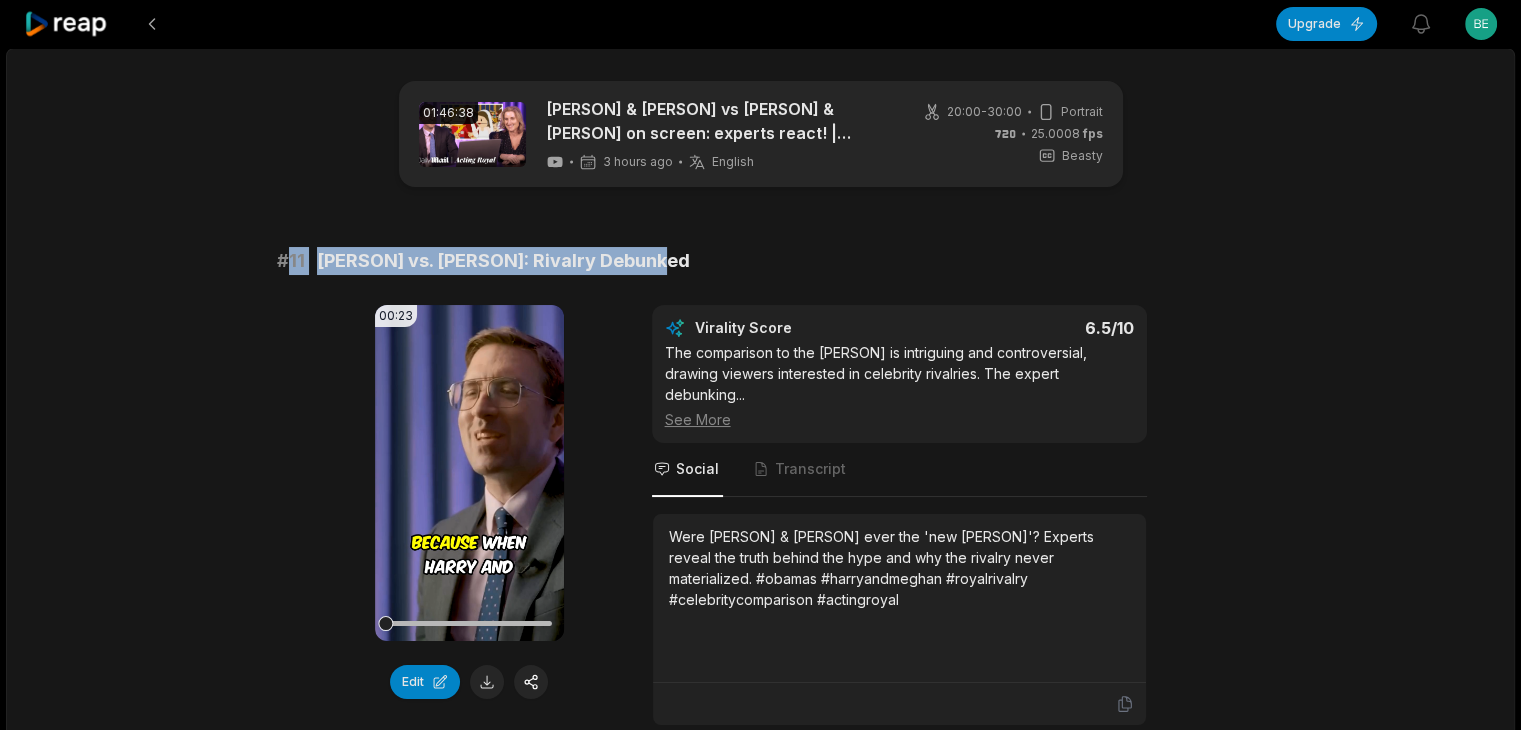 drag, startPoint x: 285, startPoint y: 259, endPoint x: 803, endPoint y: 265, distance: 518.0347 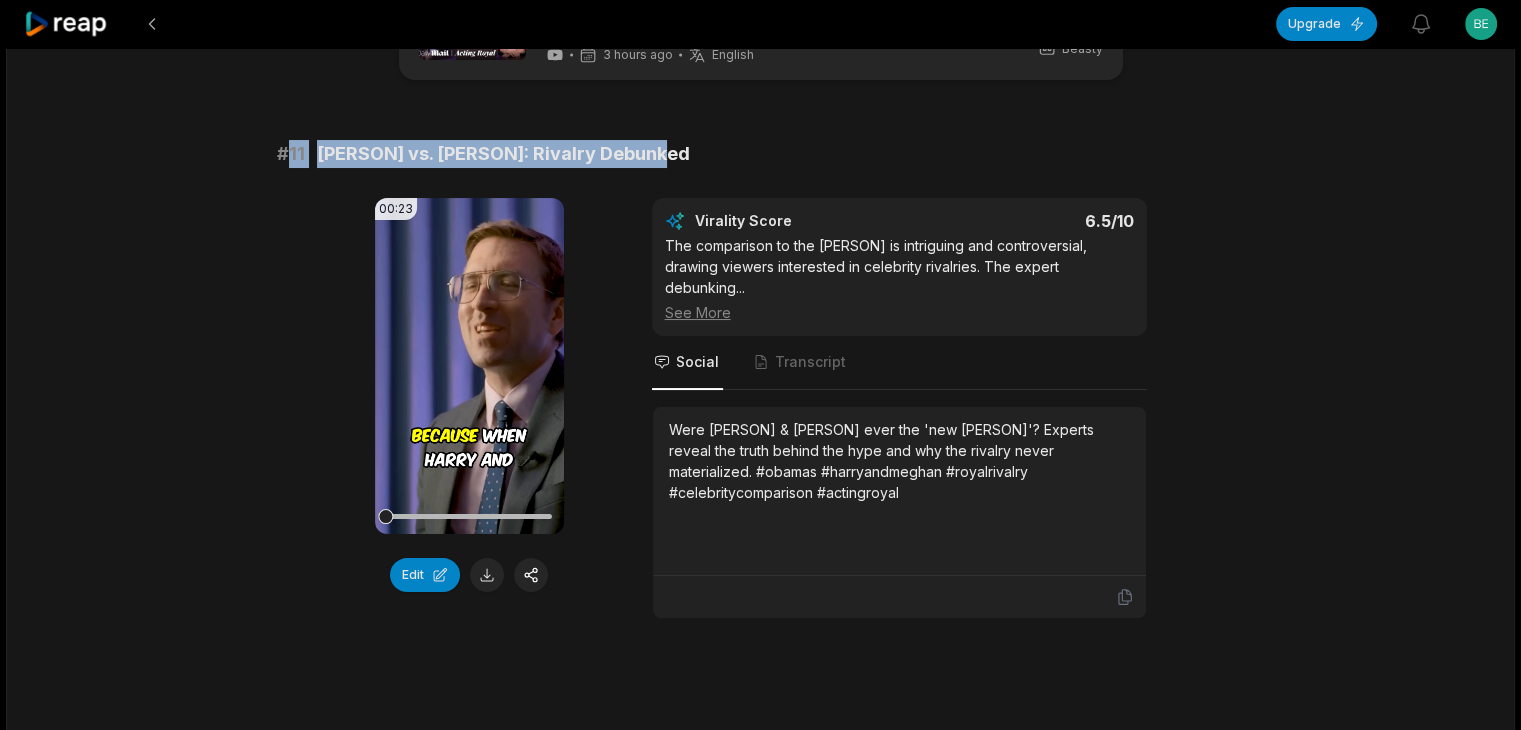 scroll, scrollTop: 200, scrollLeft: 0, axis: vertical 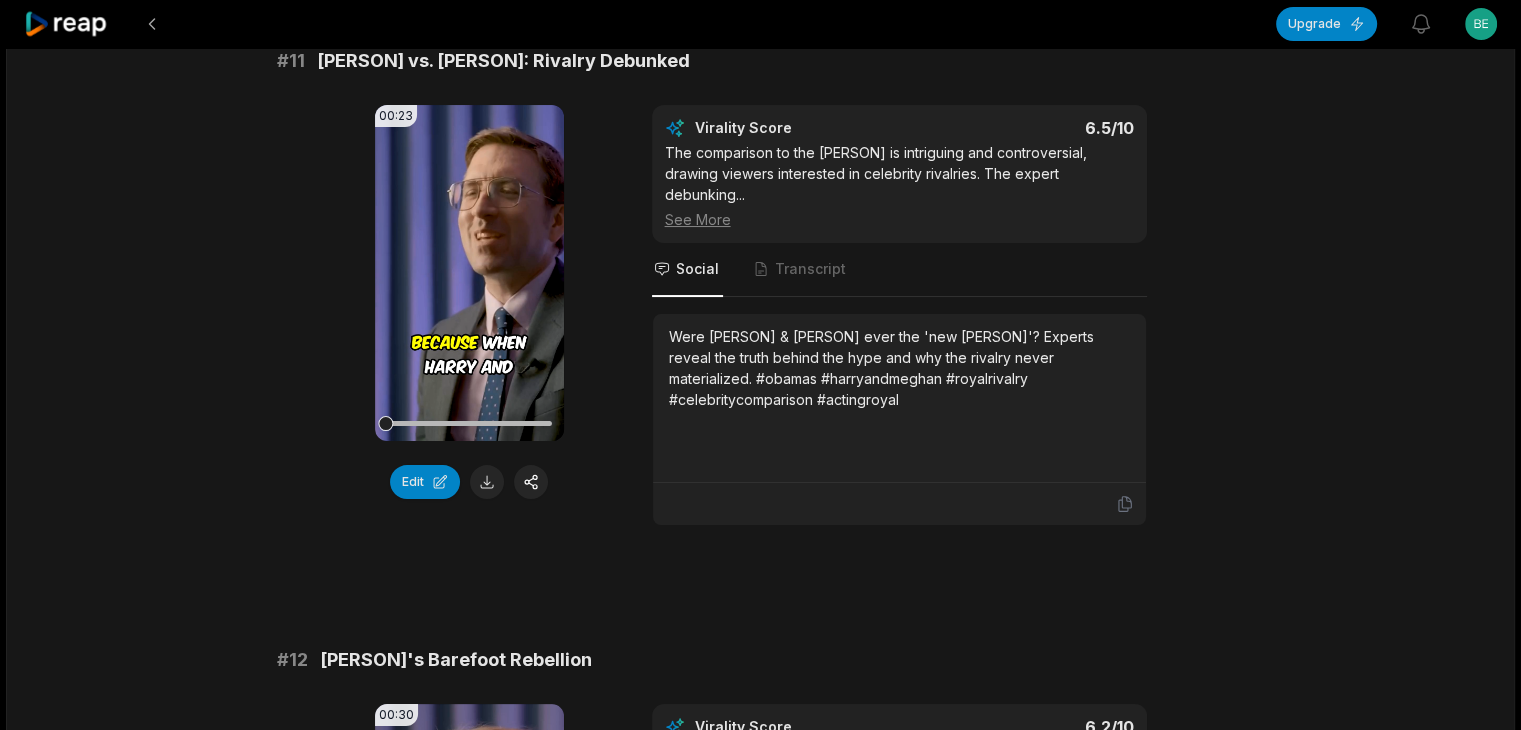 click on "Were [PERSON] & [PERSON] ever the 'new [PERSON]'? Experts reveal the truth behind the hype and why the rivalry never materialized. #obamas #harryandmeghan #royalrivalry #celebritycomparison #actingroyal" at bounding box center (899, 368) 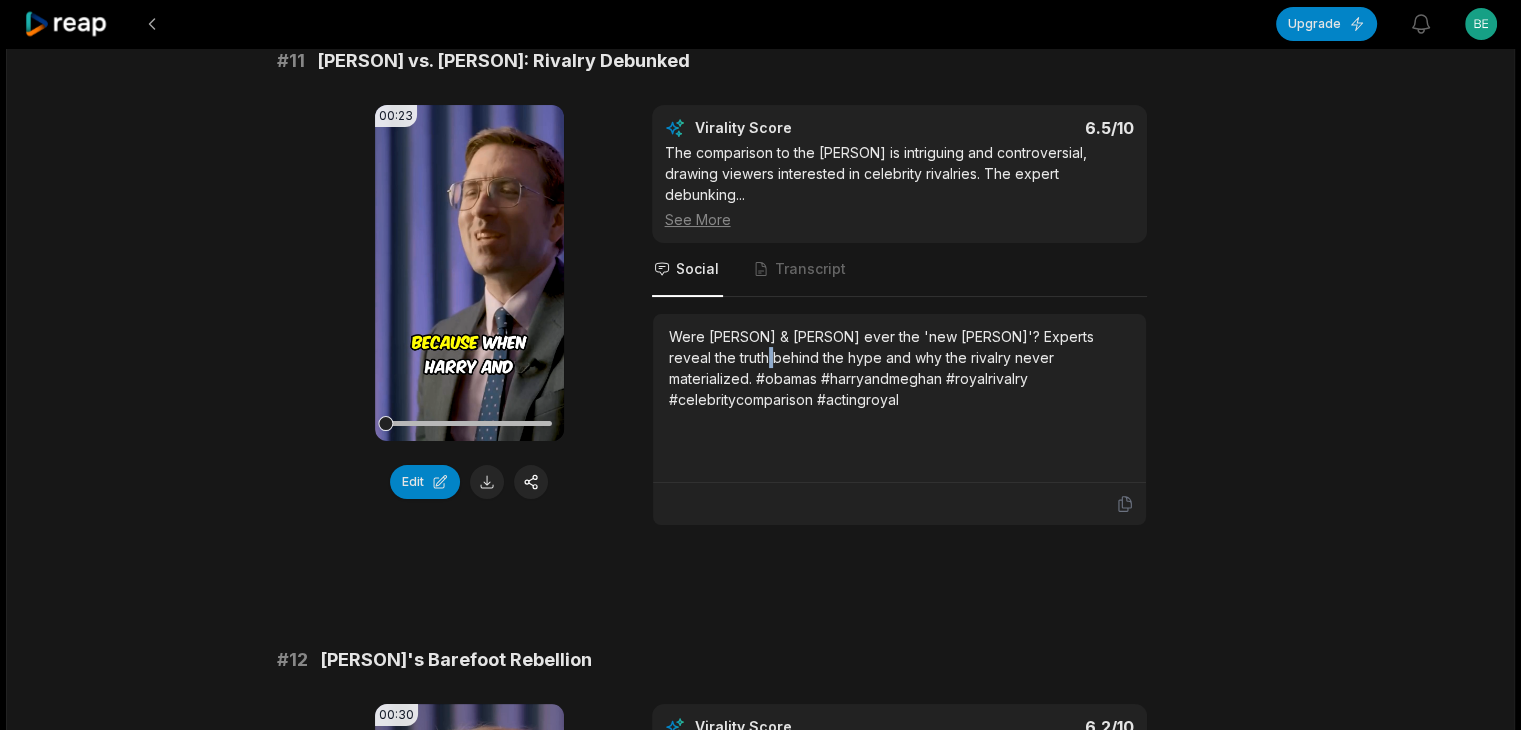 click on "Were [PERSON] & [PERSON] ever the 'new [PERSON]'? Experts reveal the truth behind the hype and why the rivalry never materialized. #obamas #harryandmeghan #royalrivalry #celebritycomparison #actingroyal" at bounding box center (899, 368) 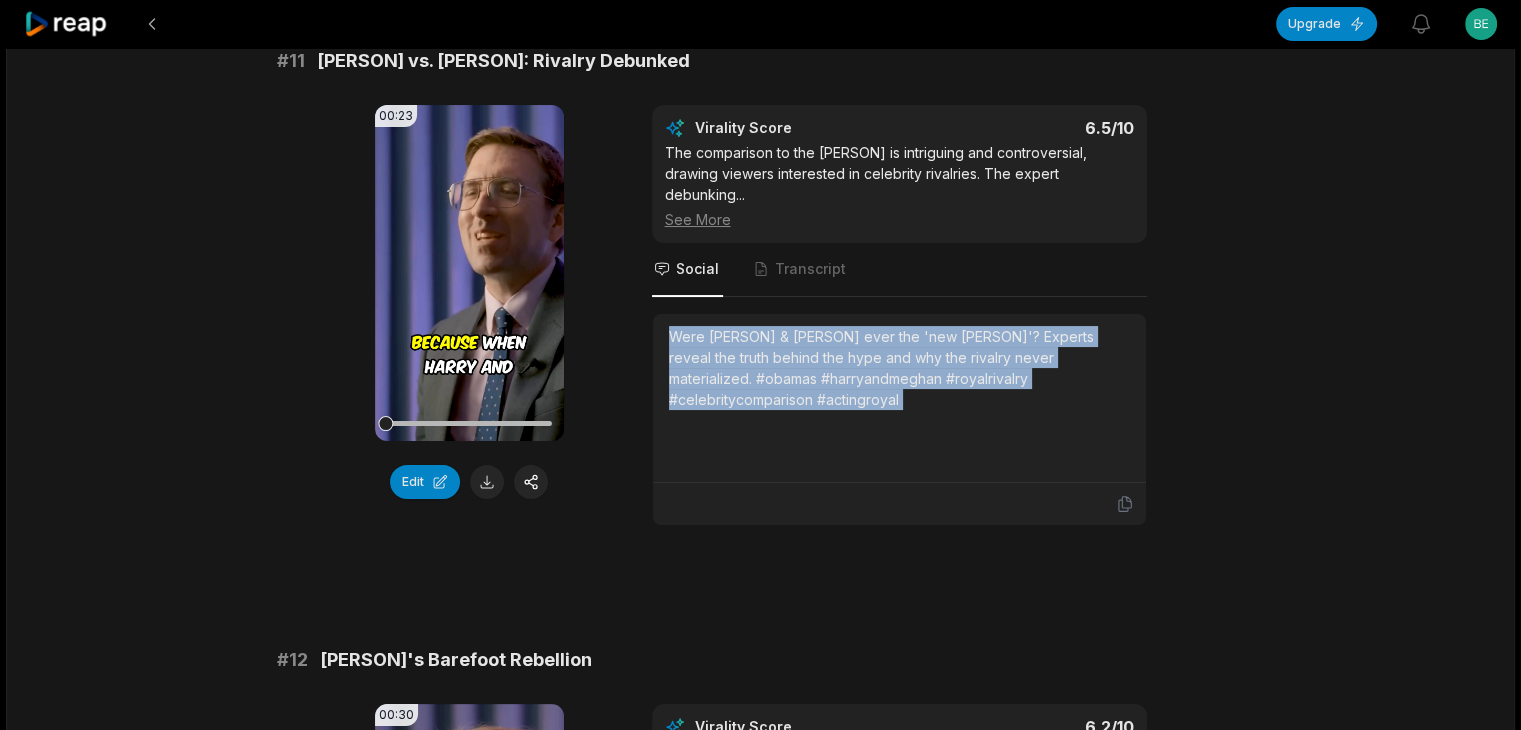 click on "Were [PERSON] & [PERSON] ever the 'new [PERSON]'? Experts reveal the truth behind the hype and why the rivalry never materialized. #obamas #harryandmeghan #royalrivalry #celebritycomparison #actingroyal" at bounding box center (899, 368) 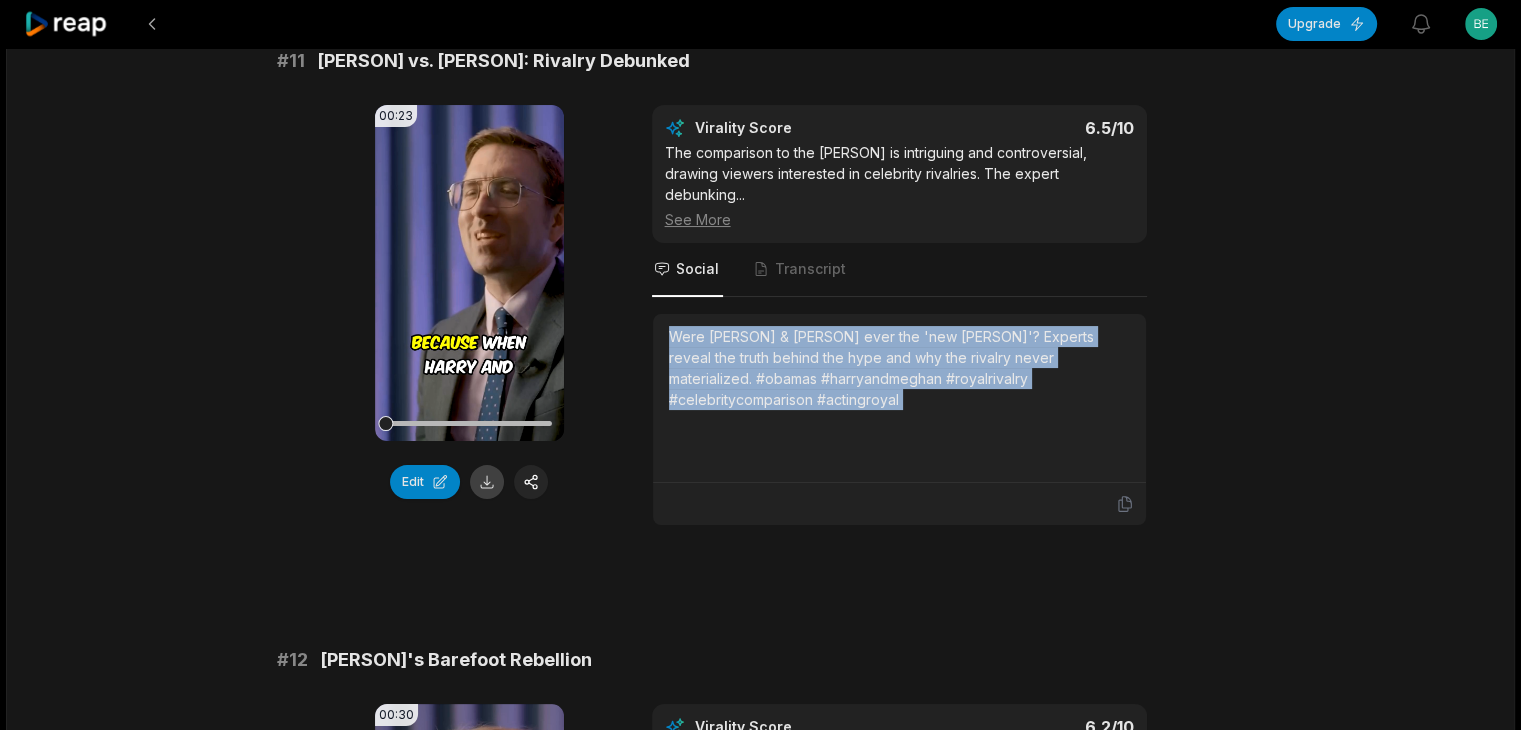click at bounding box center (487, 482) 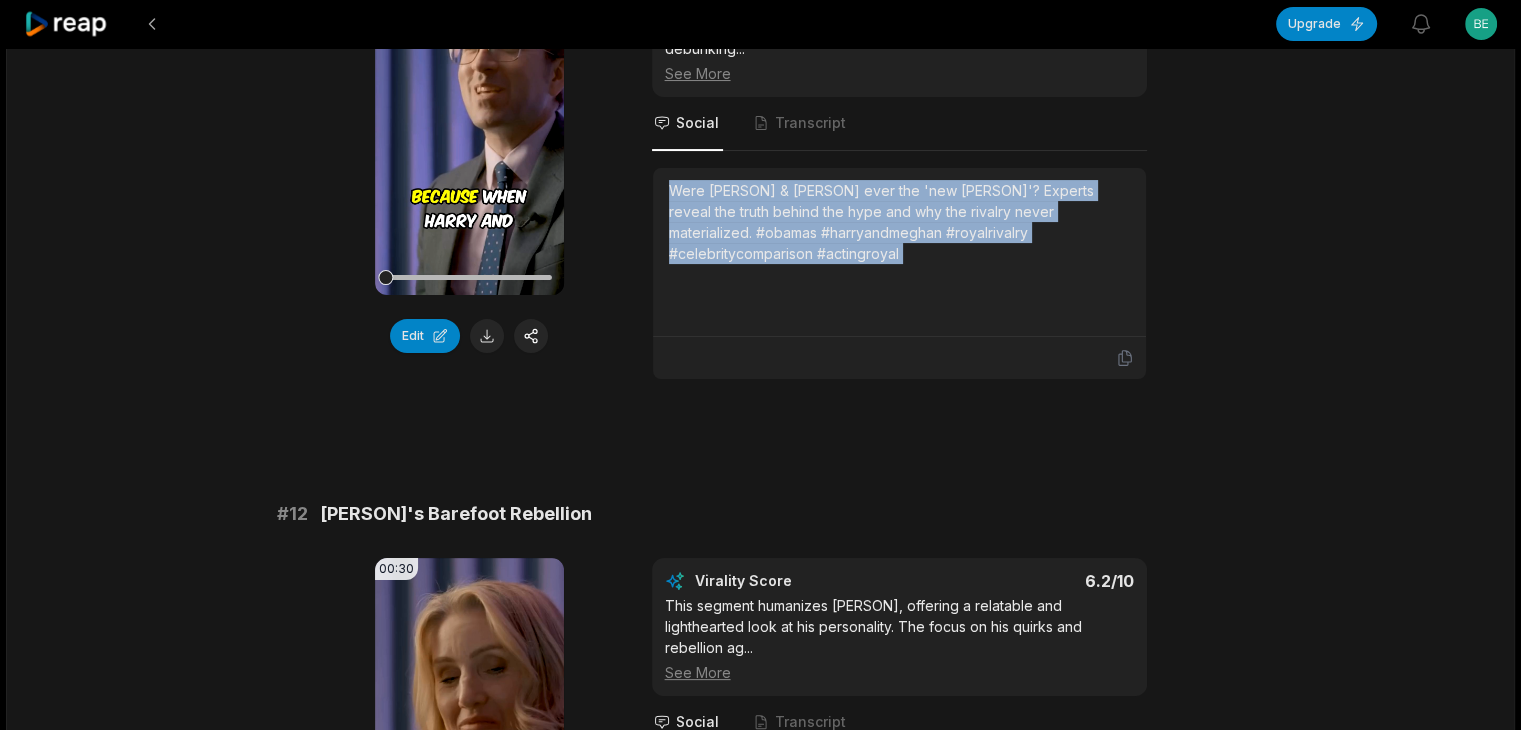 scroll, scrollTop: 500, scrollLeft: 0, axis: vertical 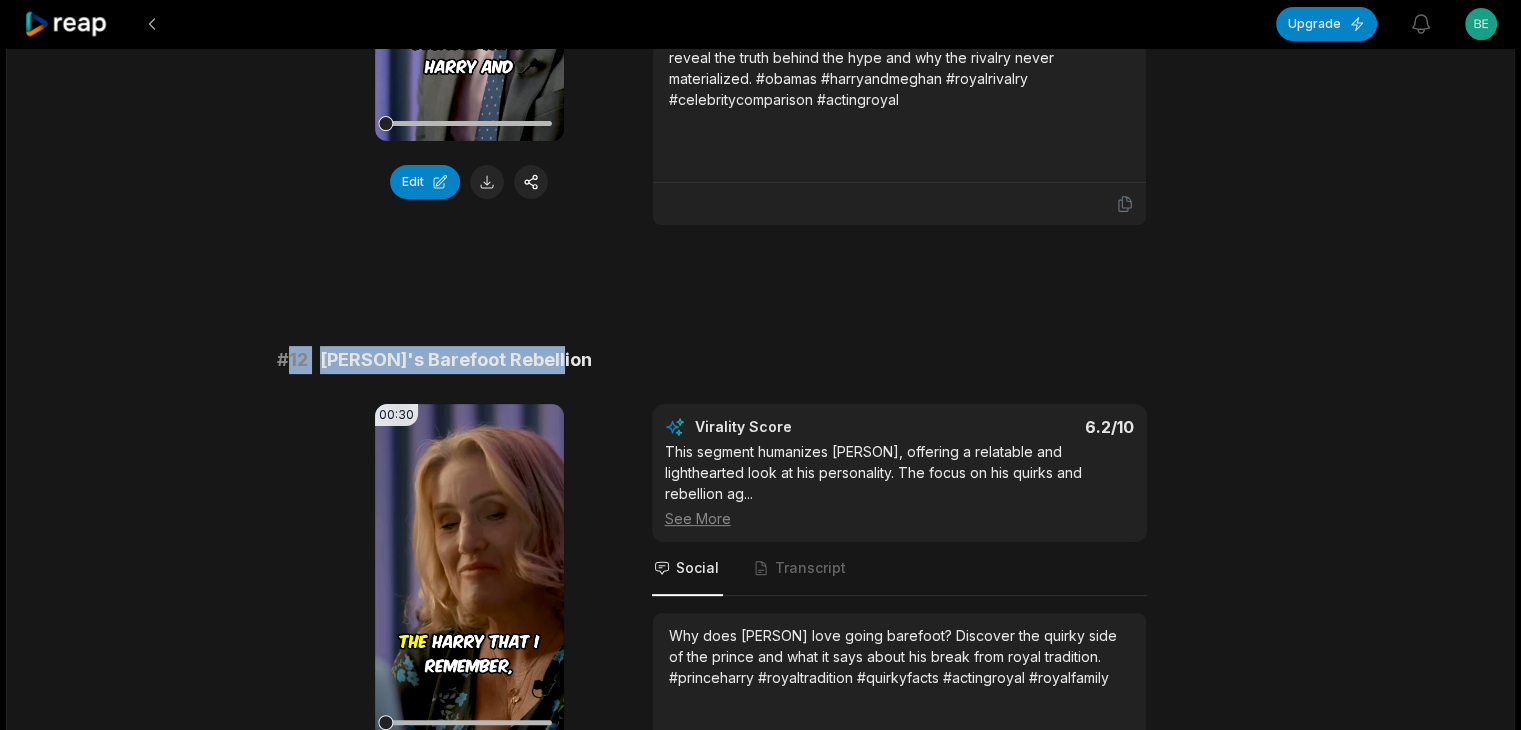 drag, startPoint x: 288, startPoint y: 330, endPoint x: 624, endPoint y: 336, distance: 336.05356 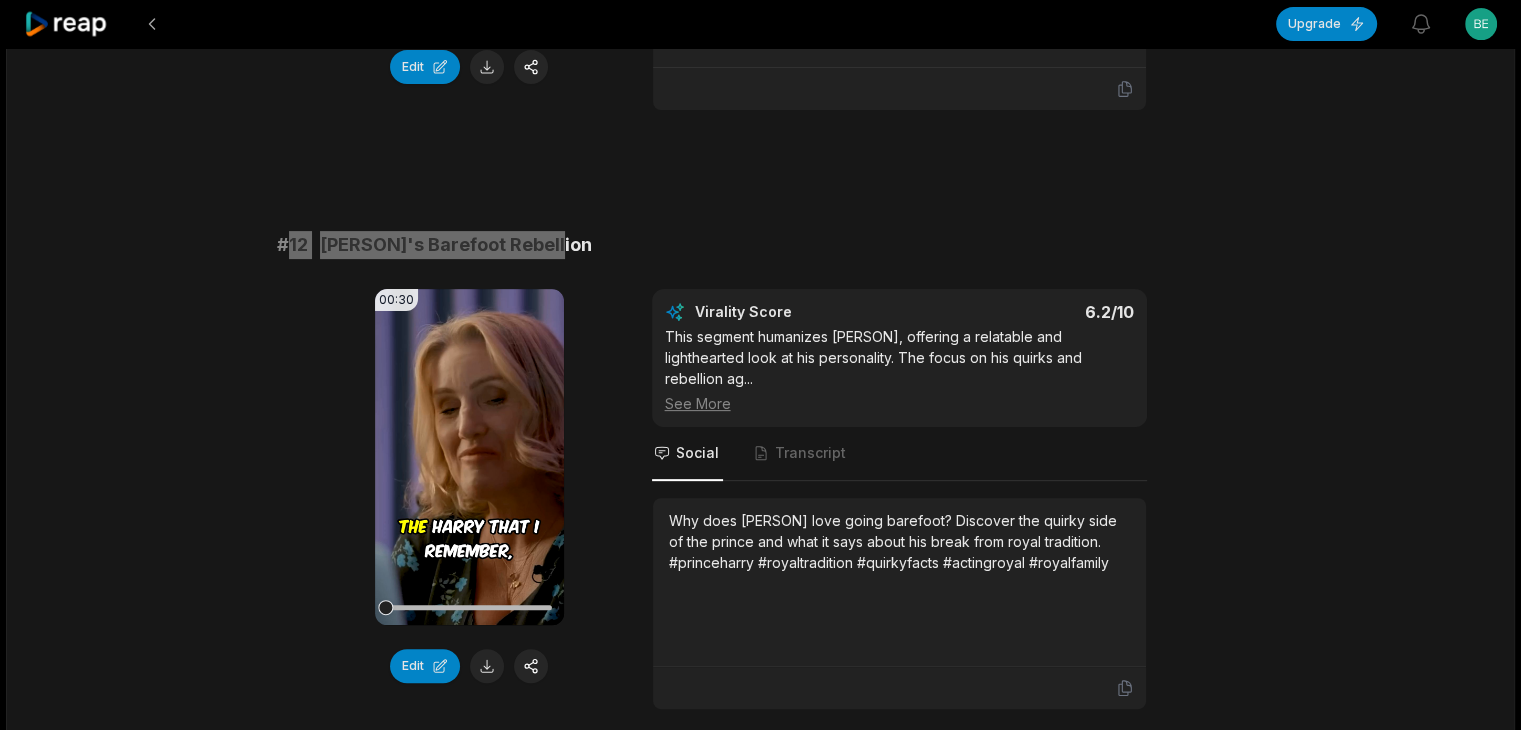 scroll, scrollTop: 700, scrollLeft: 0, axis: vertical 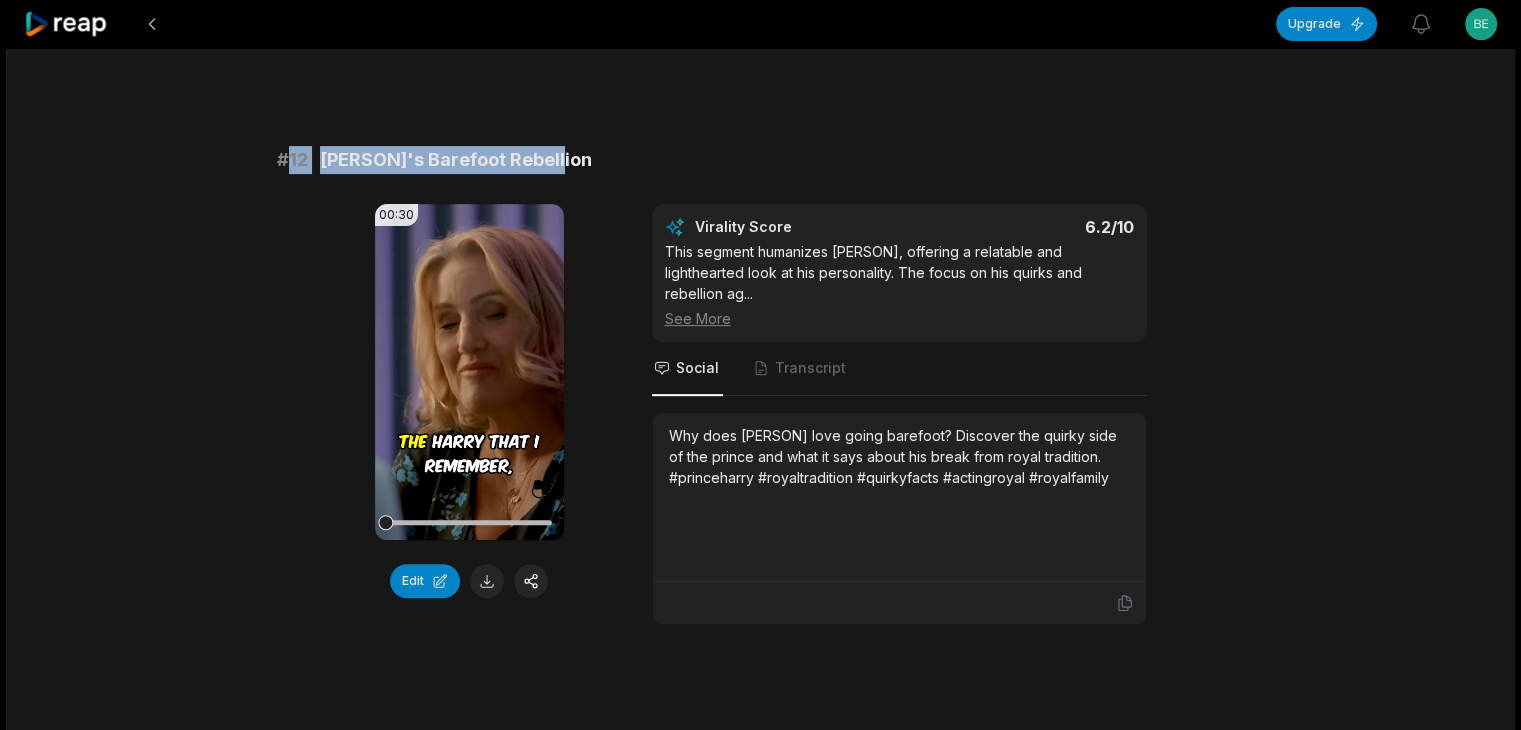click on "Why does [PERSON] love going barefoot? Discover the quirky side of the prince and what it says about his break from royal tradition. #princeharry #royaltradition #quirkyfacts #actingroyal #royalfamily" at bounding box center (899, 456) 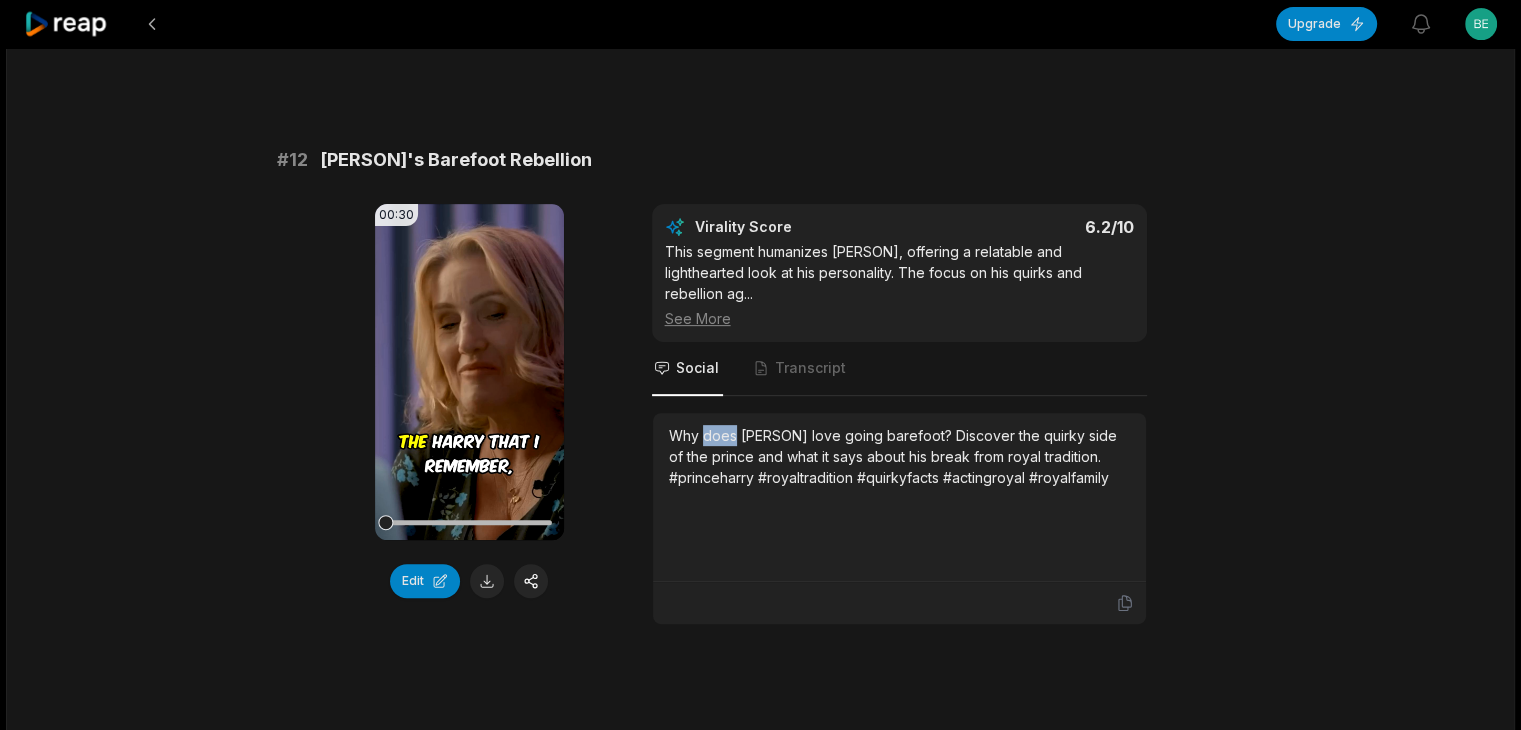 click on "Why does [PERSON] love going barefoot? Discover the quirky side of the prince and what it says about his break from royal tradition. #princeharry #royaltradition #quirkyfacts #actingroyal #royalfamily" at bounding box center [899, 456] 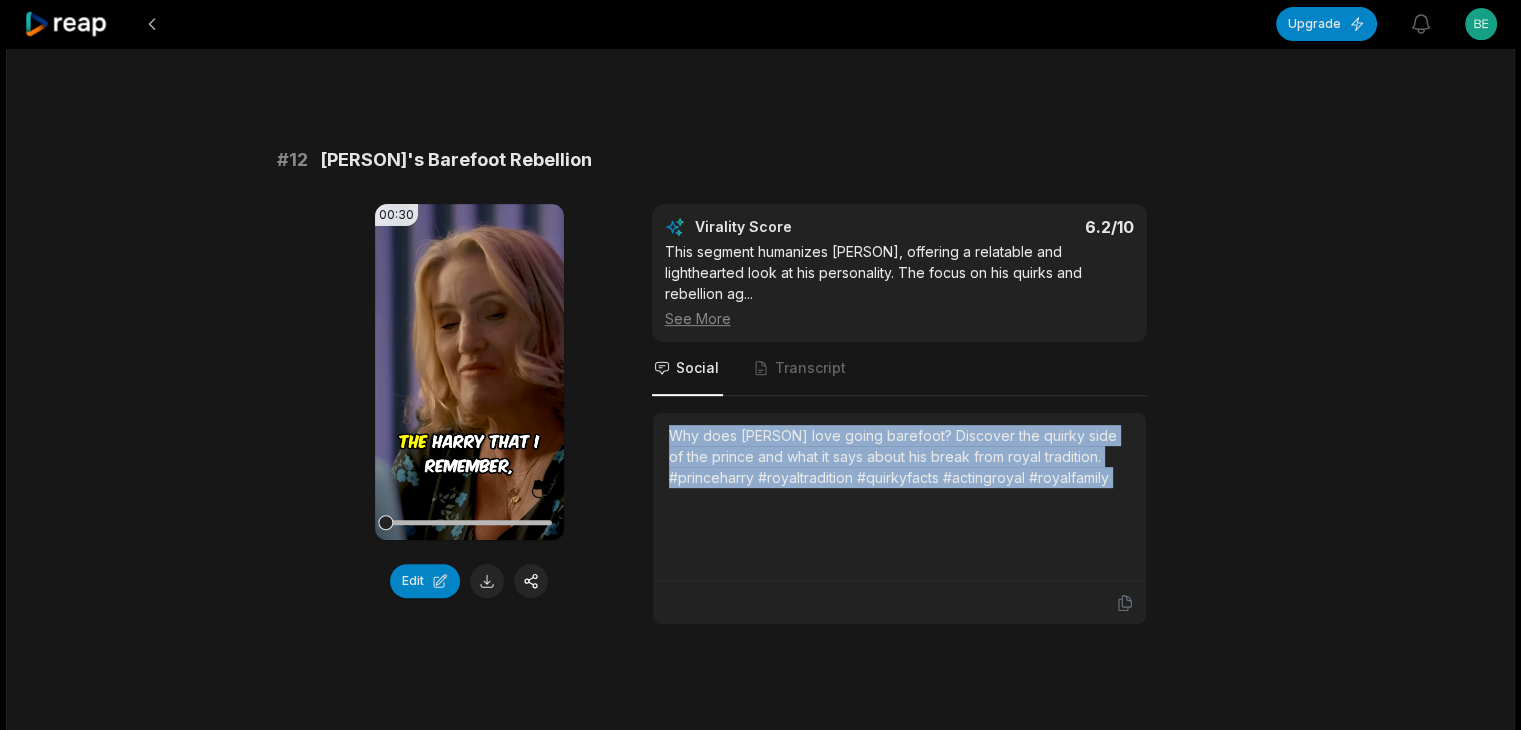 click on "Why does [PERSON] love going barefoot? Discover the quirky side of the prince and what it says about his break from royal tradition. #princeharry #royaltradition #quirkyfacts #actingroyal #royalfamily" at bounding box center (899, 456) 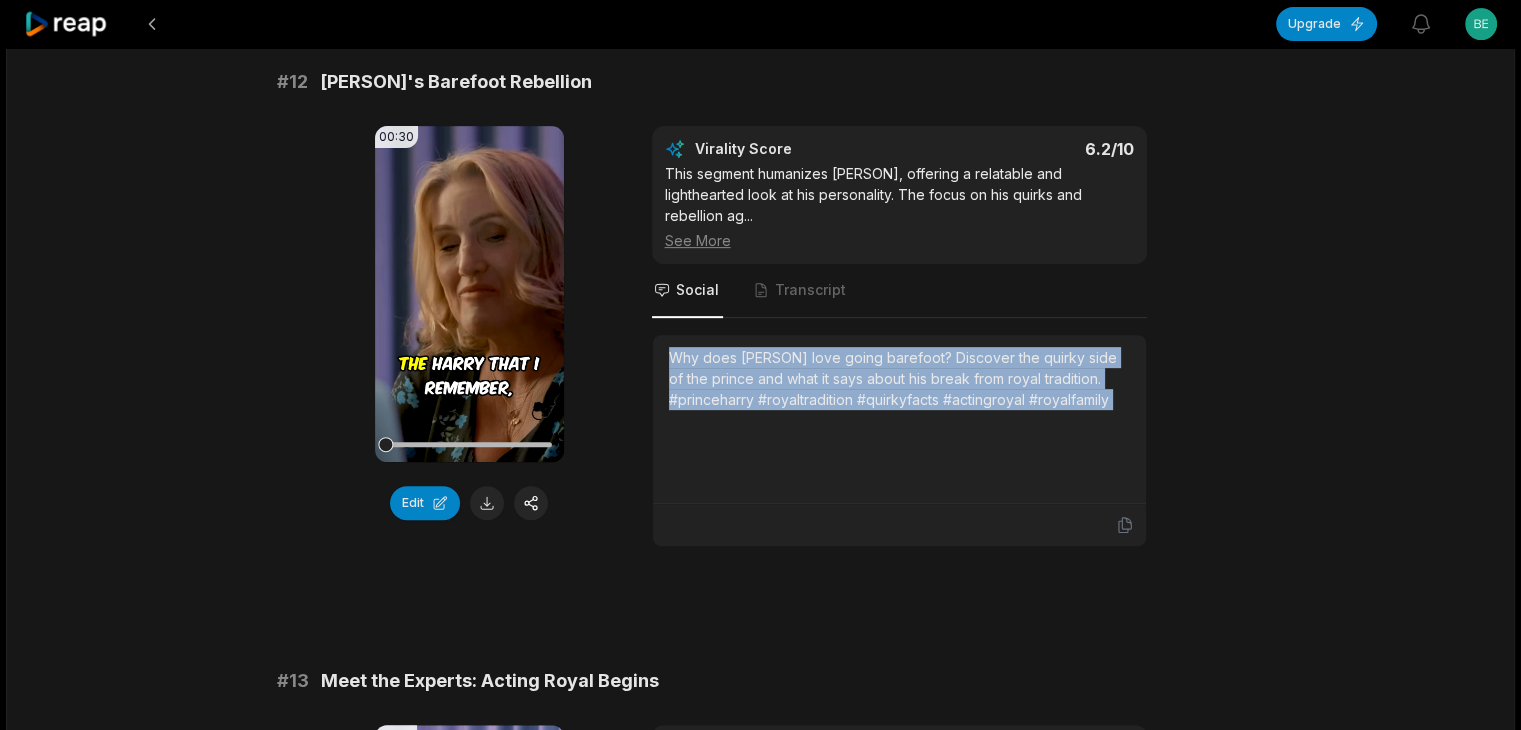 scroll, scrollTop: 900, scrollLeft: 0, axis: vertical 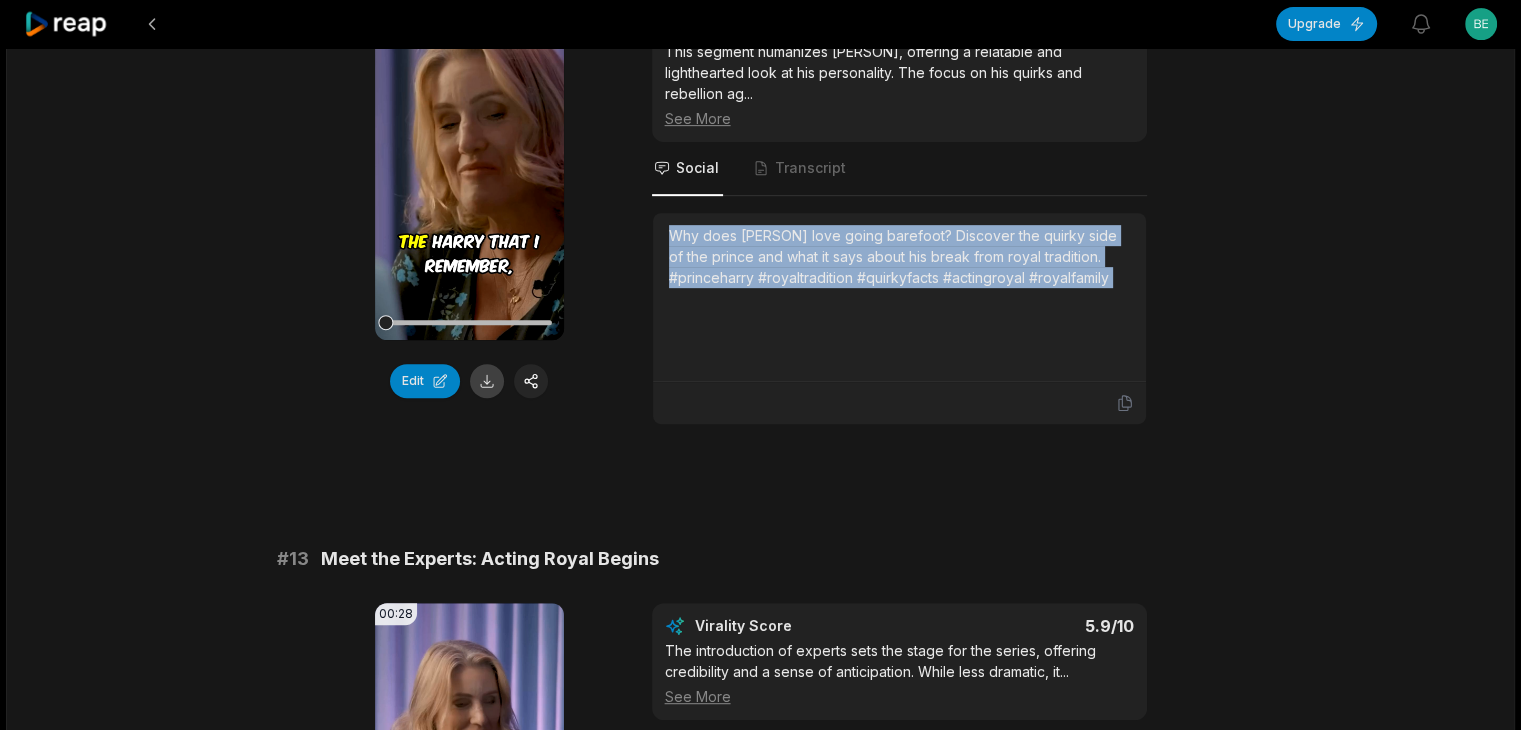 click at bounding box center [487, 381] 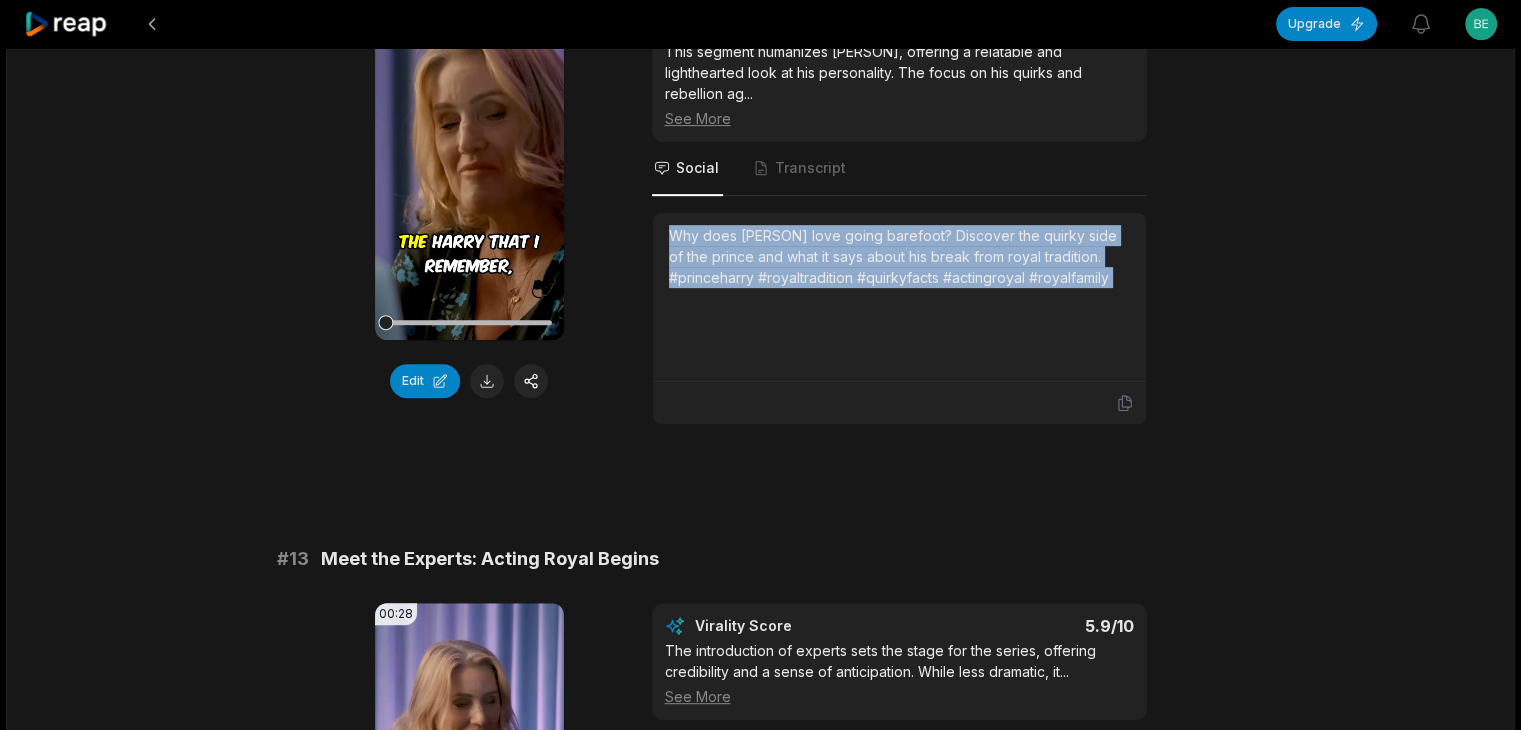 scroll, scrollTop: 1100, scrollLeft: 0, axis: vertical 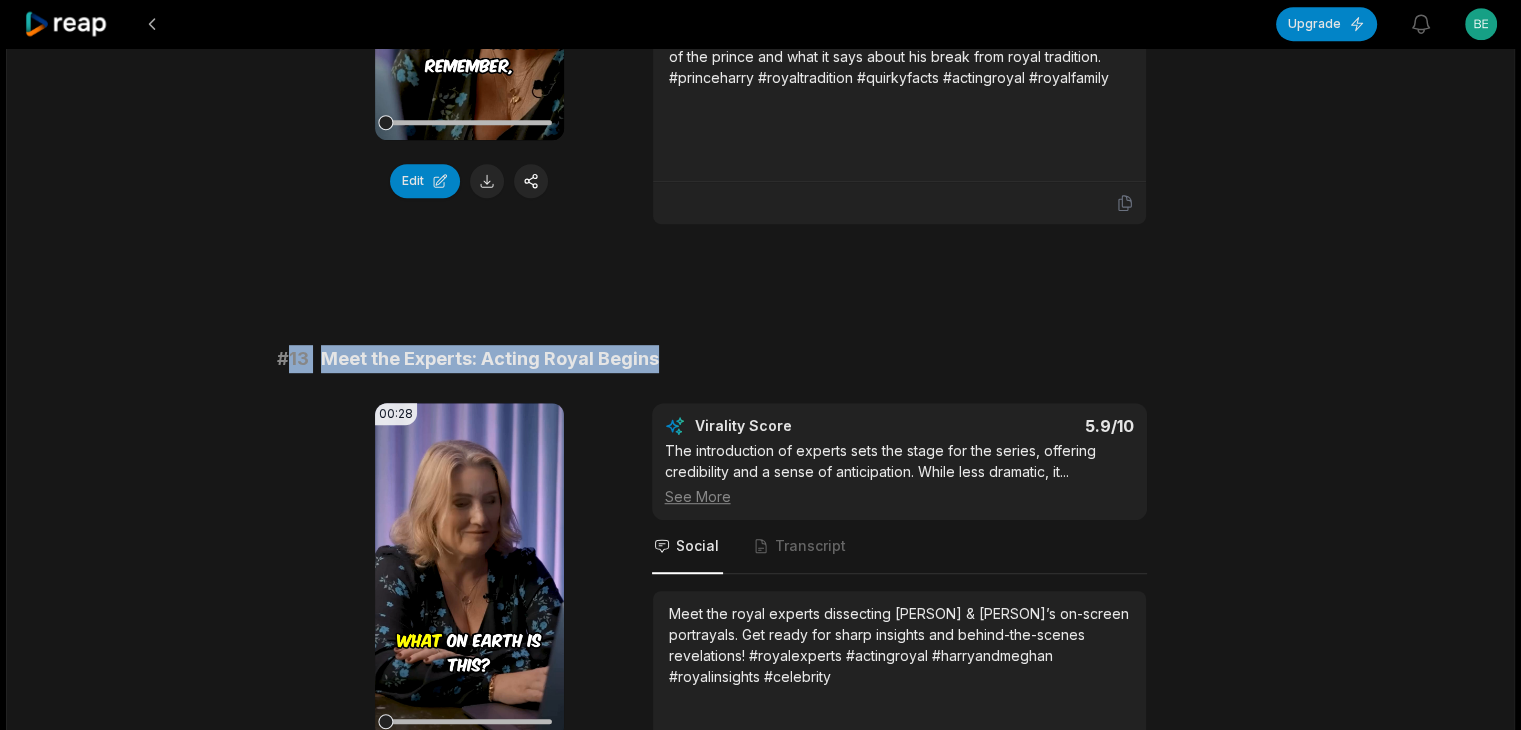 drag, startPoint x: 290, startPoint y: 310, endPoint x: 867, endPoint y: 312, distance: 577.0035 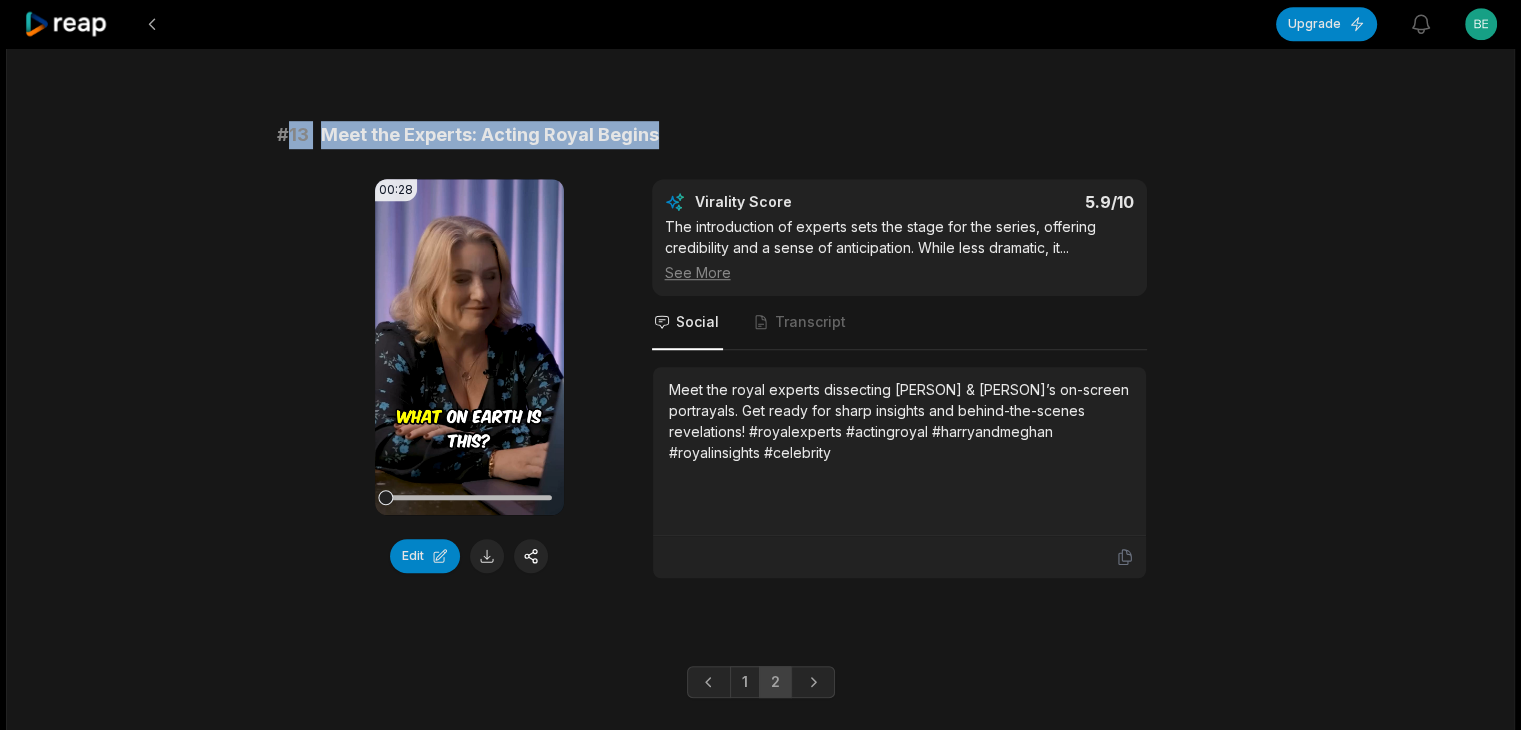 scroll, scrollTop: 1326, scrollLeft: 0, axis: vertical 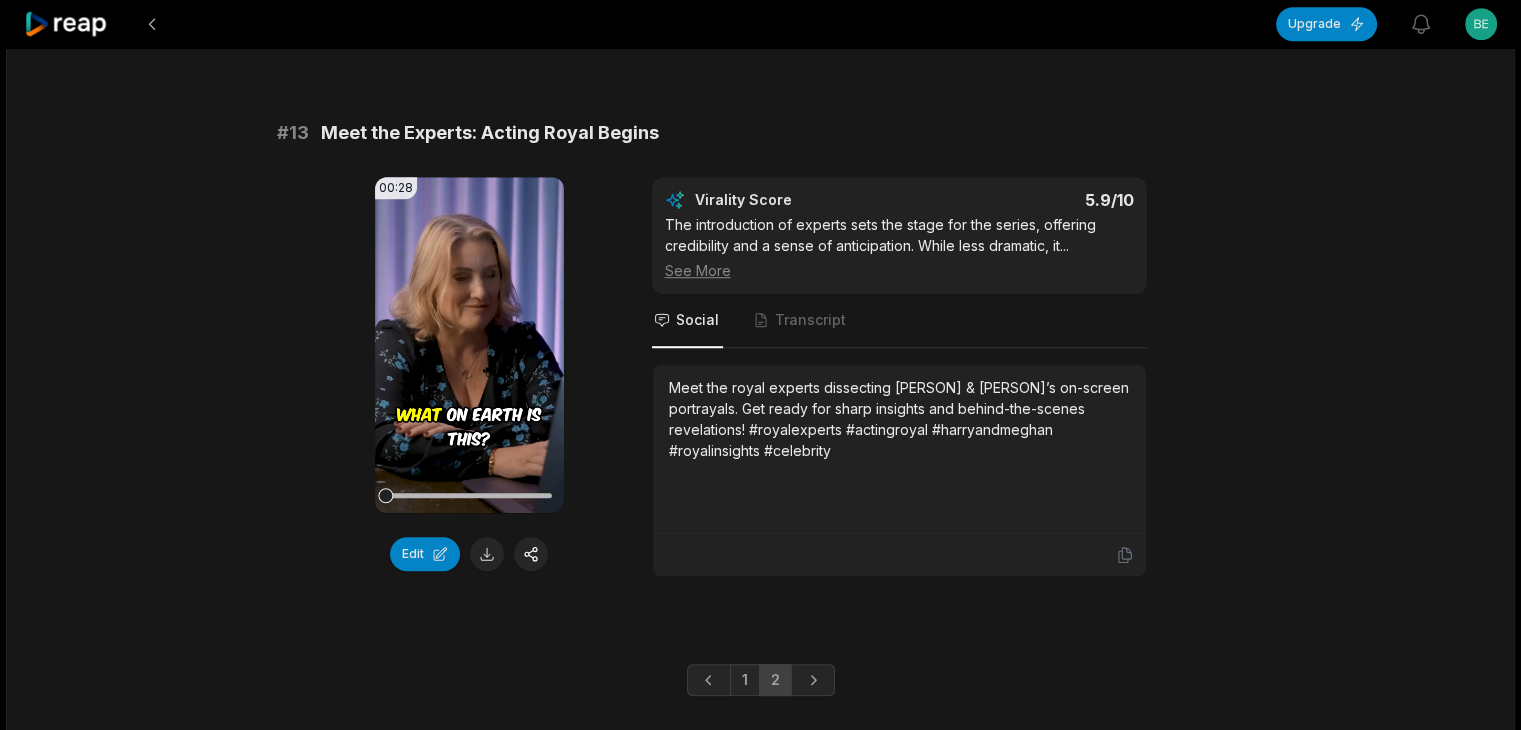 click on "Meet the royal experts dissecting [PERSON] & [PERSON]’s on-screen portrayals. Get ready for sharp insights and behind-the-scenes revelations! #royalexperts #actingroyal #harryandmeghan #royalinsights #celebrity" at bounding box center [899, 419] 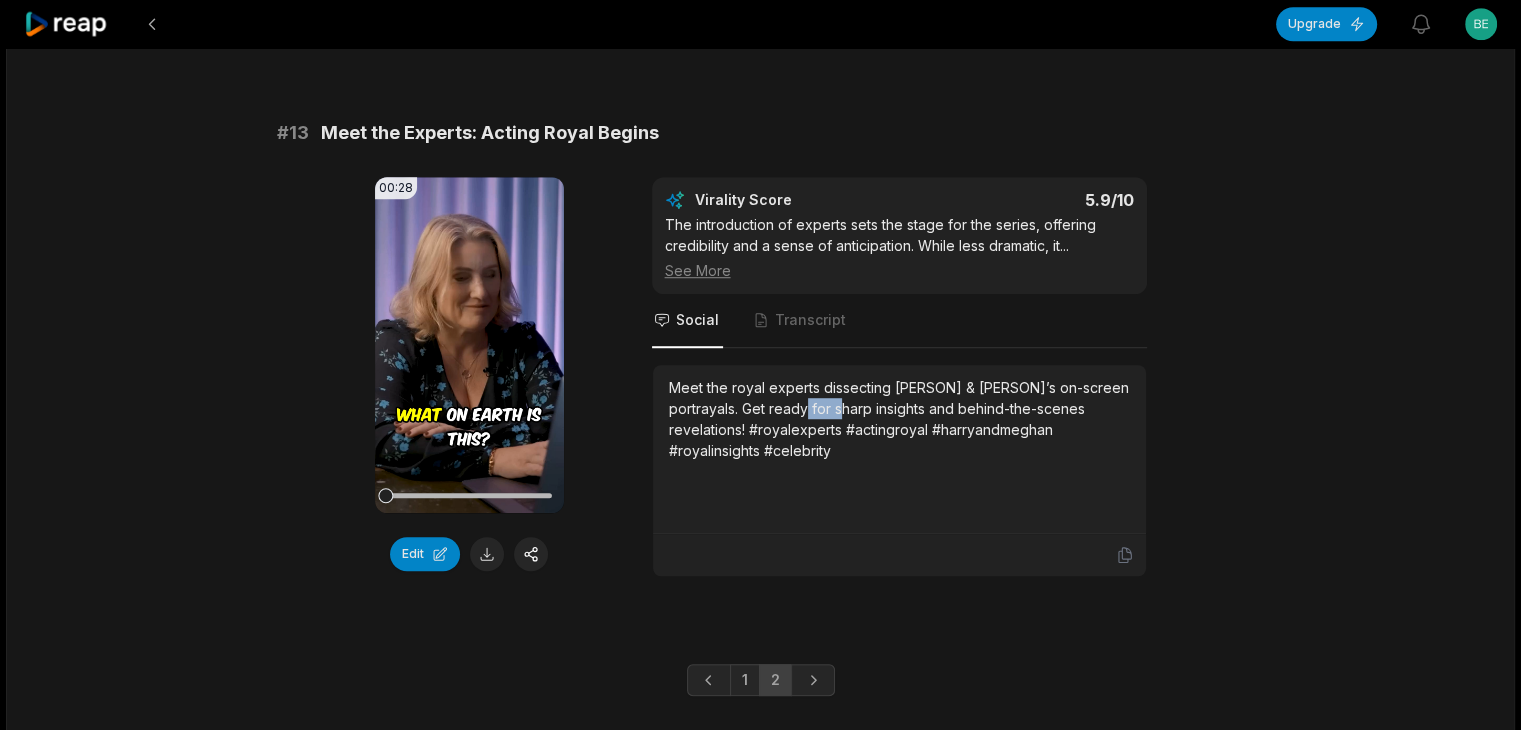 click on "Meet the royal experts dissecting [PERSON] & [PERSON]’s on-screen portrayals. Get ready for sharp insights and behind-the-scenes revelations! #royalexperts #actingroyal #harryandmeghan #royalinsights #celebrity" at bounding box center (899, 419) 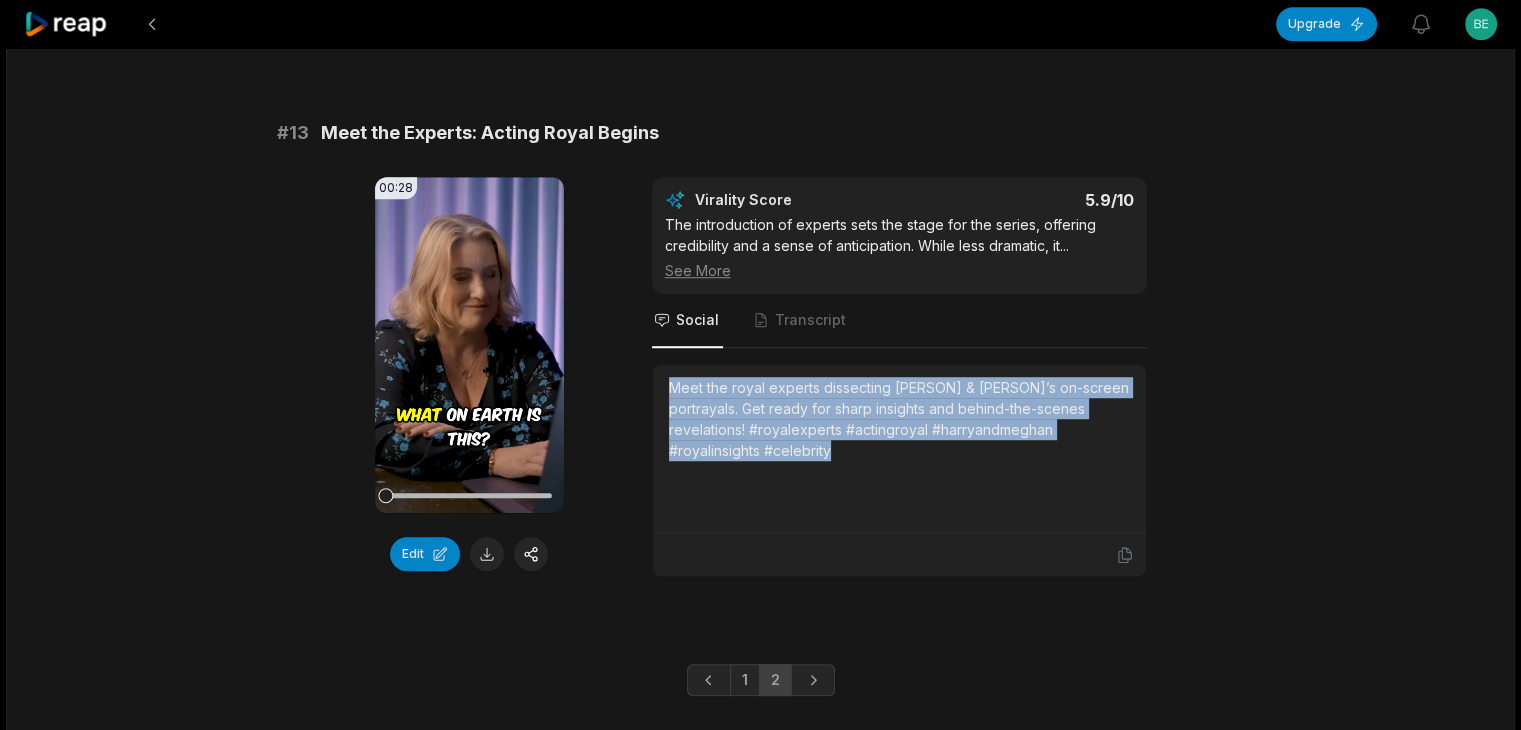 click on "Meet the royal experts dissecting [PERSON] & [PERSON]’s on-screen portrayals. Get ready for sharp insights and behind-the-scenes revelations! #royalexperts #actingroyal #harryandmeghan #royalinsights #celebrity" at bounding box center [899, 419] 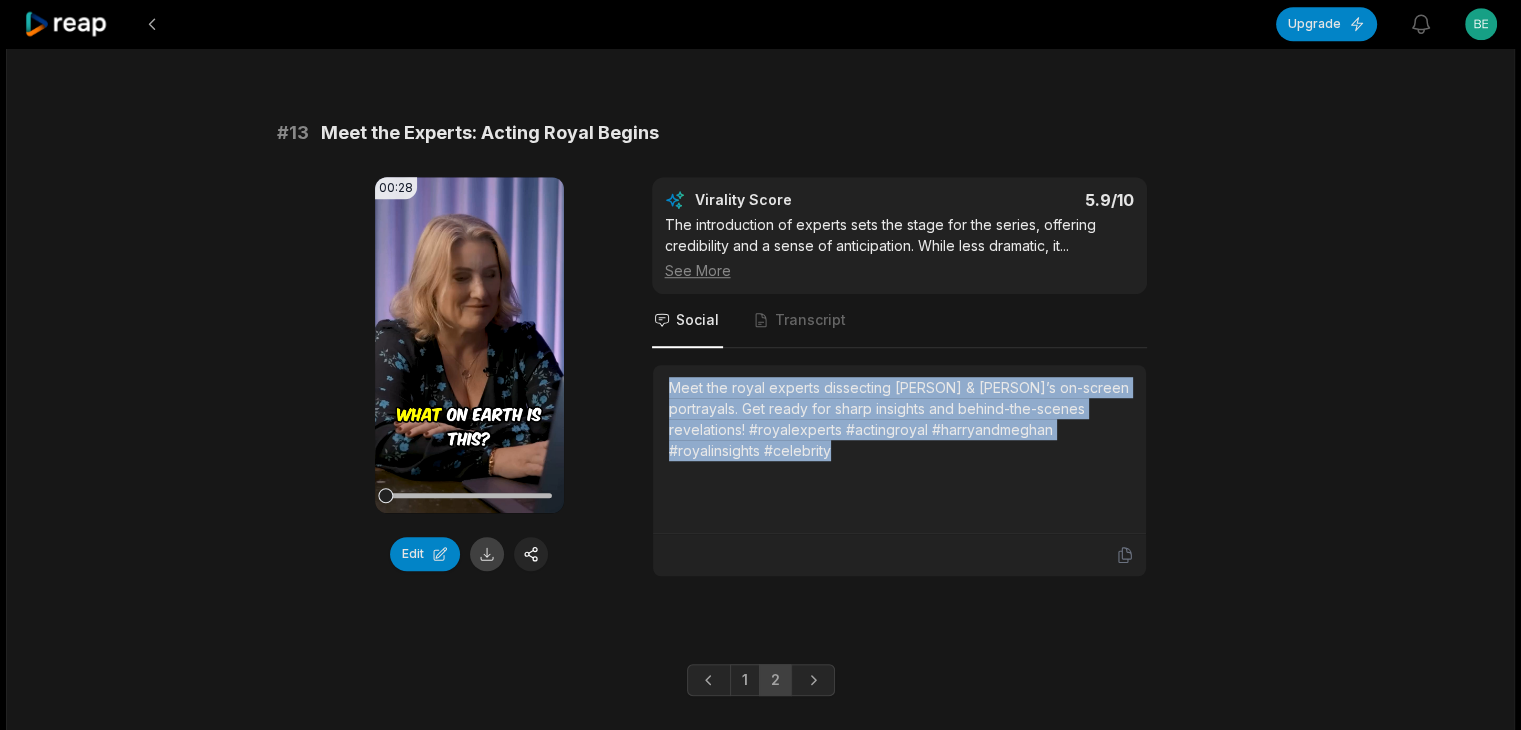 click at bounding box center [487, 554] 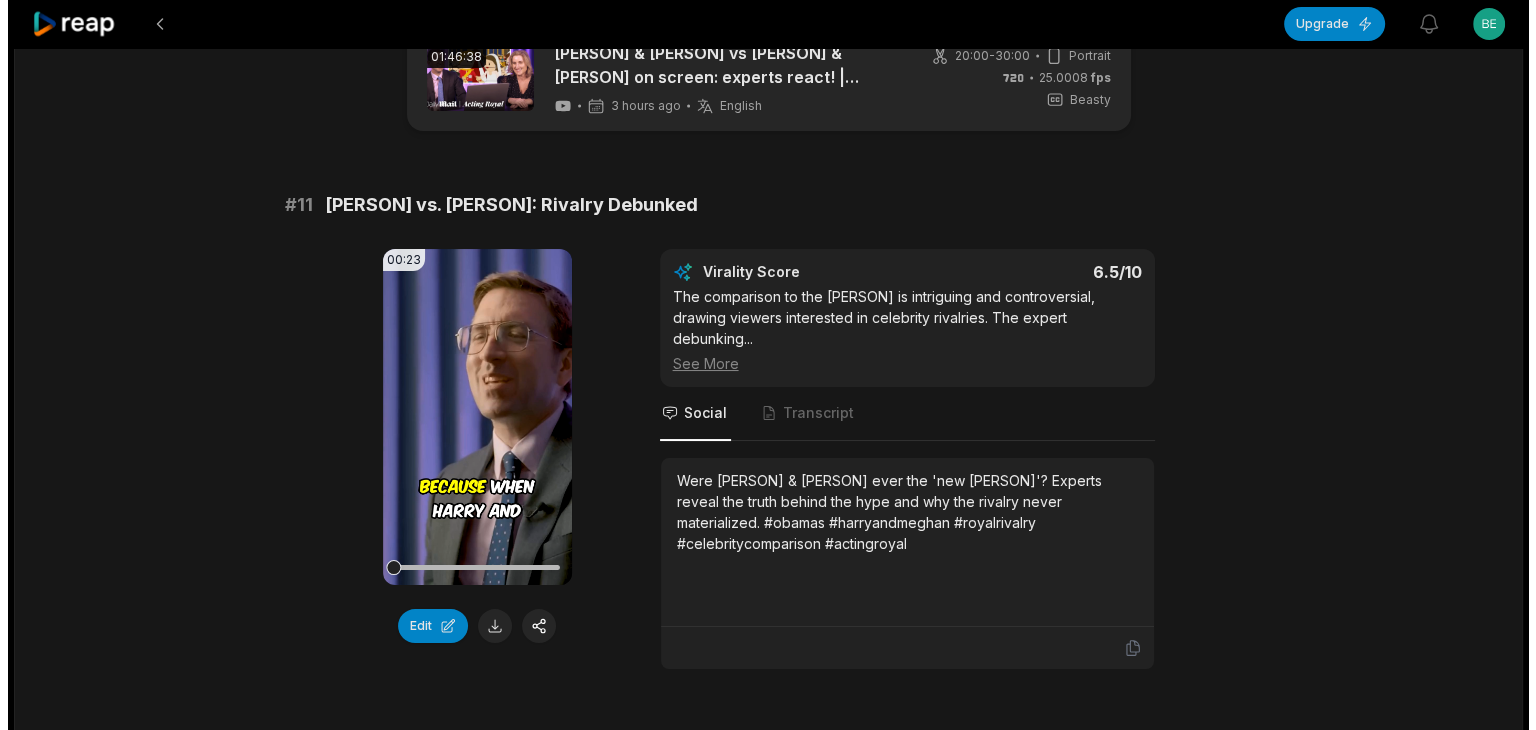 scroll, scrollTop: 0, scrollLeft: 0, axis: both 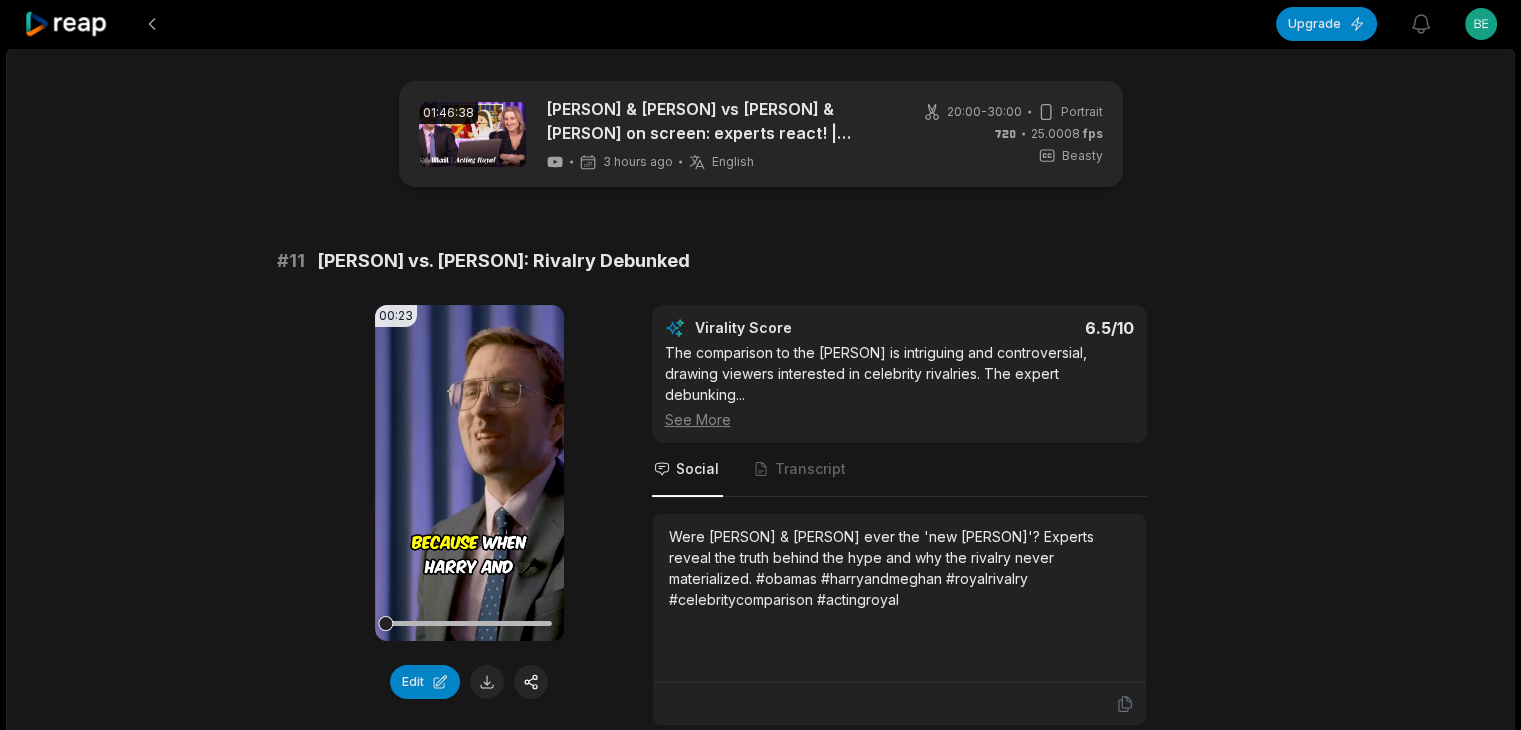 click on "Upgrade View notifications Open user menu 01:46:38 [PERSON] & [PERSON] vs [PERSON] & [PERSON] on screen: experts react! | Acting Royal 3 hours ago English en 20:00  -  30:00 Portrait 25.0008   fps Beasty # 11 [PERSON] vs. [PERSON]: Rivalry Debunked 00:23 Your browser does not support mp4 format. Edit Virality Score 6.5 /10 The comparison to the [PERSON] is intriguing and controversial, drawing viewers interested in celebrity rivalries. The expert debunking ...   See More Social Transcript Were [PERSON] & [PERSON] ever the 'new [PERSON]'? Experts reveal the truth behind the hype and why the rivalry never materialized. #obamas #harryandmeghan #royalrivalry #celebritycomparison #actingroyal # 12 [PERSON]'s Barefoot Rebellion 00:30 Your browser does not support mp4 format. Edit Virality Score 6.2 /10 This segment humanizes [PERSON], offering a relatable and lighthearted look at his personality. The focus on his quirks and rebellion ag ...   See More Social Transcript # 13 Meet the Experts: Acting Royal Begins 00:28 Edit Virality Score" at bounding box center [760, 365] 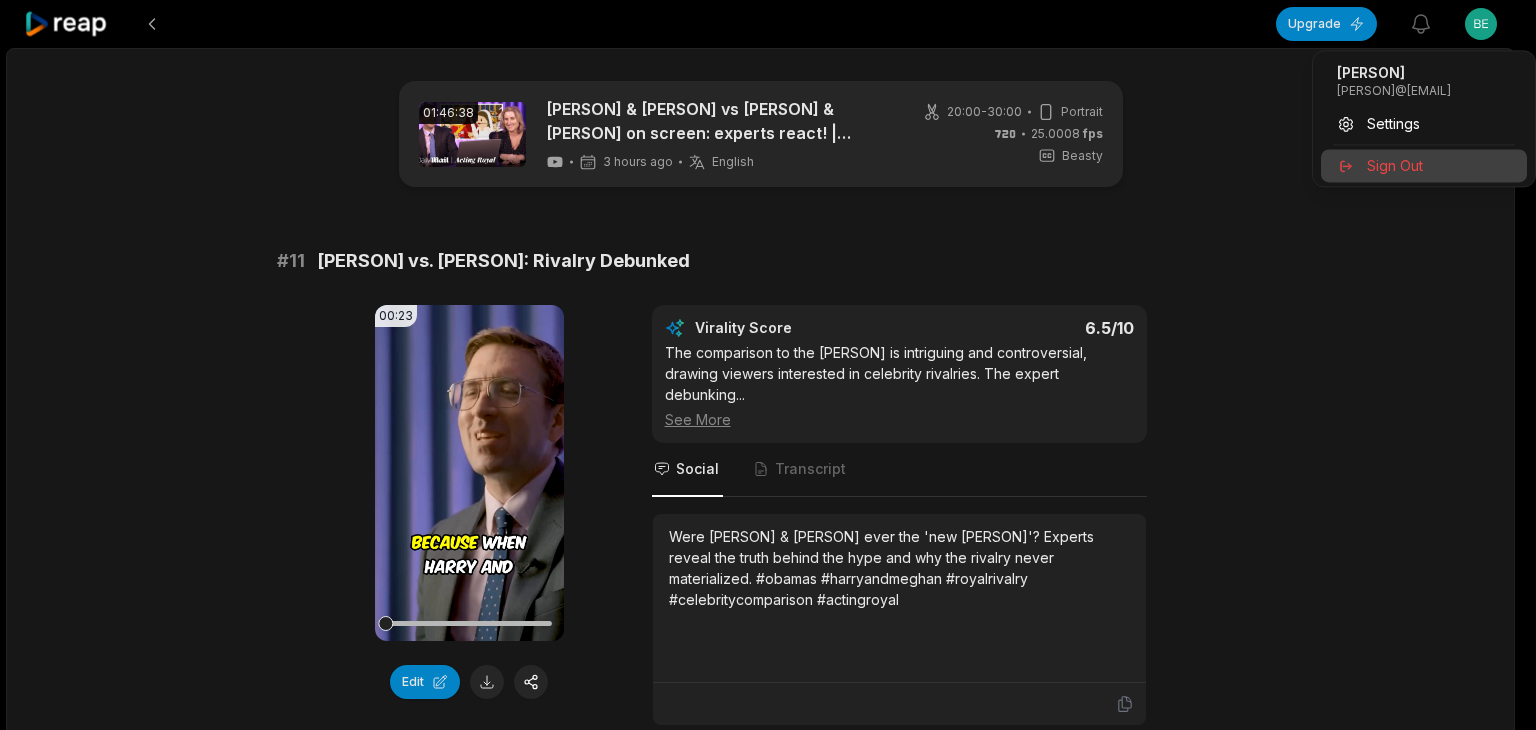 click on "Sign Out" at bounding box center (1395, 165) 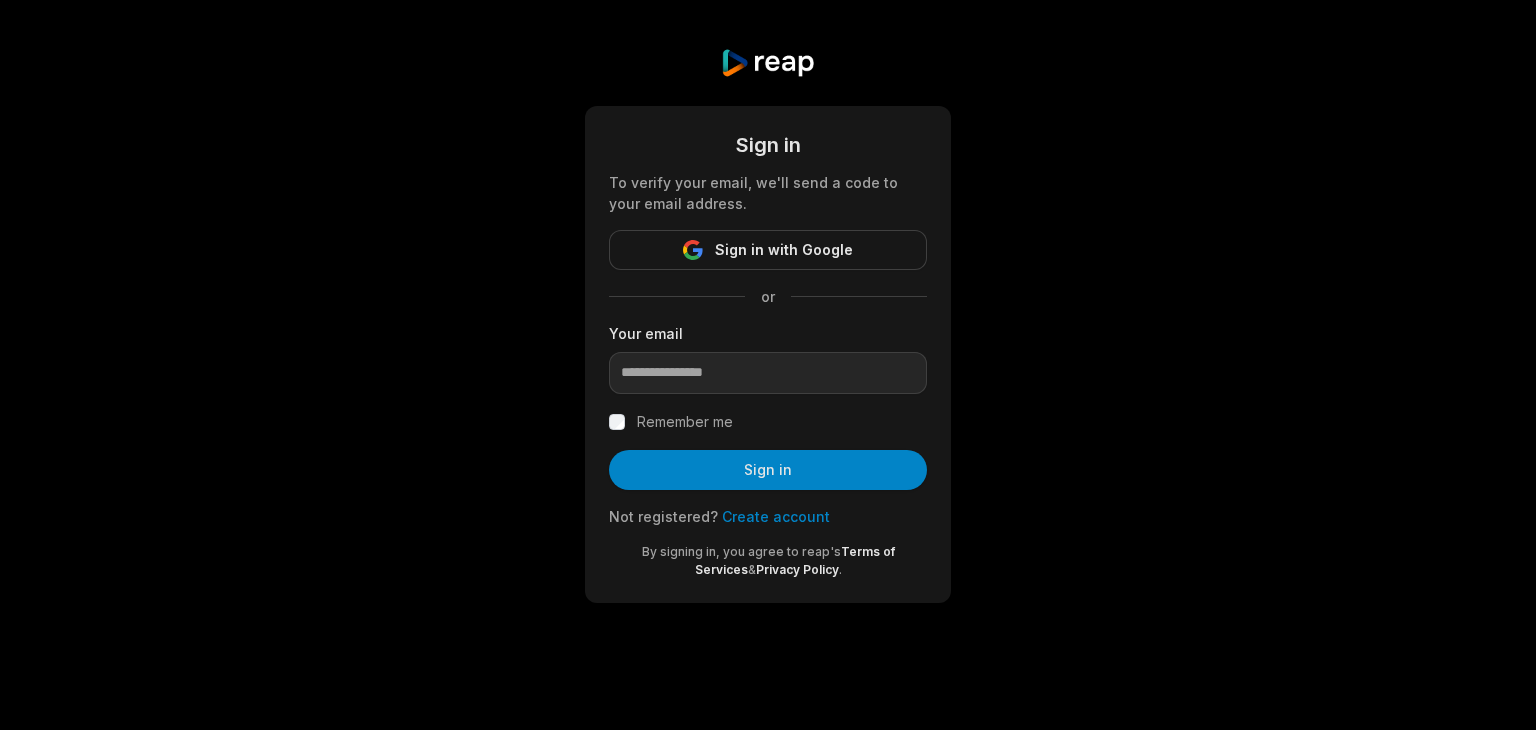 click on "Create account" at bounding box center (776, 516) 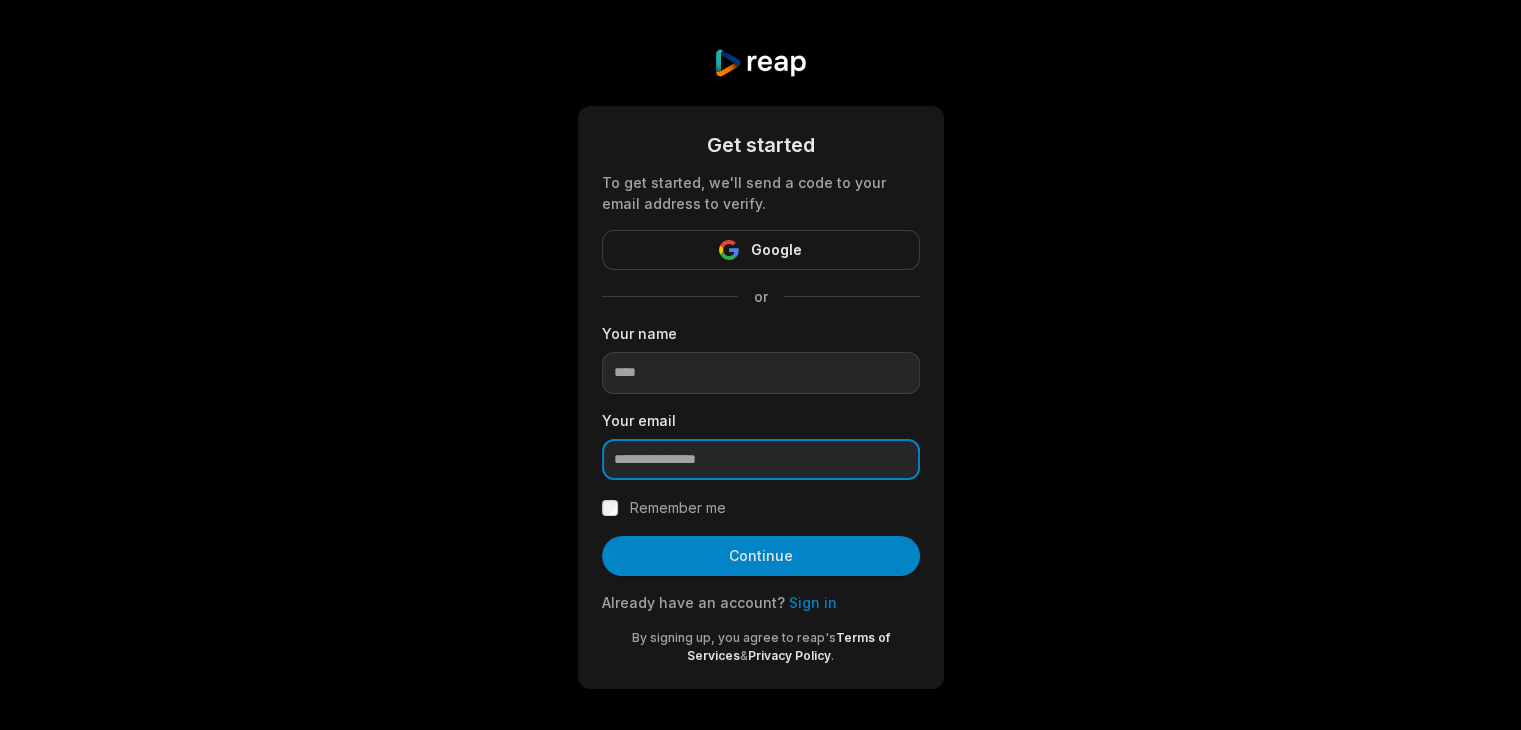 click at bounding box center (761, 460) 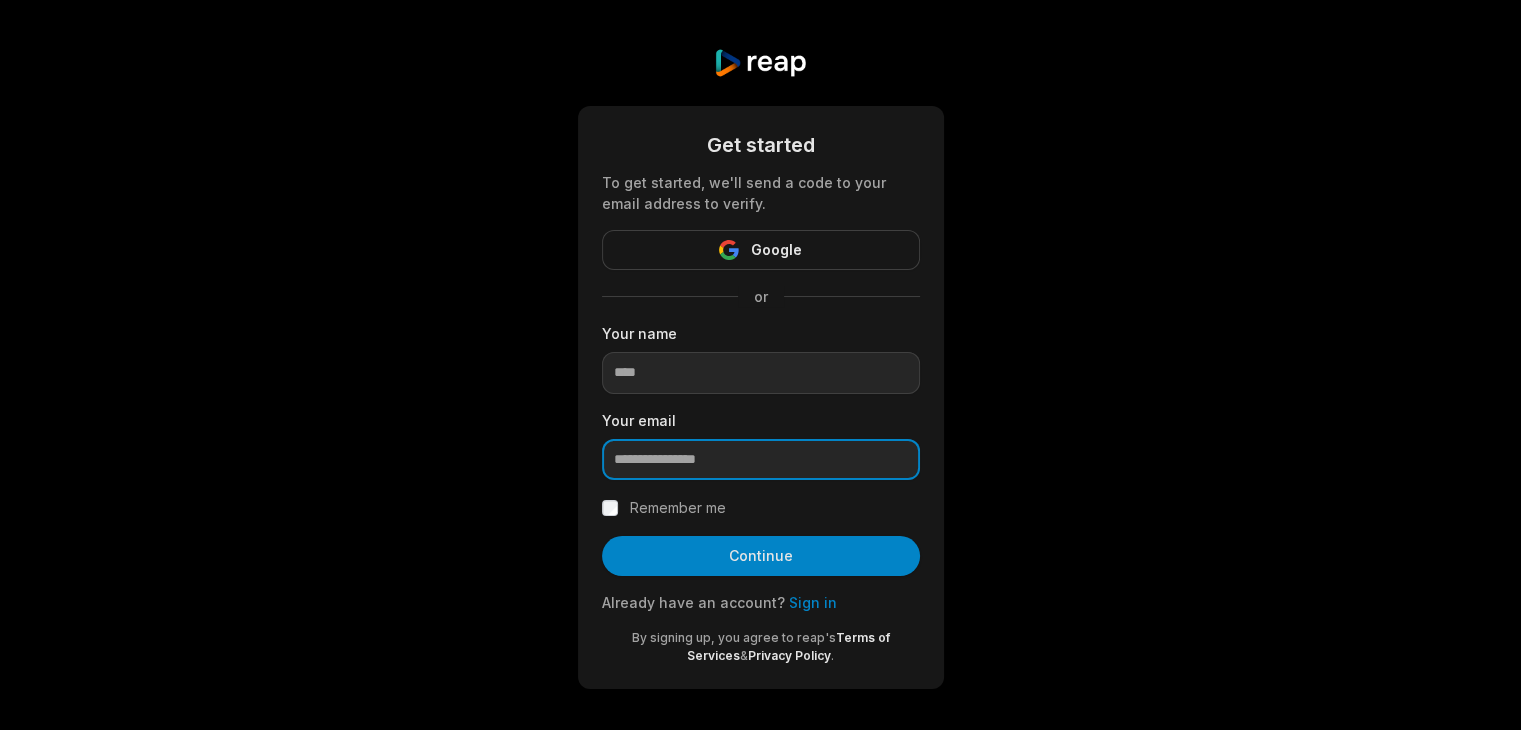 paste on "**********" 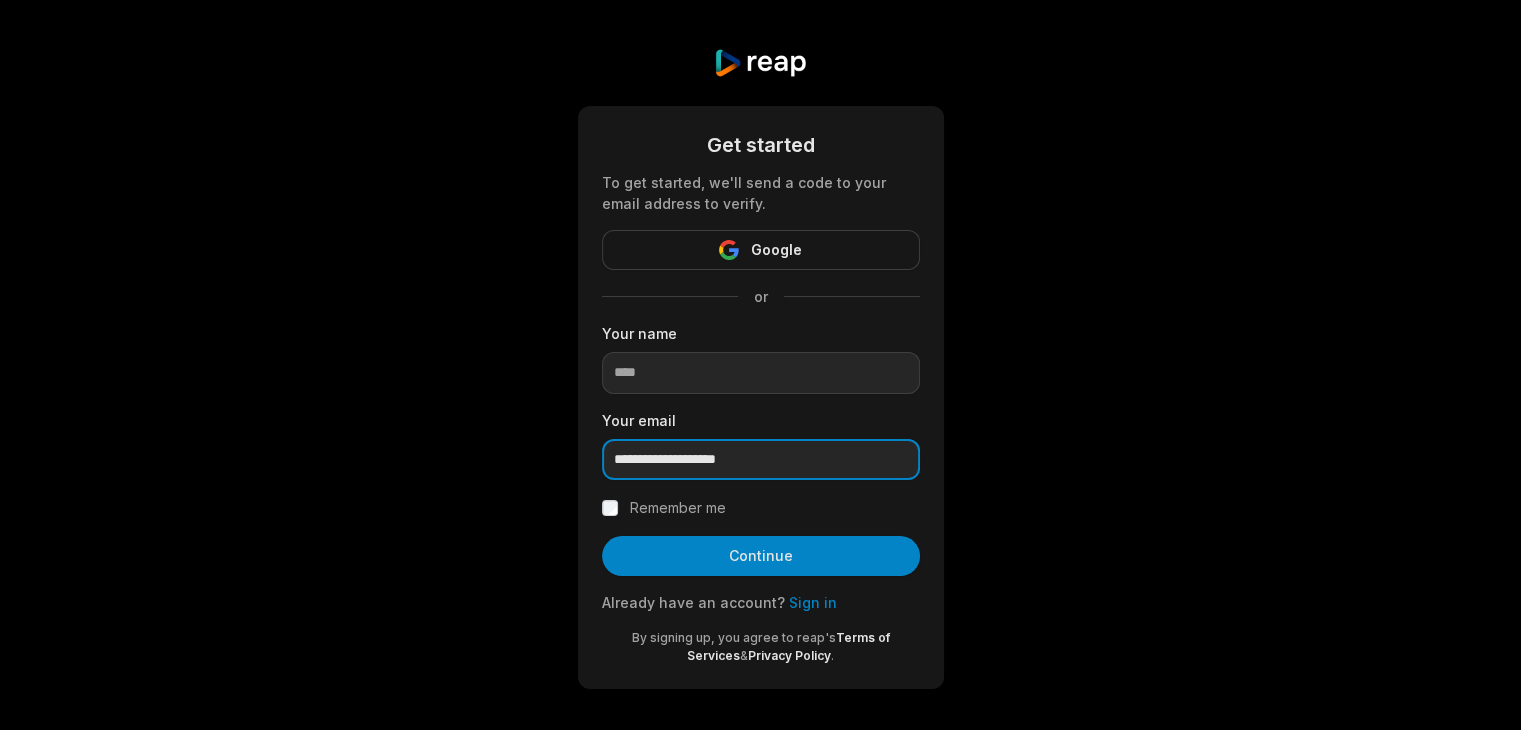 type on "**********" 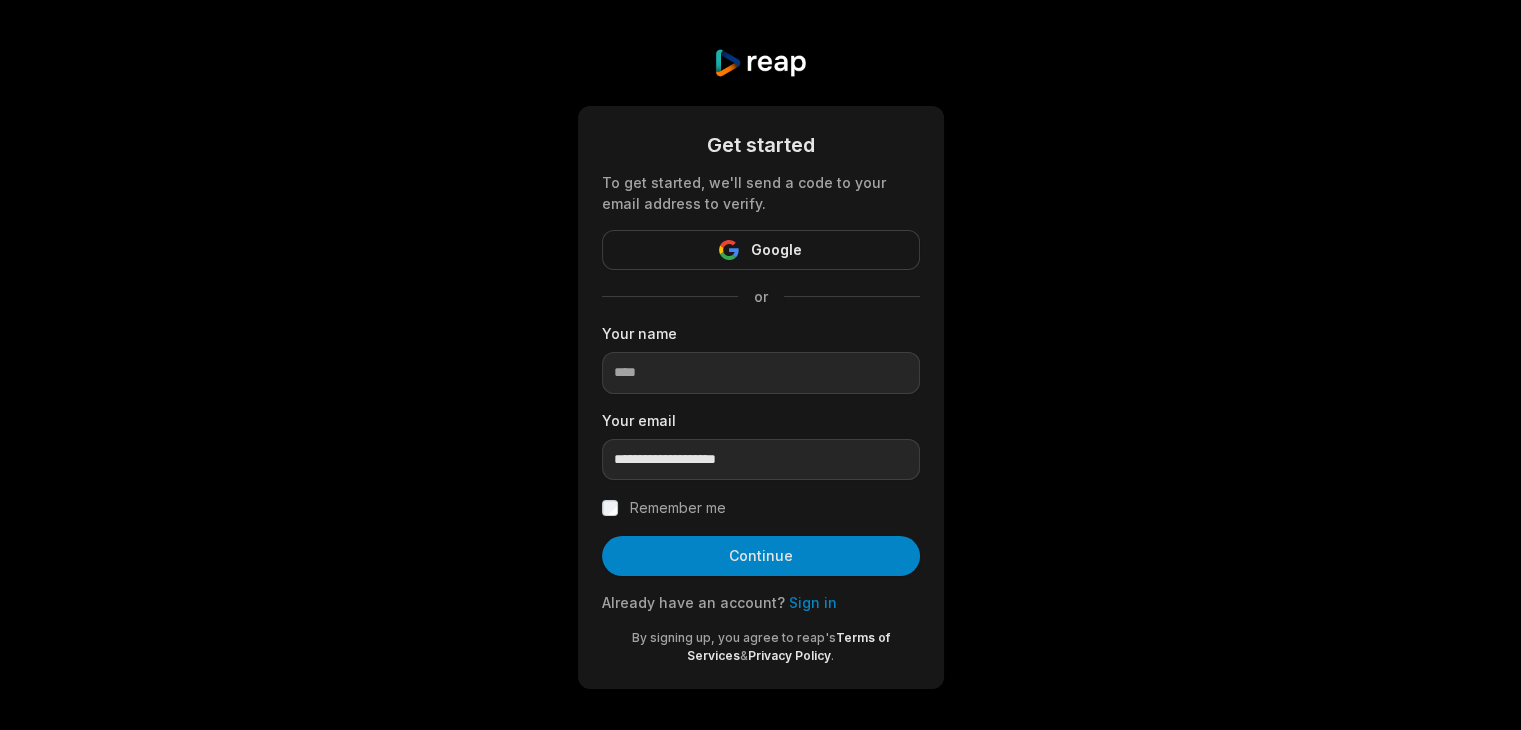 click on "Your name" at bounding box center [761, 333] 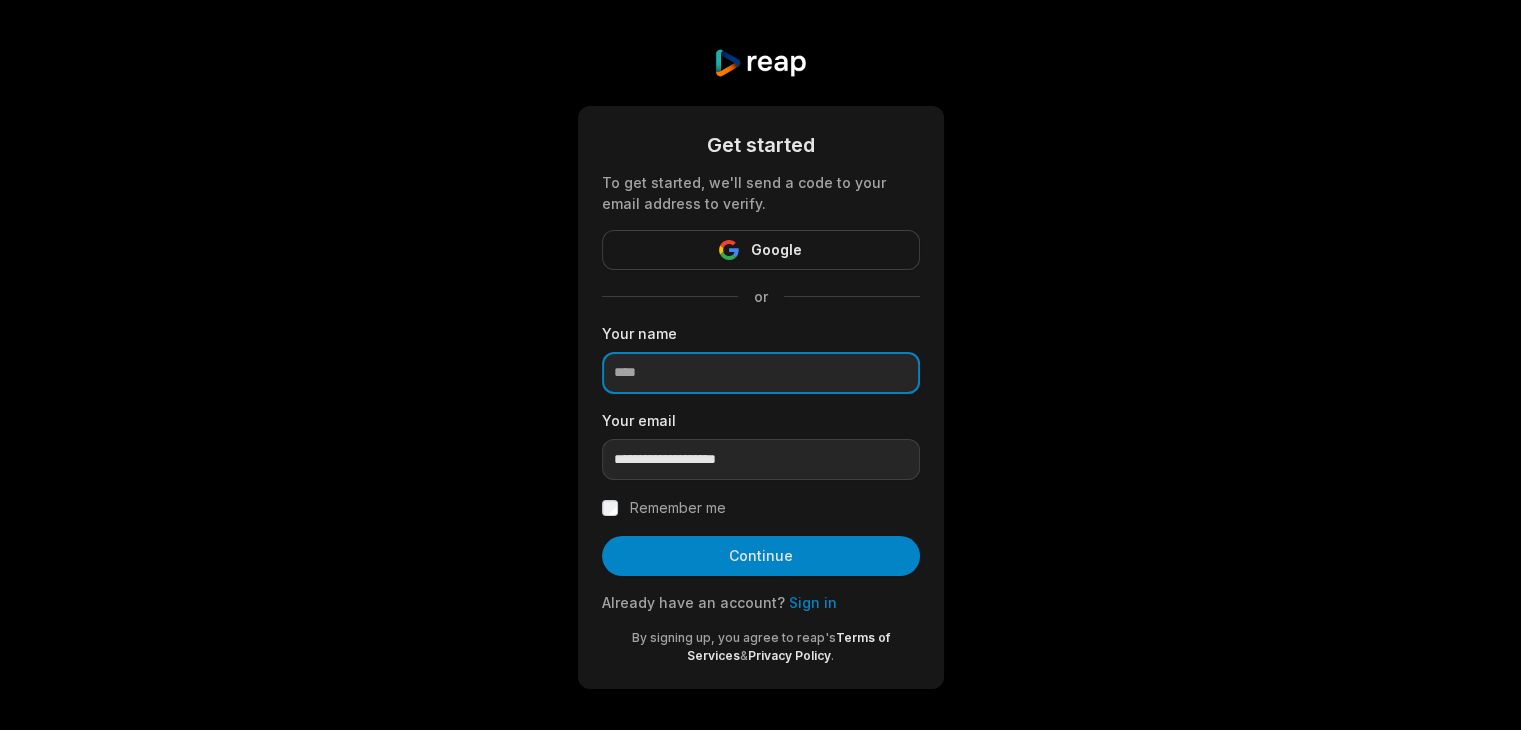 click at bounding box center (761, 373) 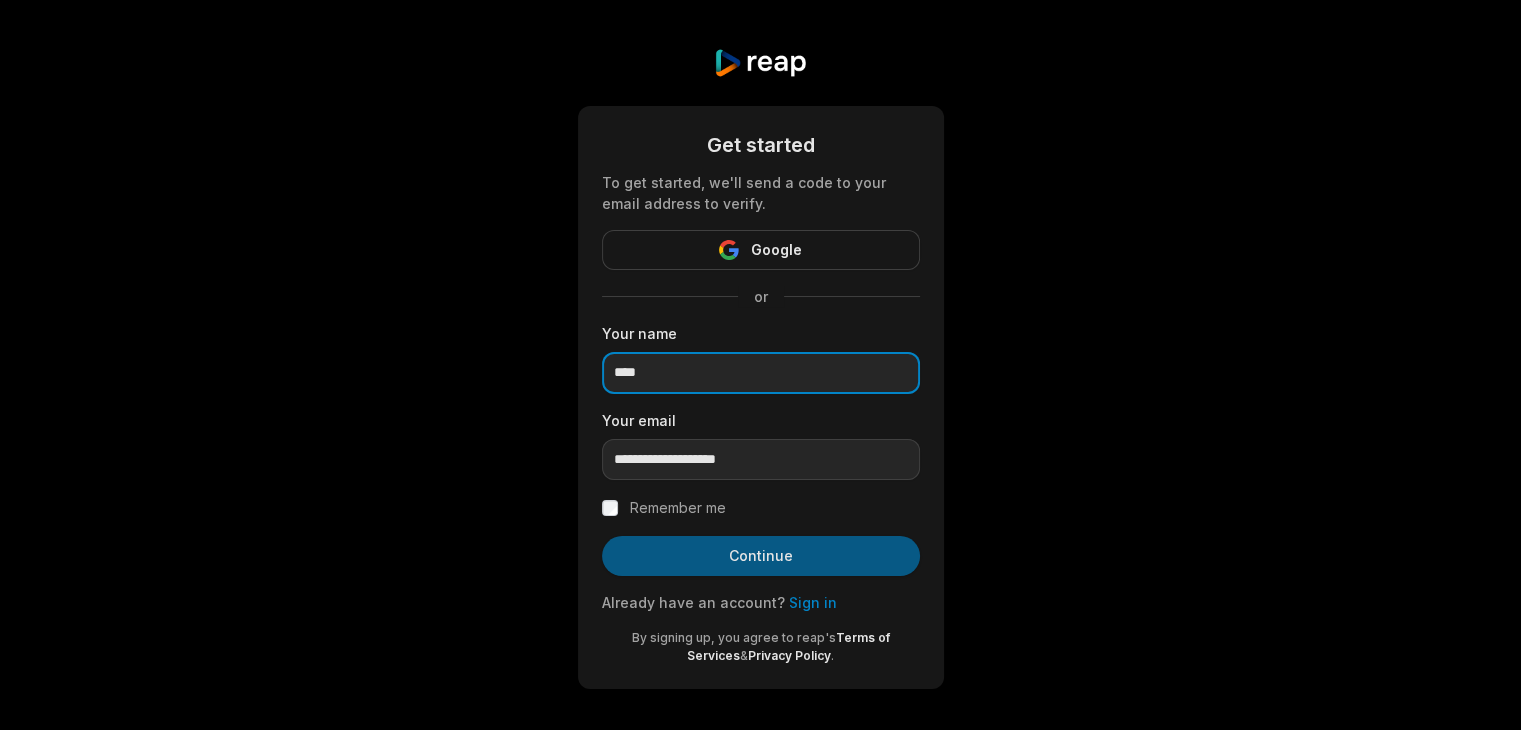 type on "****" 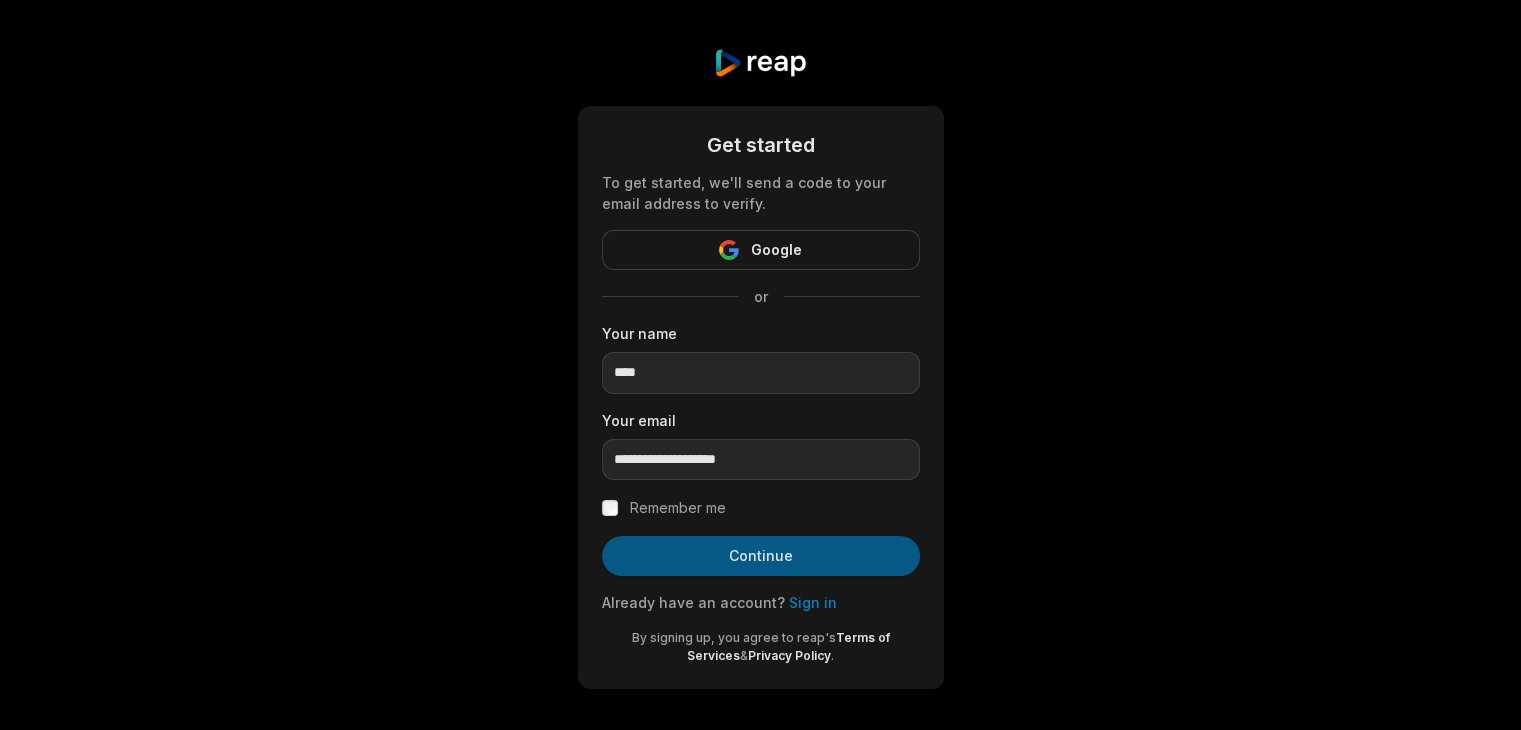 click on "Continue" at bounding box center (761, 556) 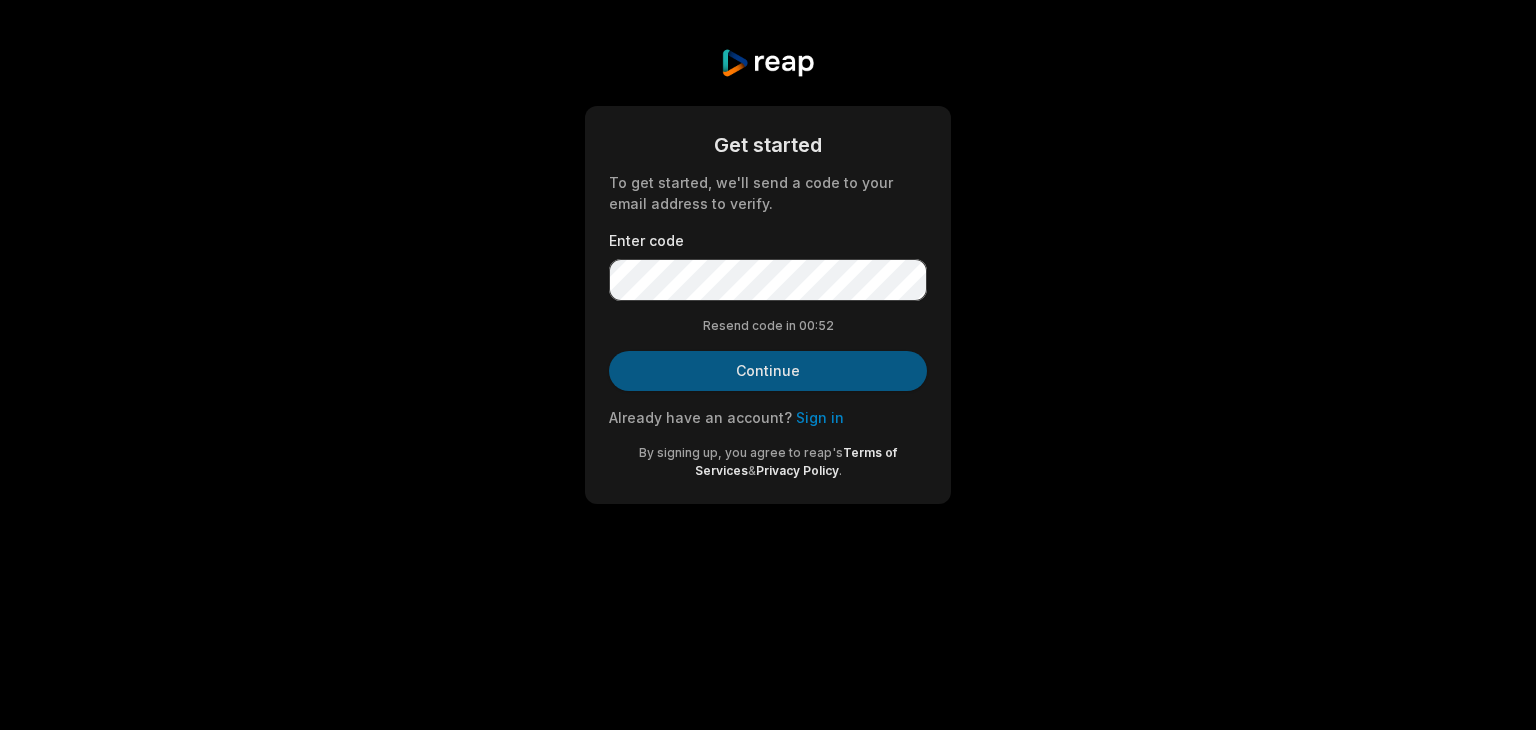 click on "Continue" at bounding box center (768, 371) 